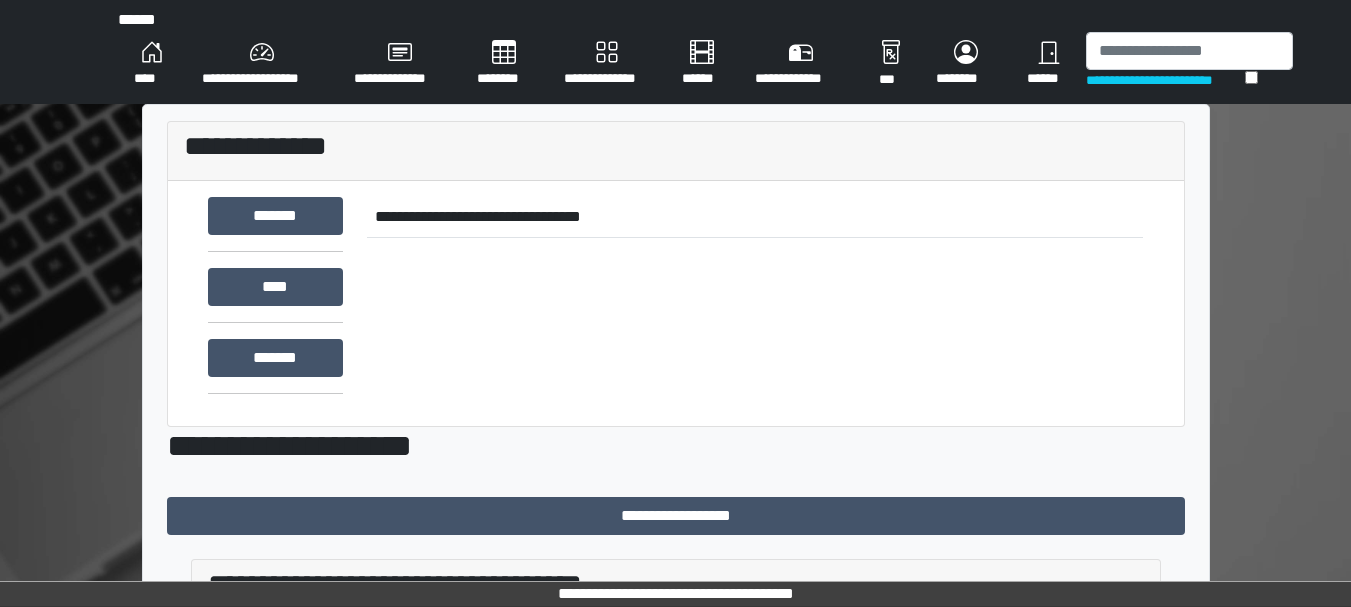 scroll, scrollTop: 0, scrollLeft: 0, axis: both 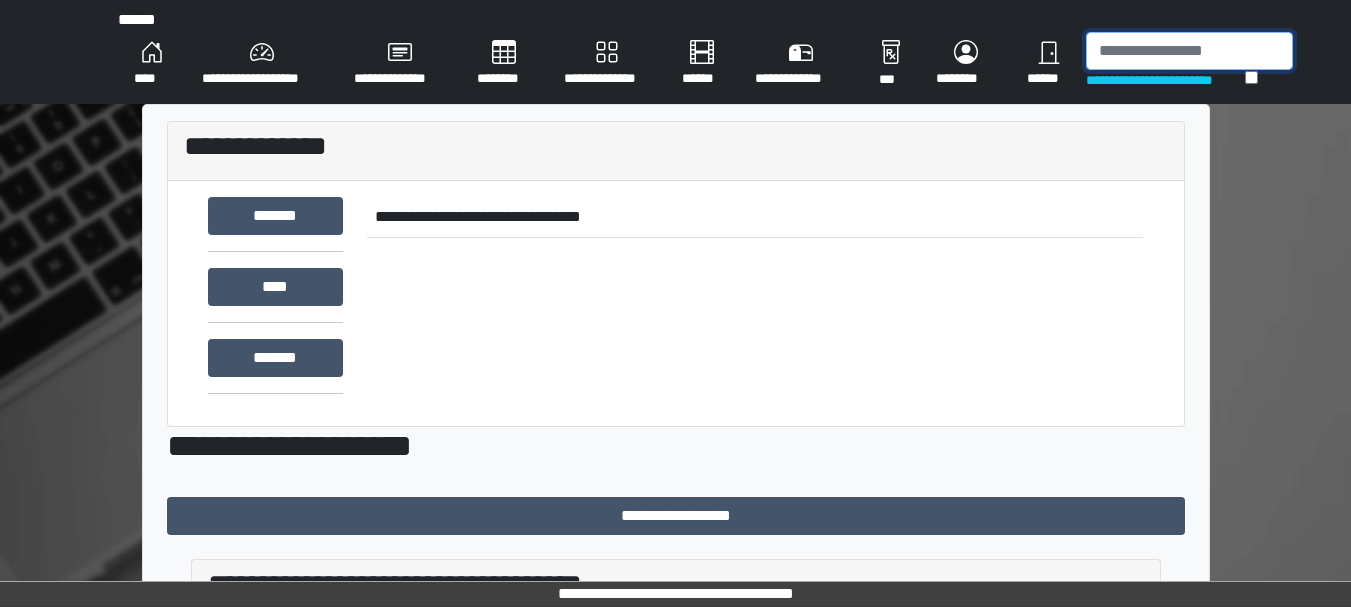 click at bounding box center [1189, 51] 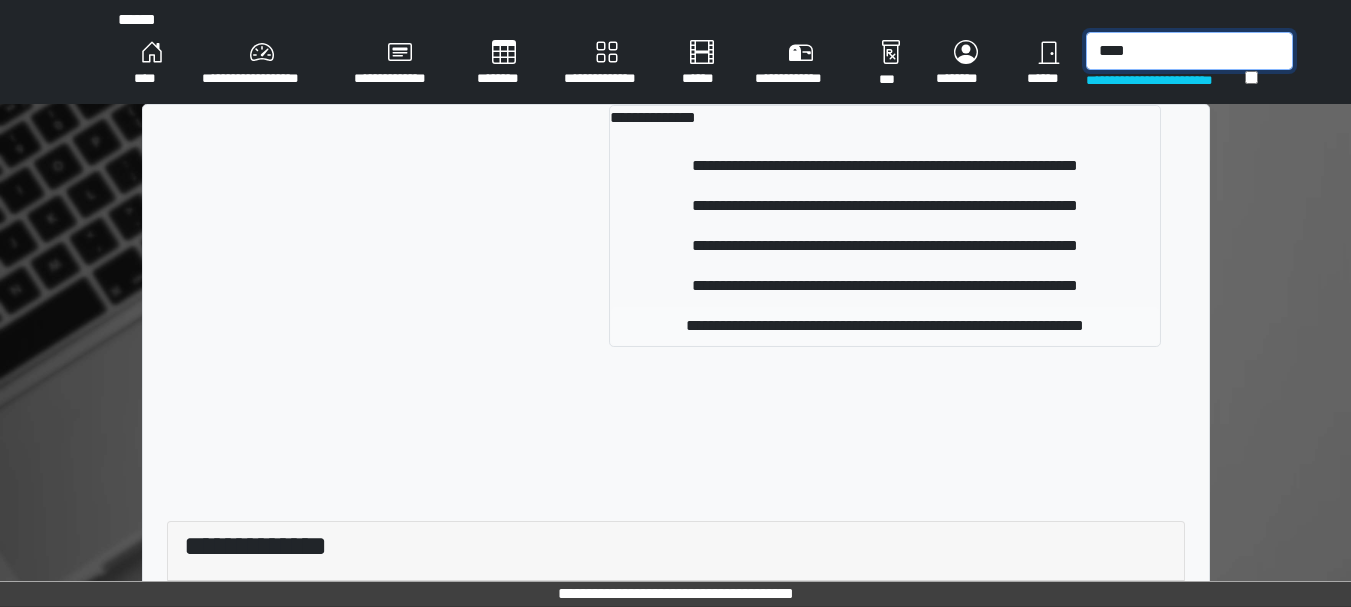 type on "****" 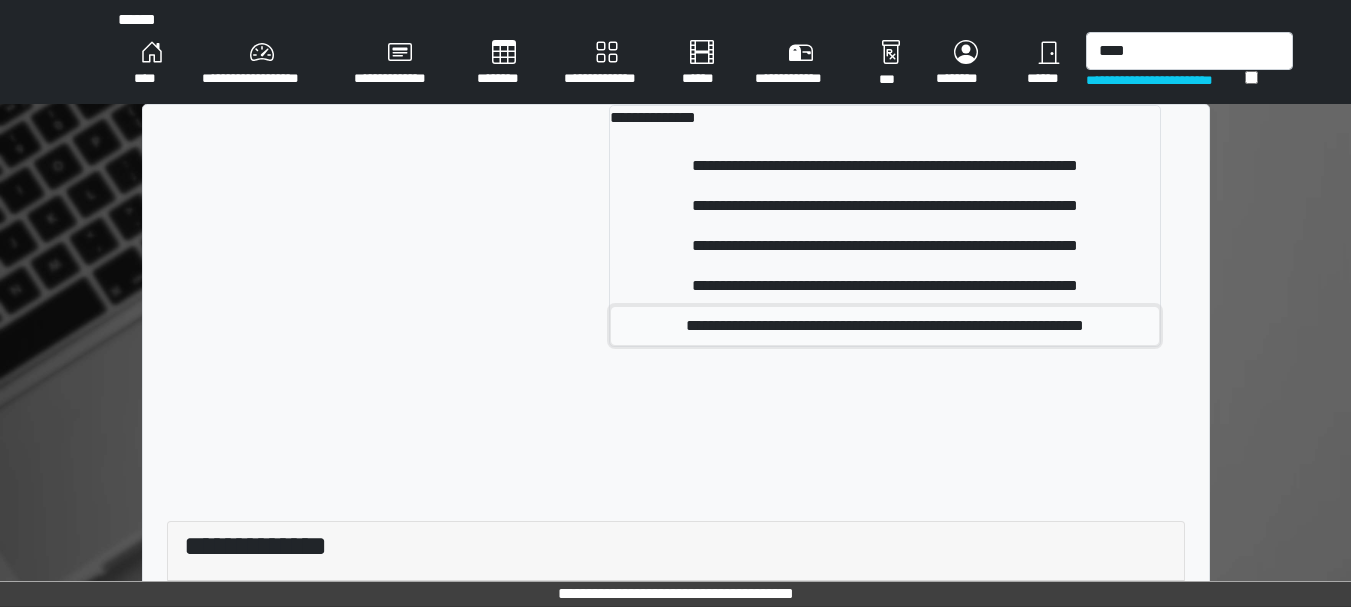 click on "**********" at bounding box center (884, 326) 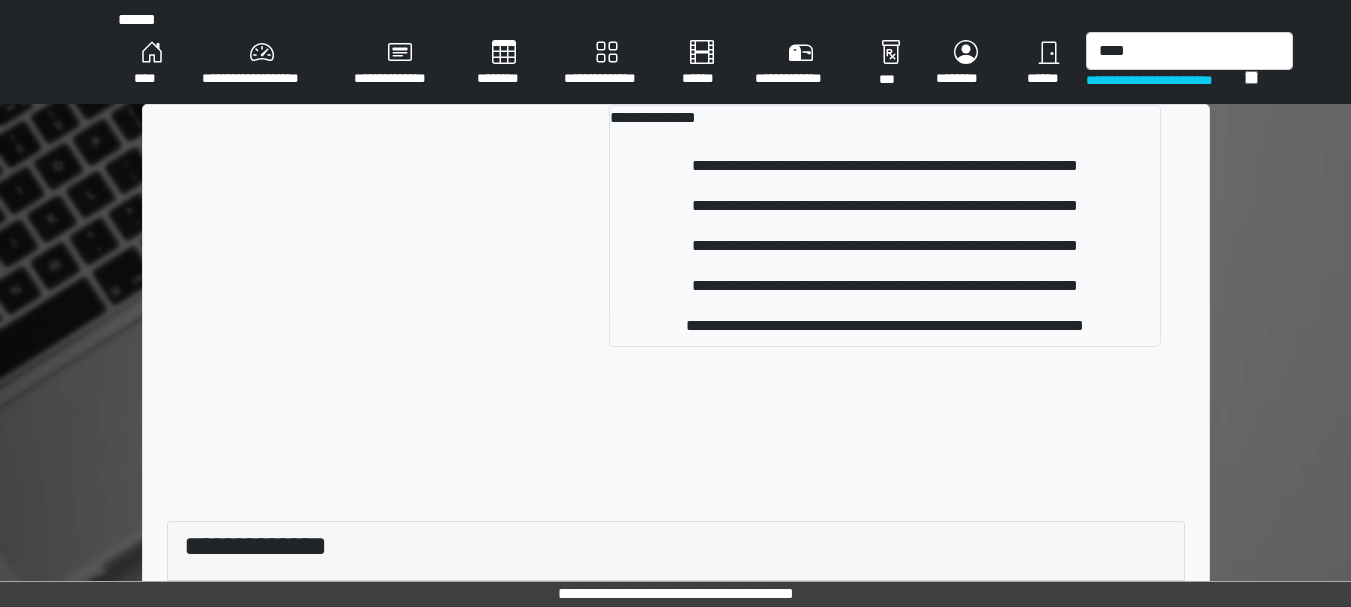 type 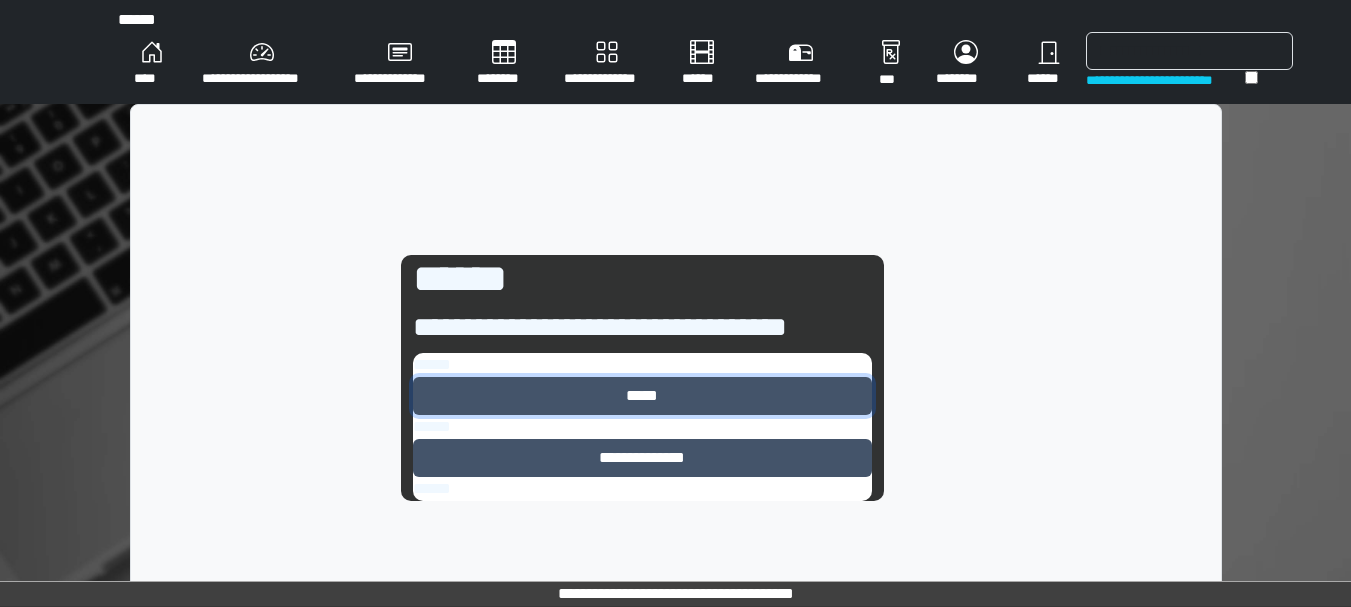 click on "*****" at bounding box center [642, 396] 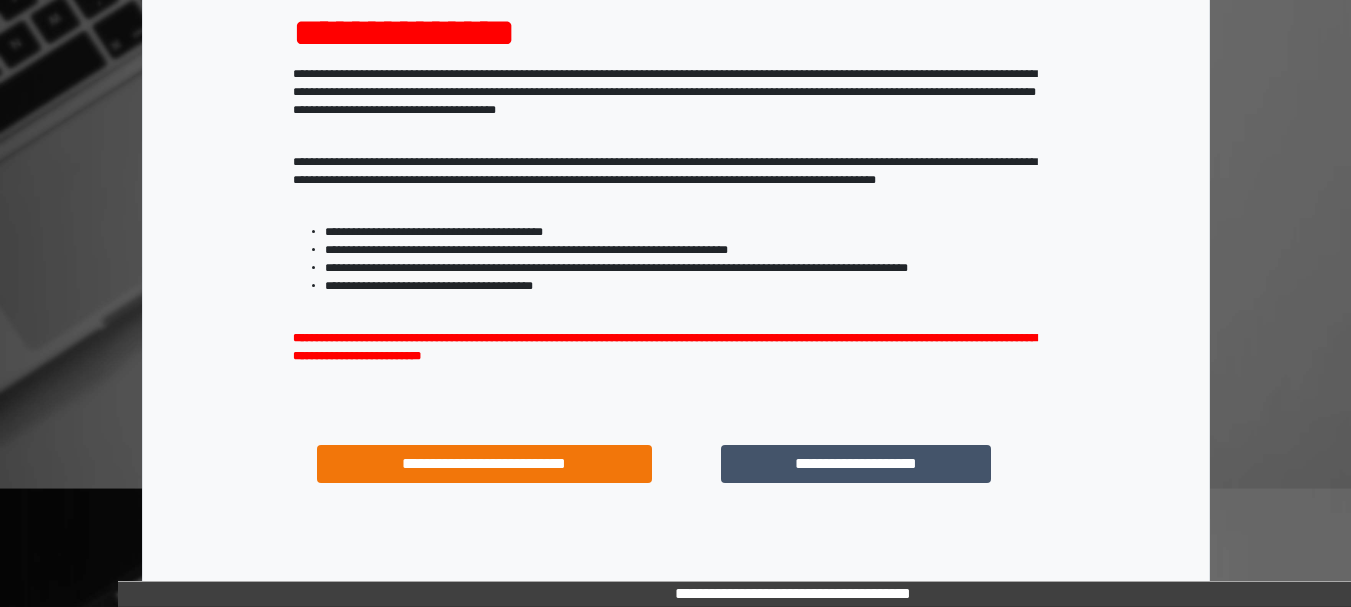scroll, scrollTop: 321, scrollLeft: 0, axis: vertical 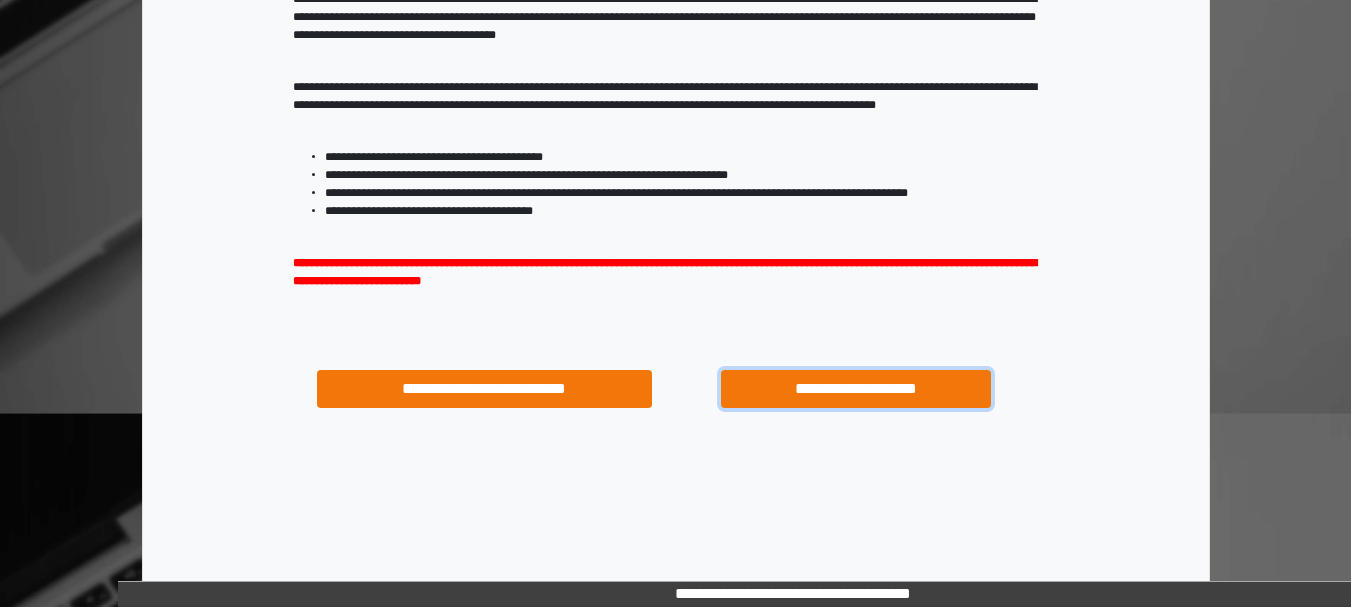 click on "**********" at bounding box center (855, 389) 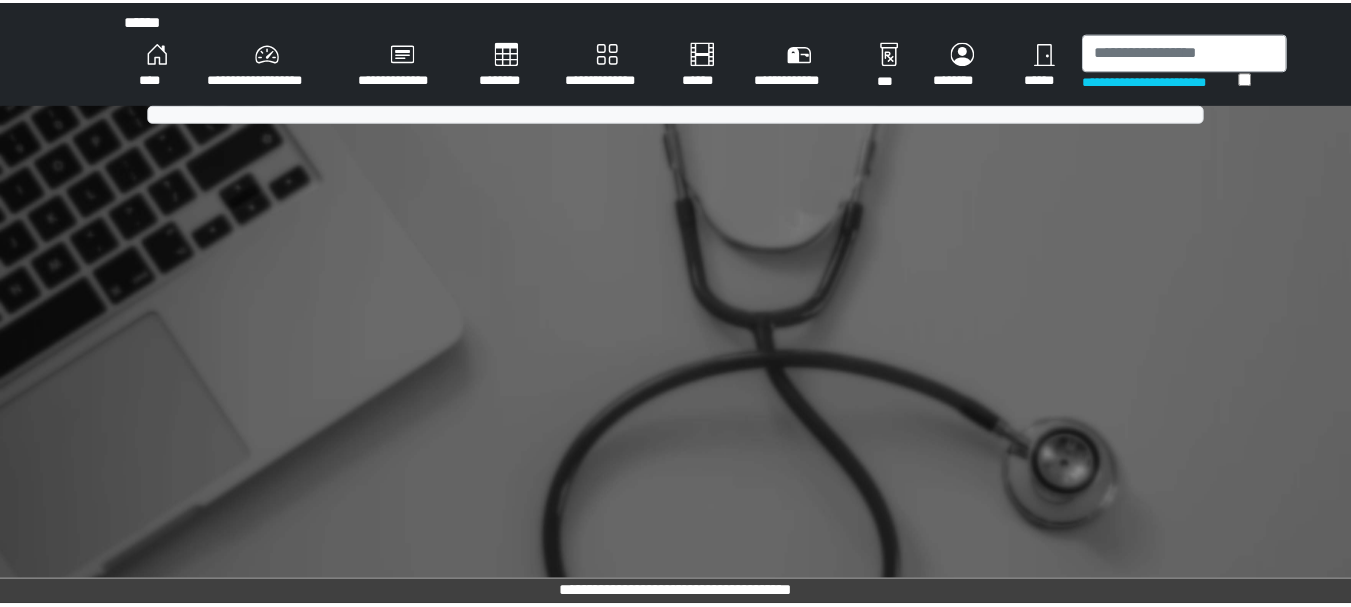 scroll, scrollTop: 0, scrollLeft: 0, axis: both 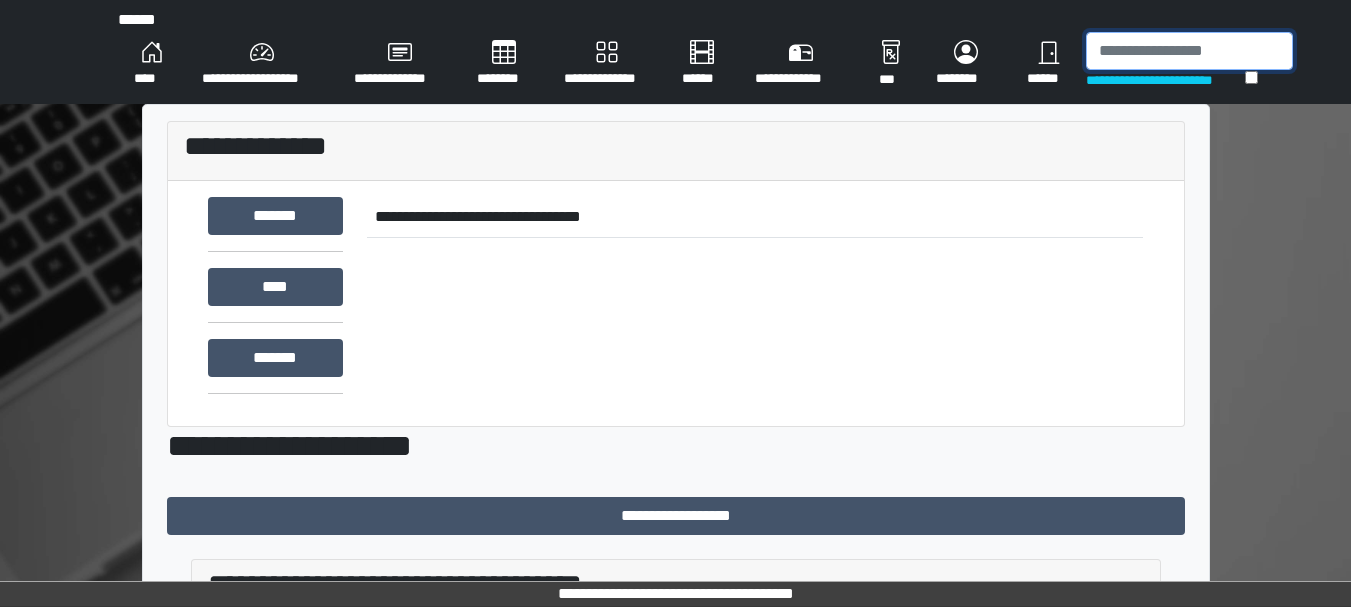 click at bounding box center (1189, 51) 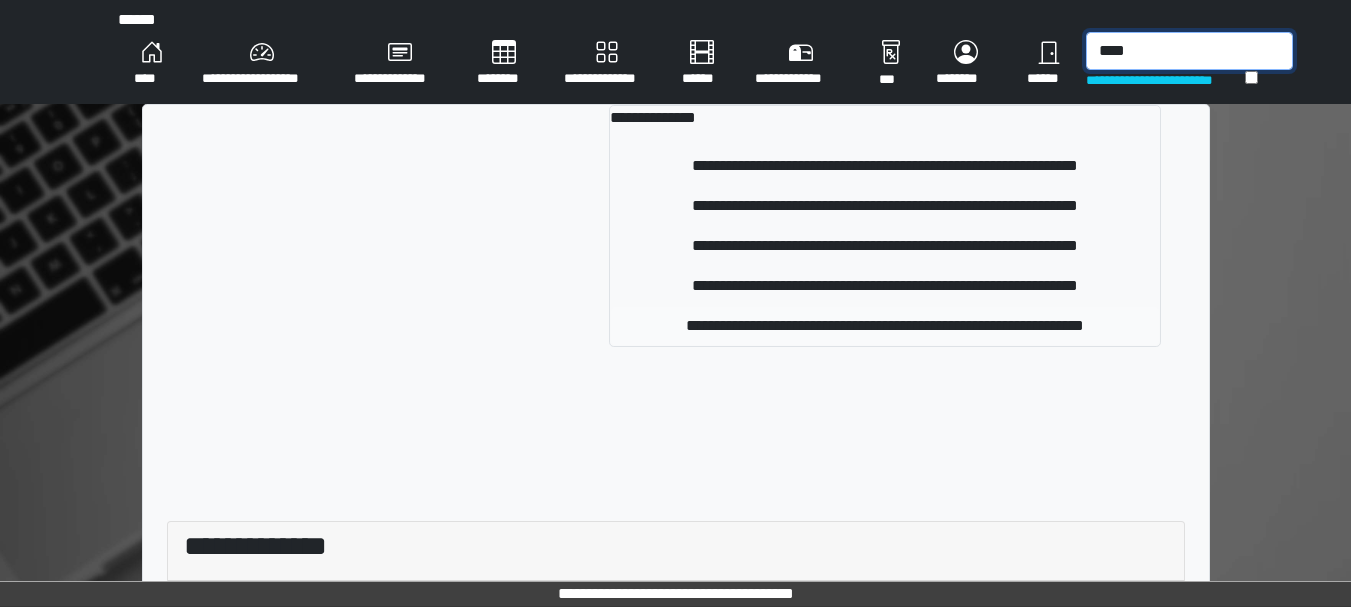 type on "****" 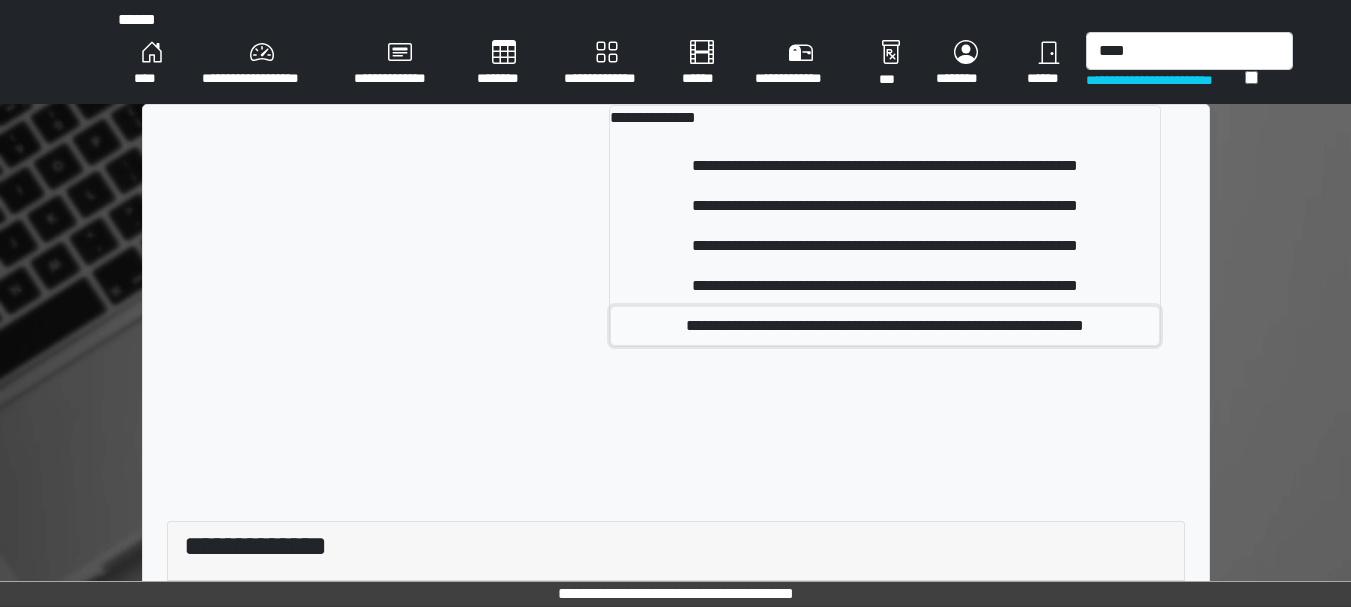 click on "**********" at bounding box center [884, 326] 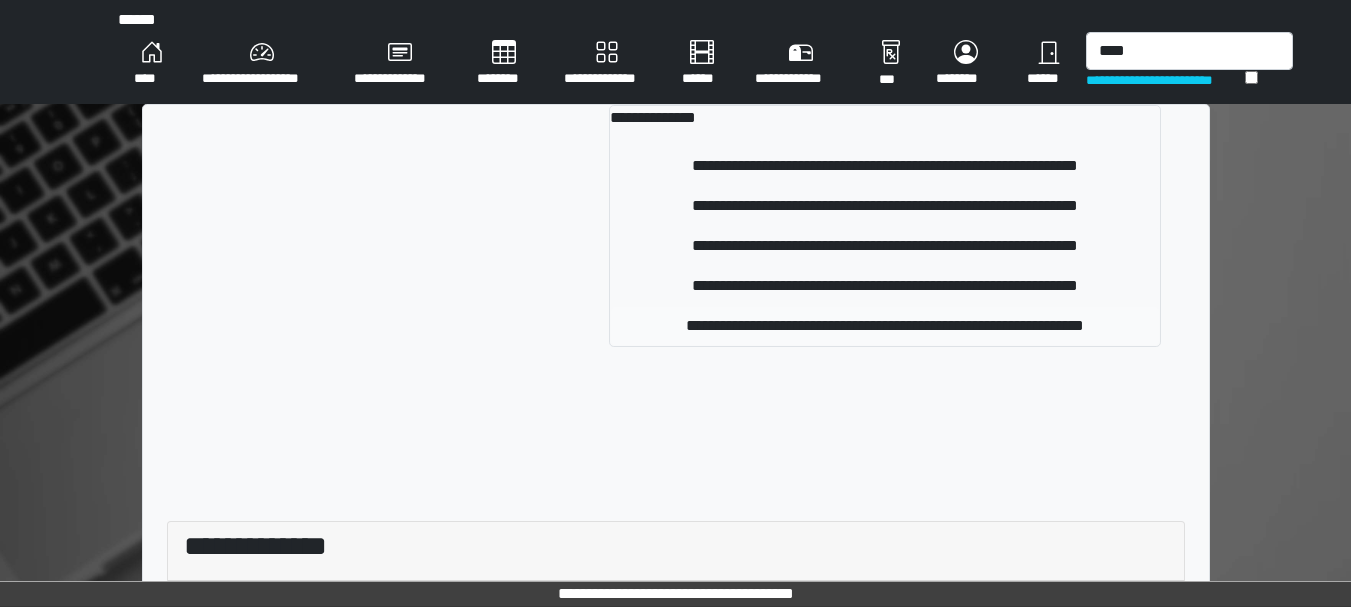 type 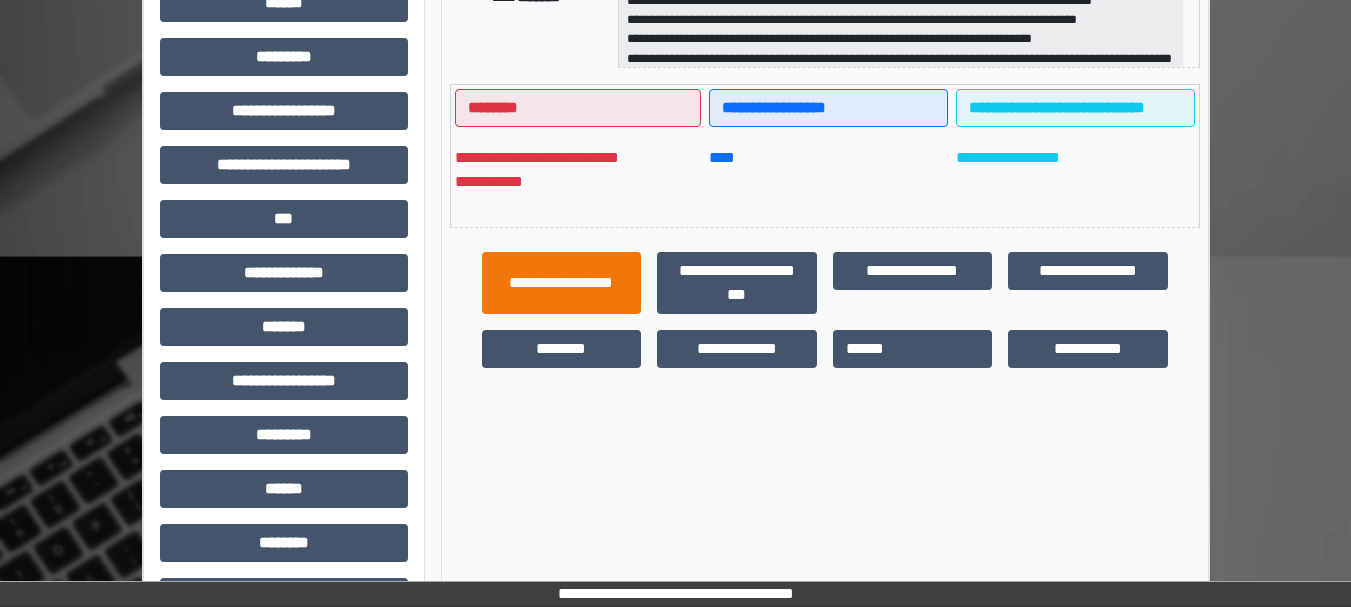 scroll, scrollTop: 479, scrollLeft: 0, axis: vertical 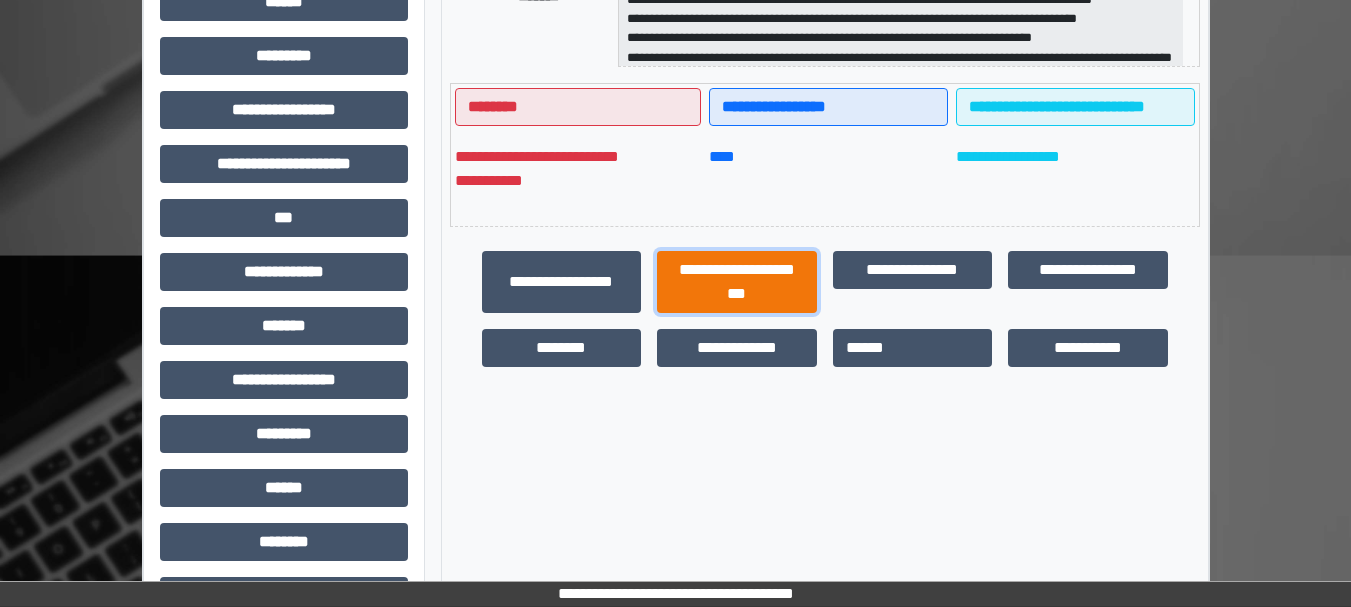 click on "**********" at bounding box center (737, 282) 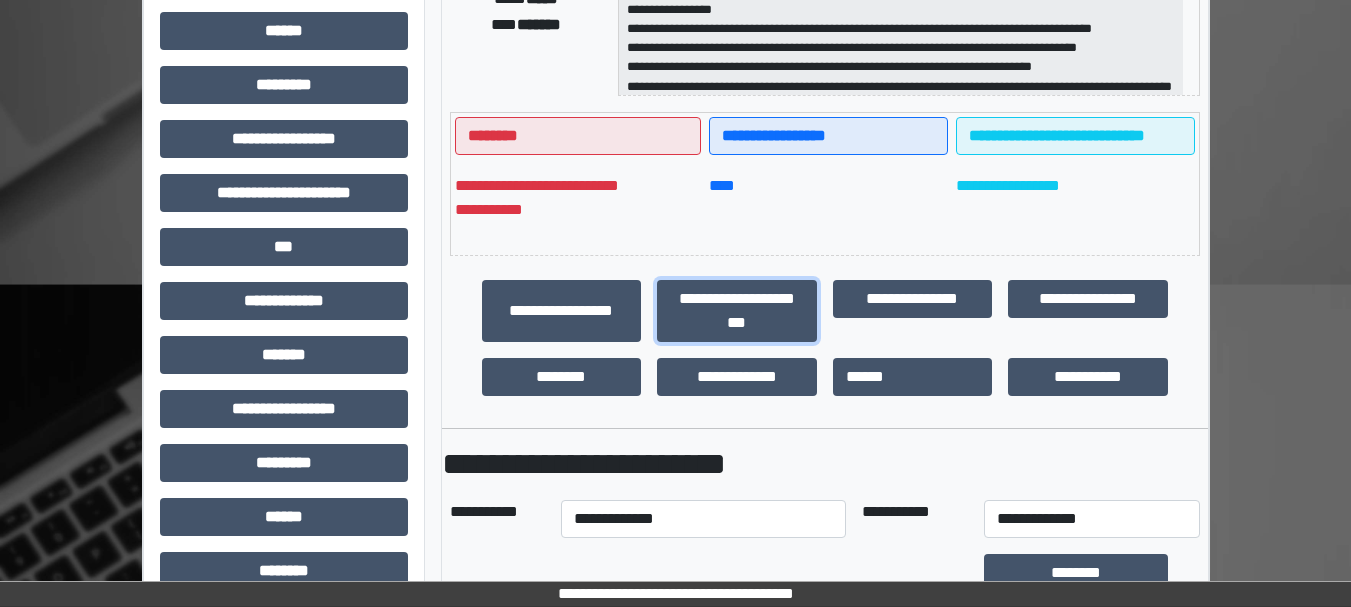 scroll, scrollTop: 445, scrollLeft: 0, axis: vertical 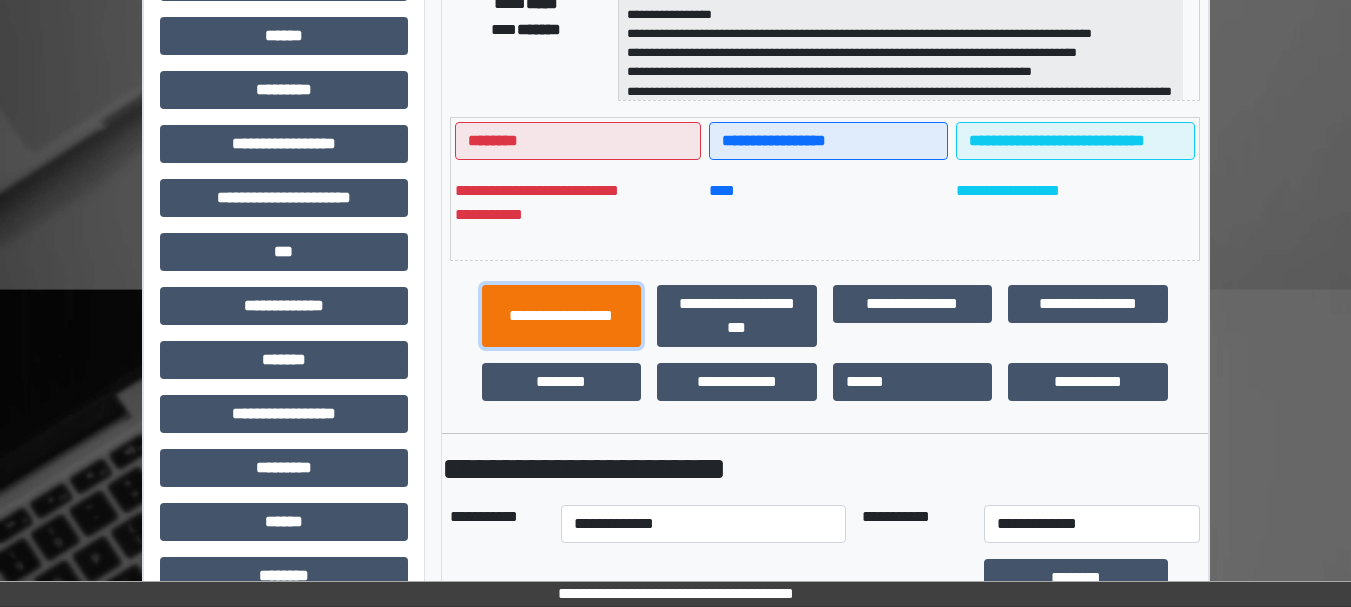 click on "**********" at bounding box center (562, 316) 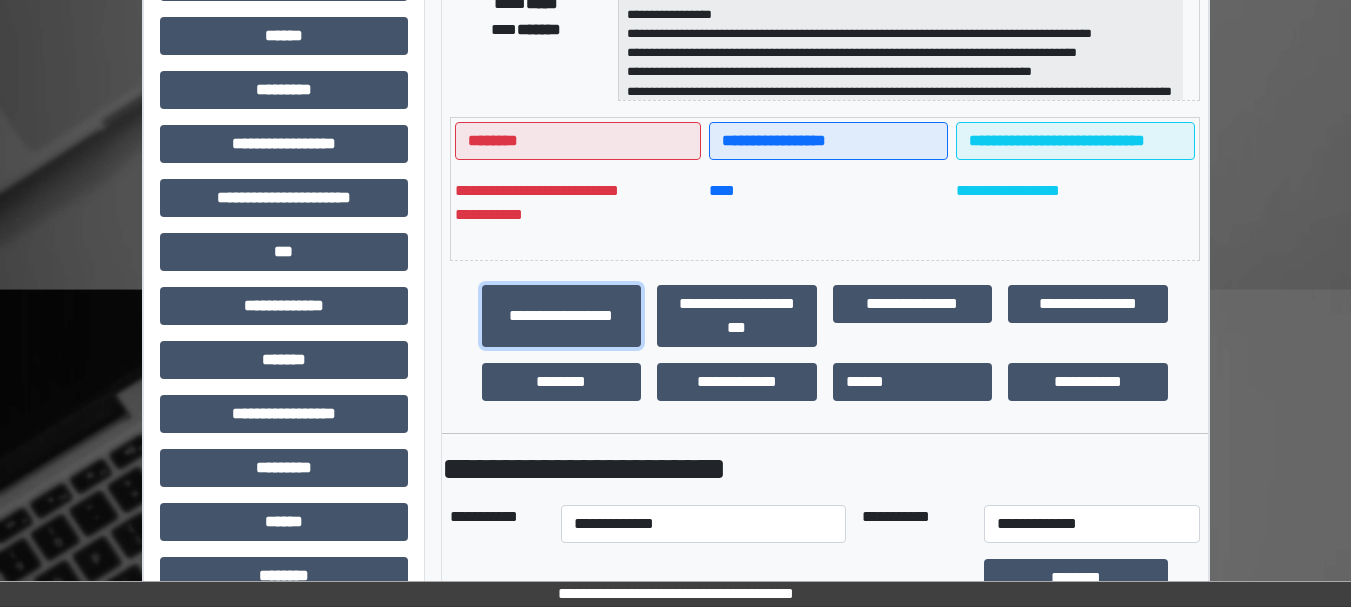 drag, startPoint x: 560, startPoint y: 329, endPoint x: 737, endPoint y: 402, distance: 191.46278 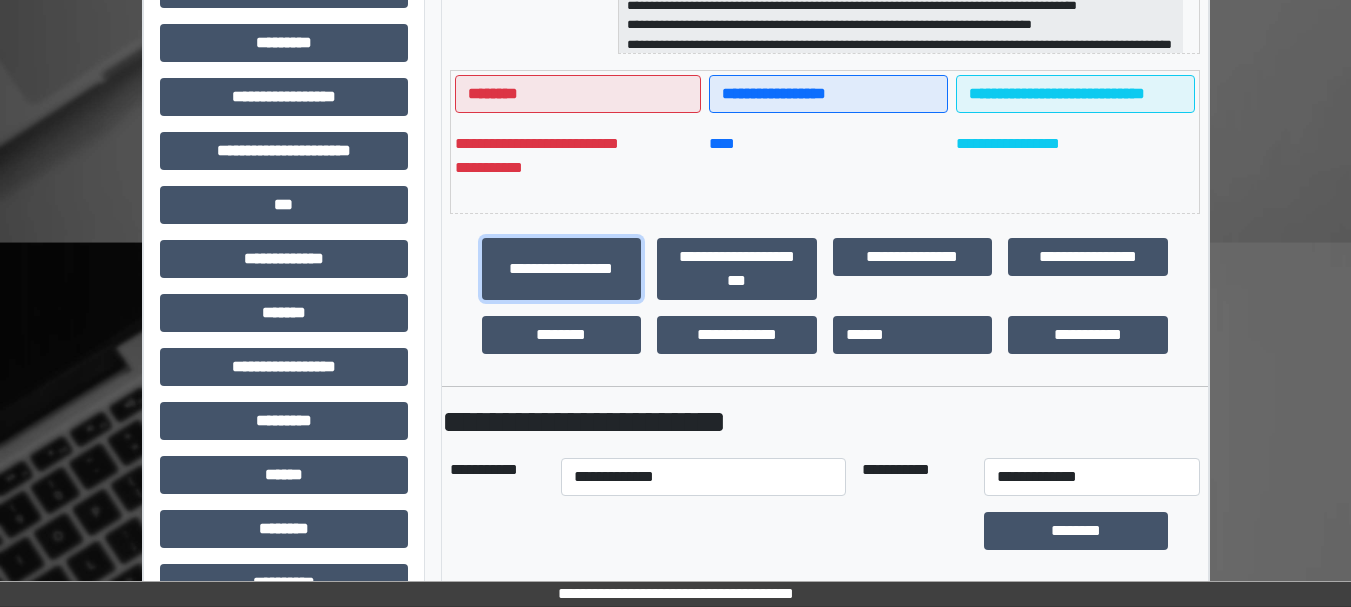 scroll, scrollTop: 491, scrollLeft: 0, axis: vertical 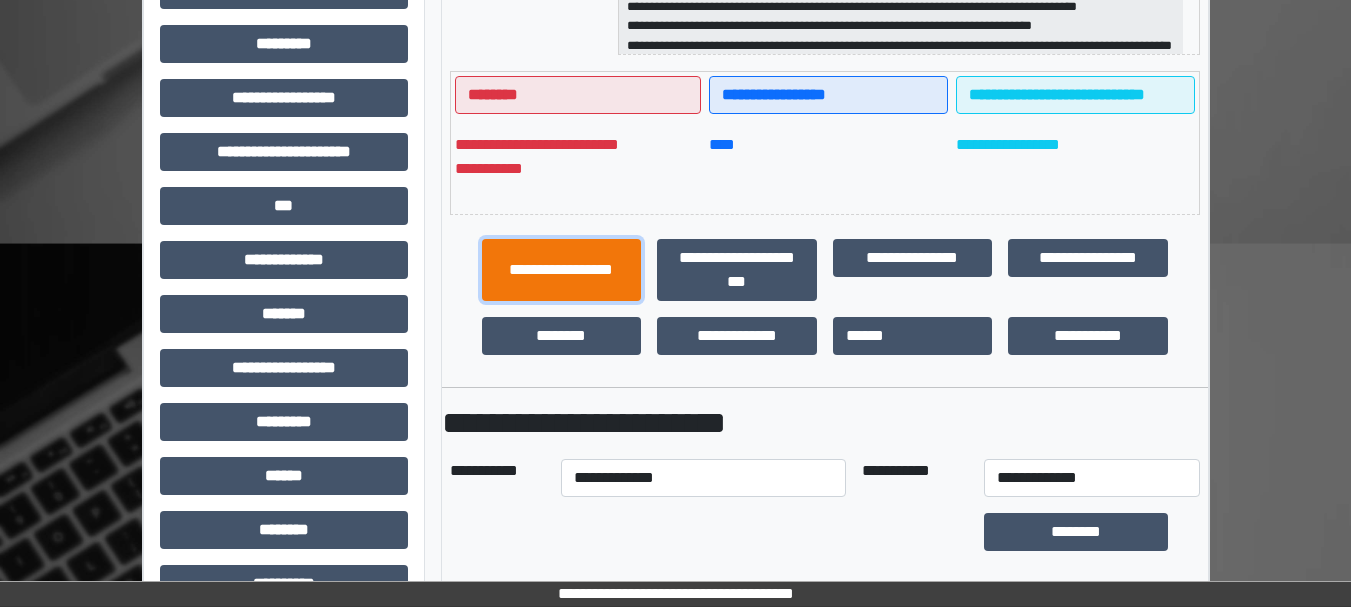 click on "**********" at bounding box center (562, 270) 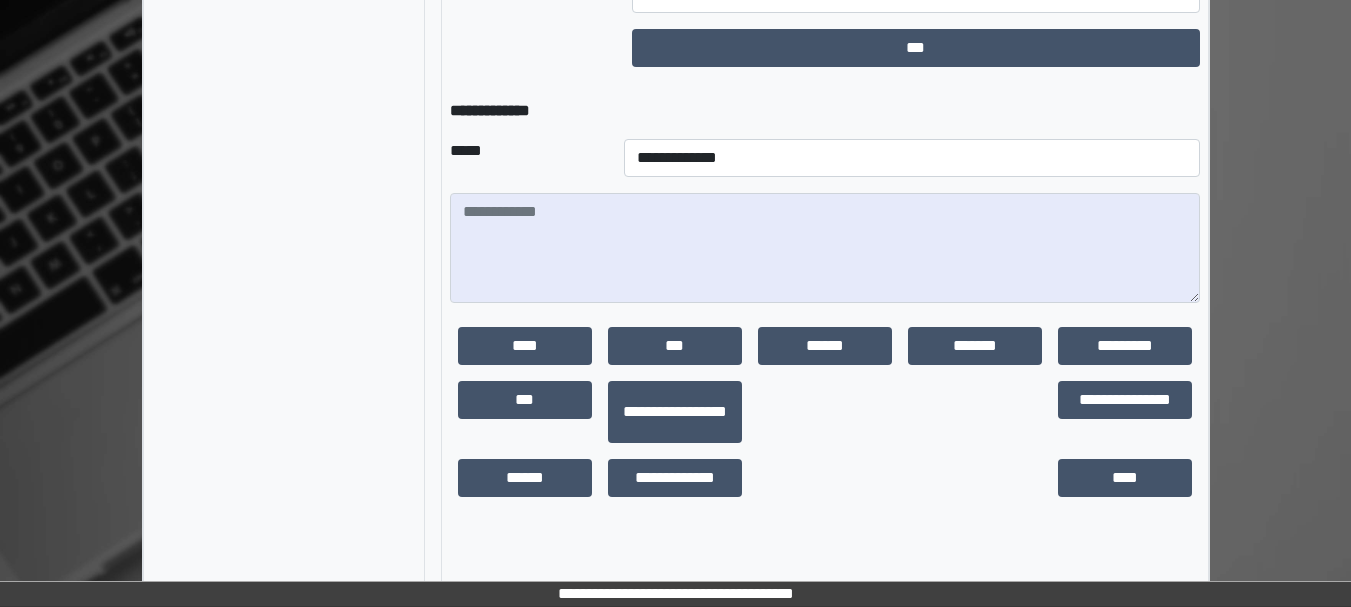 scroll, scrollTop: 3501, scrollLeft: 0, axis: vertical 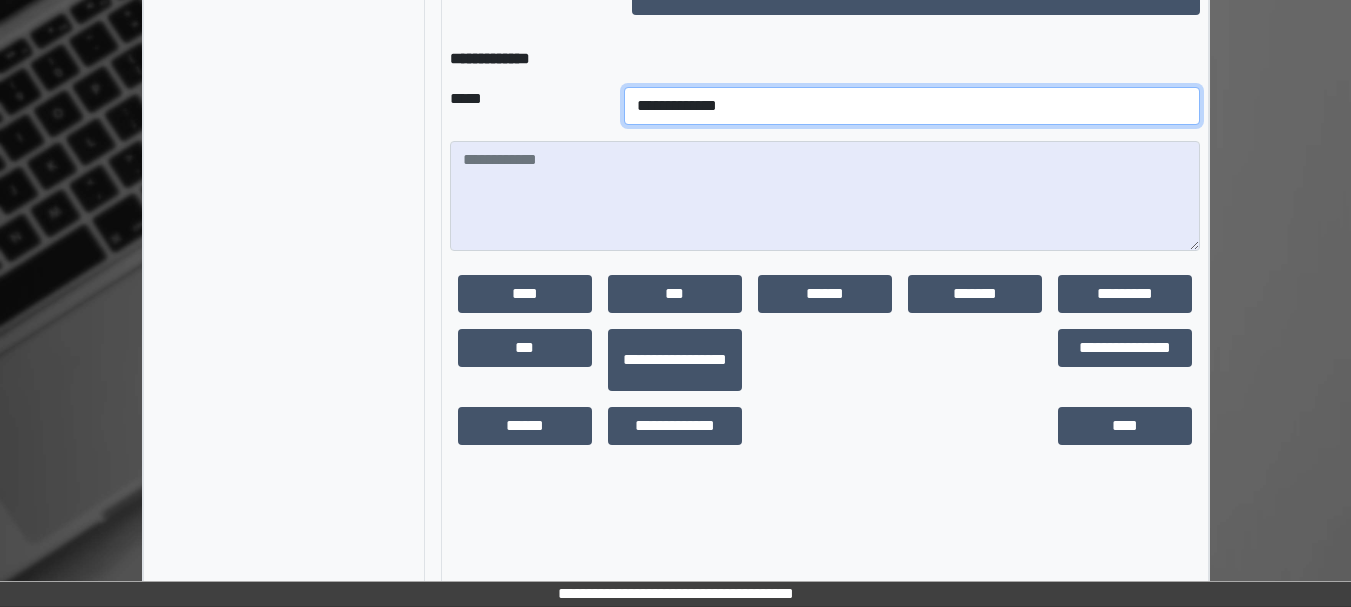 click on "**********" at bounding box center [912, 106] 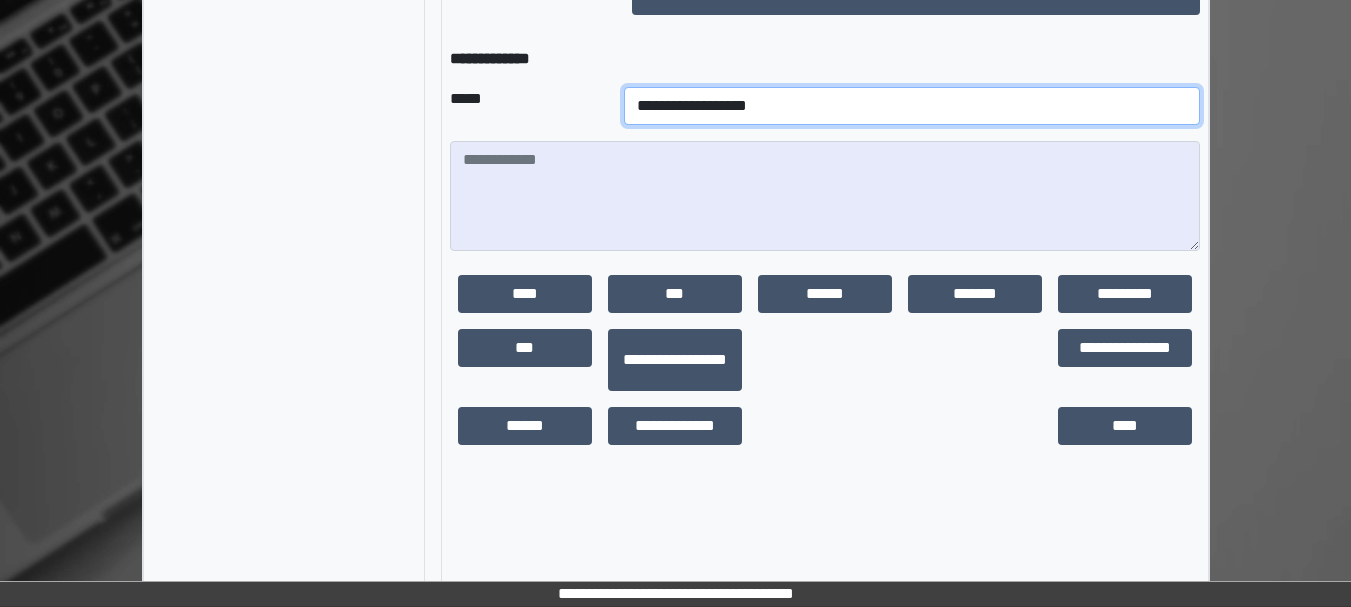click on "**********" at bounding box center (912, 106) 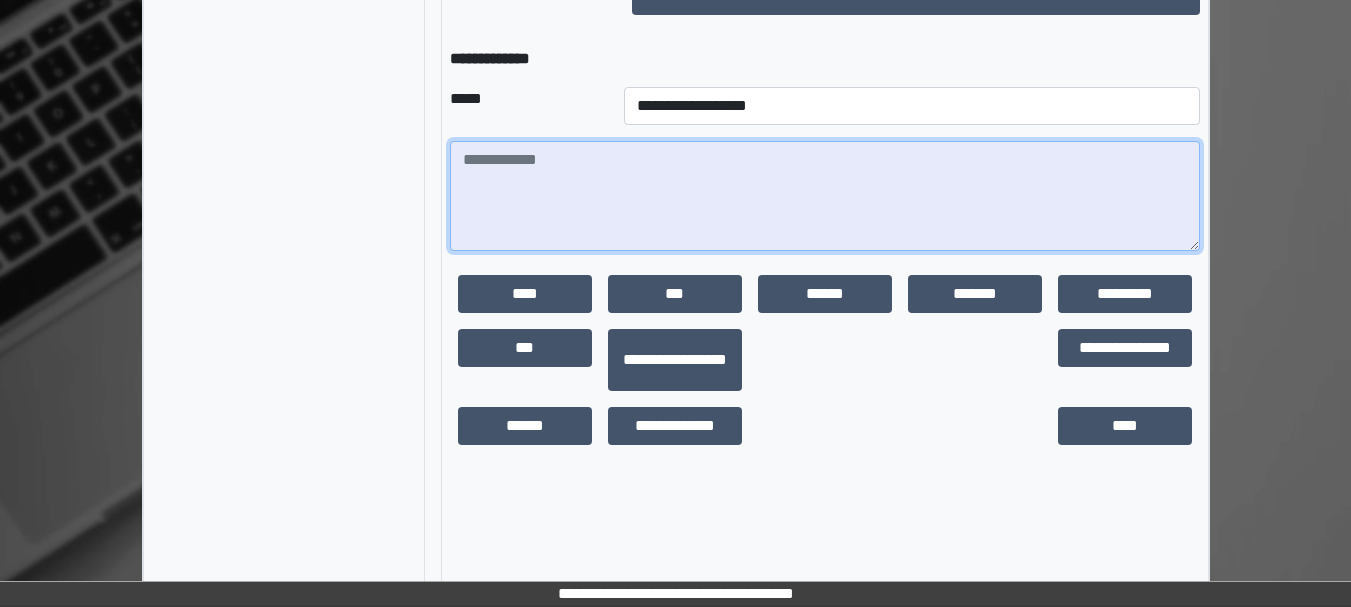 click at bounding box center (825, 196) 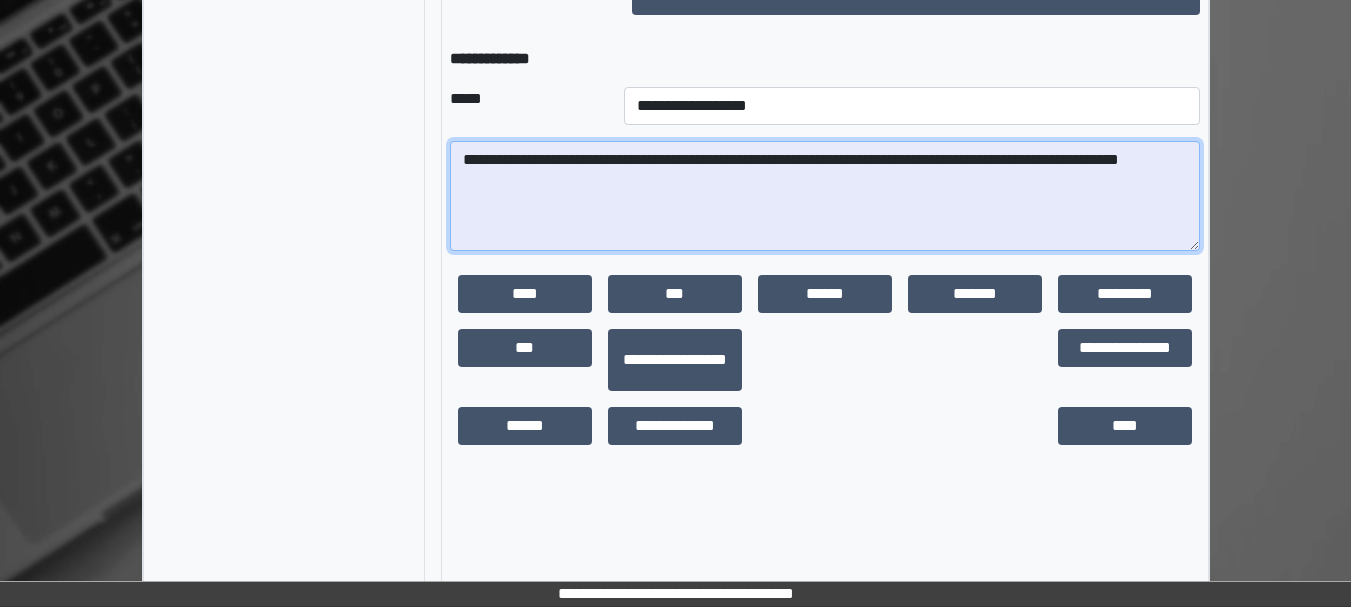 drag, startPoint x: 583, startPoint y: 270, endPoint x: 433, endPoint y: 233, distance: 154.49596 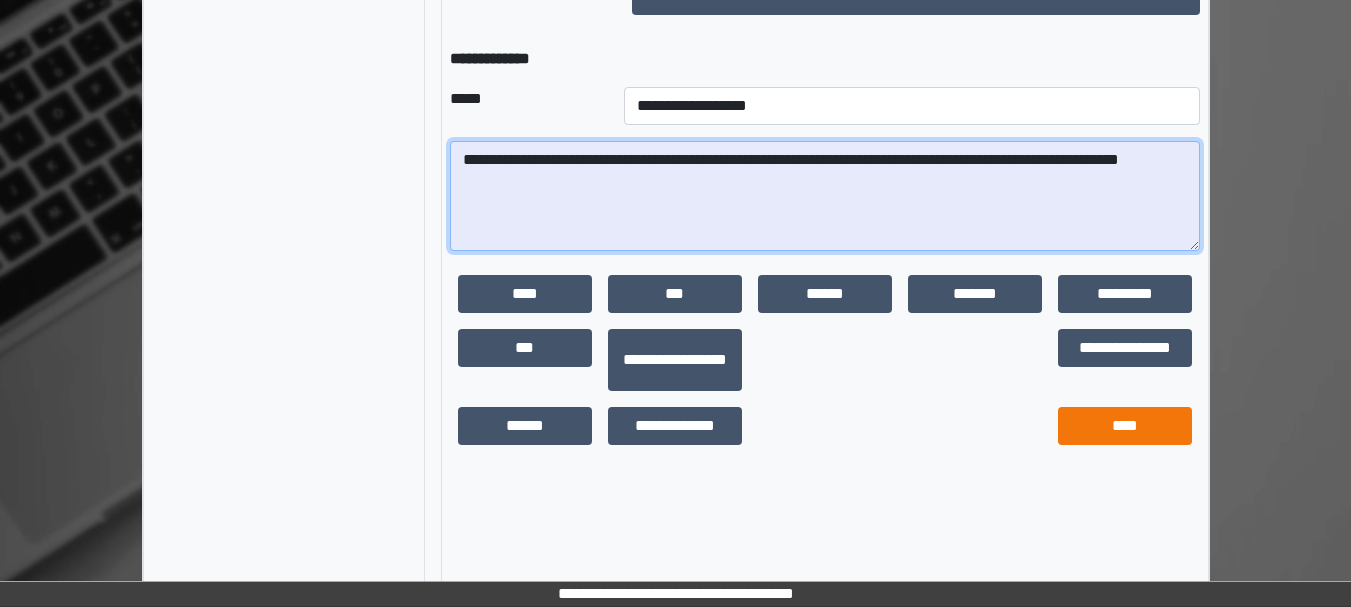 type on "**********" 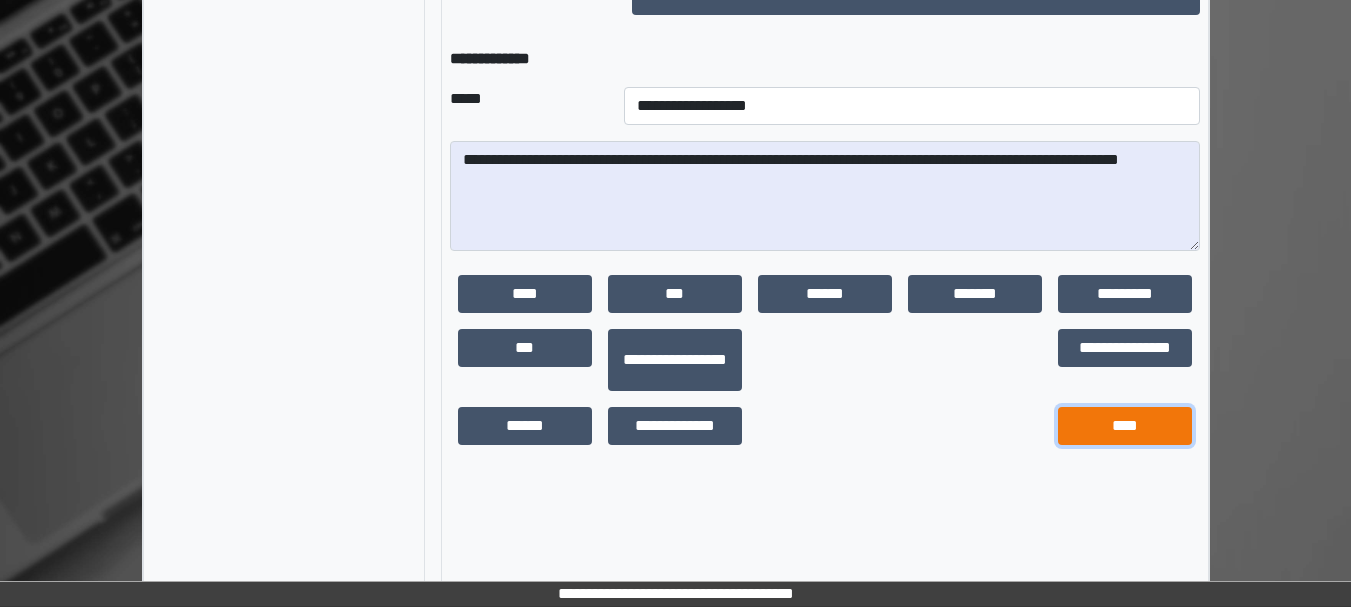click on "****" at bounding box center (1125, 426) 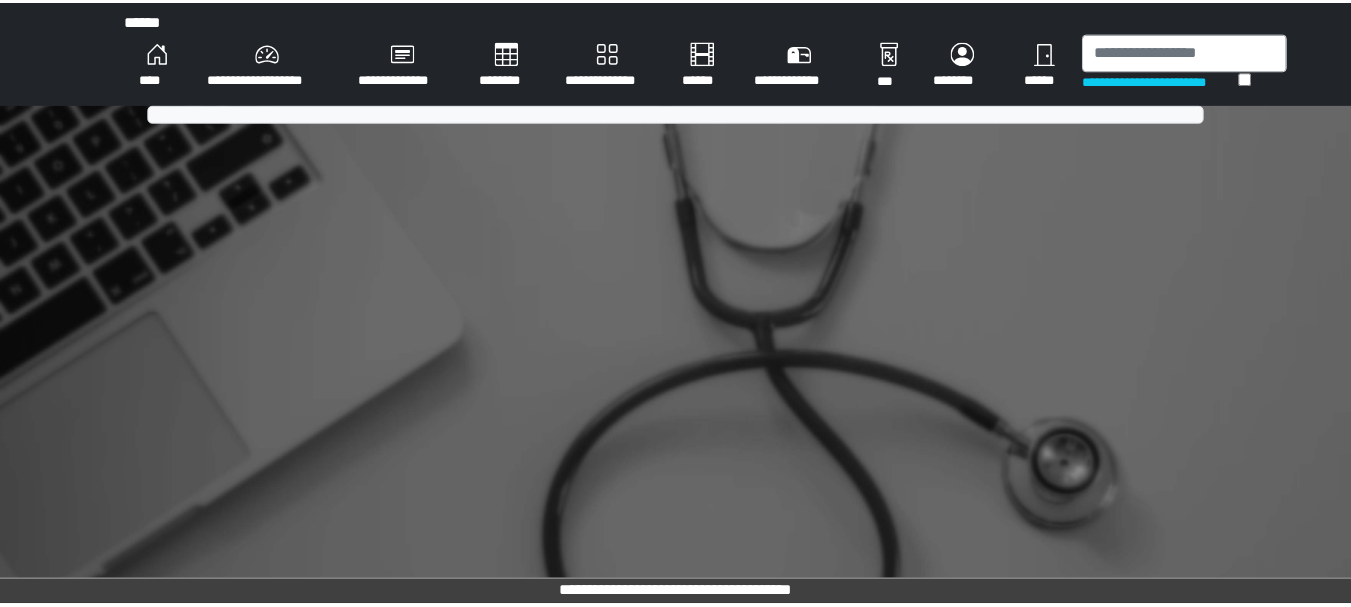 scroll, scrollTop: 0, scrollLeft: 0, axis: both 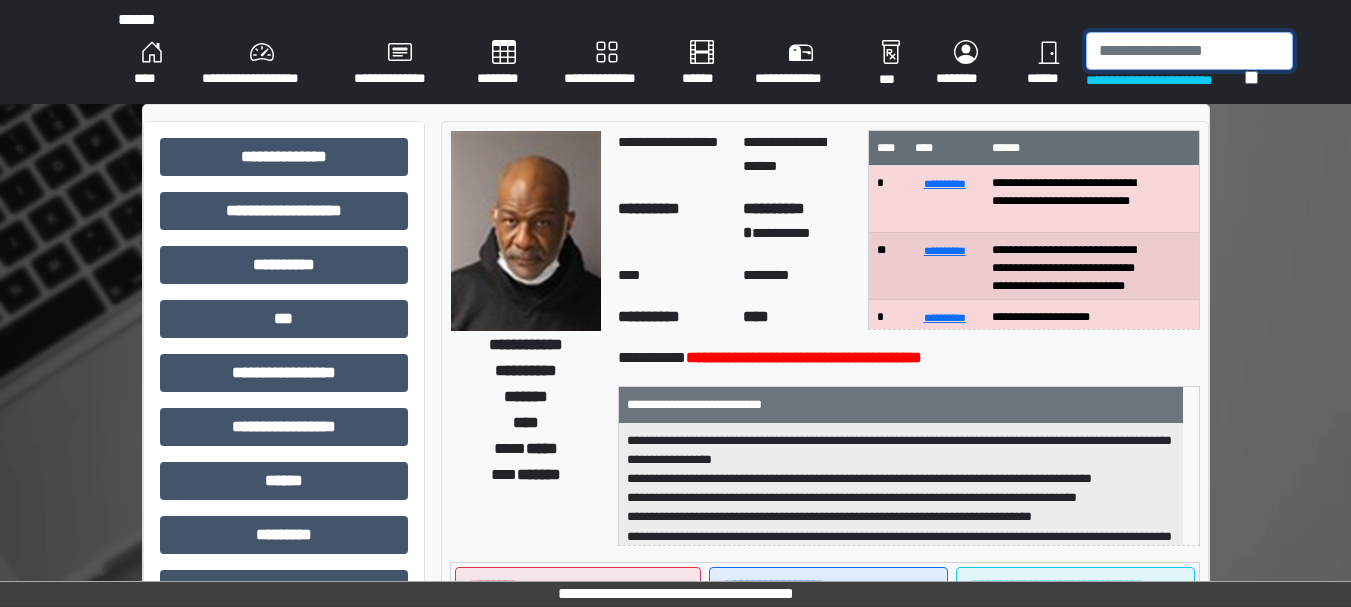 click at bounding box center (1189, 51) 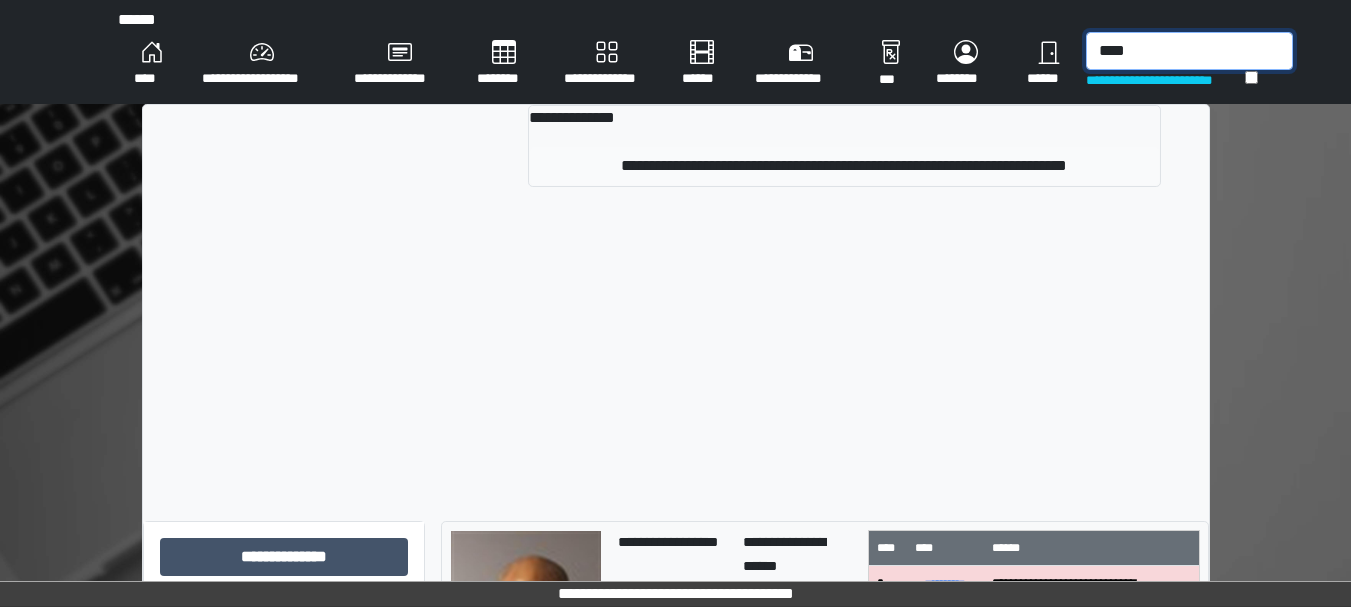 type on "****" 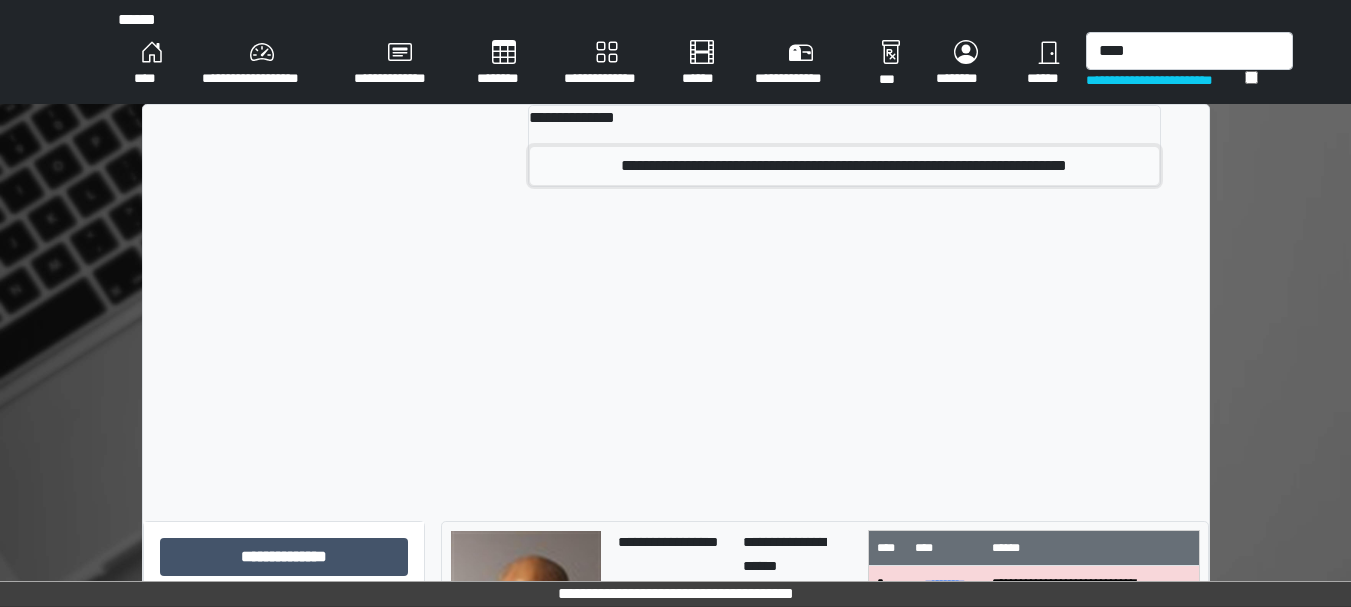 click on "**********" at bounding box center (844, 166) 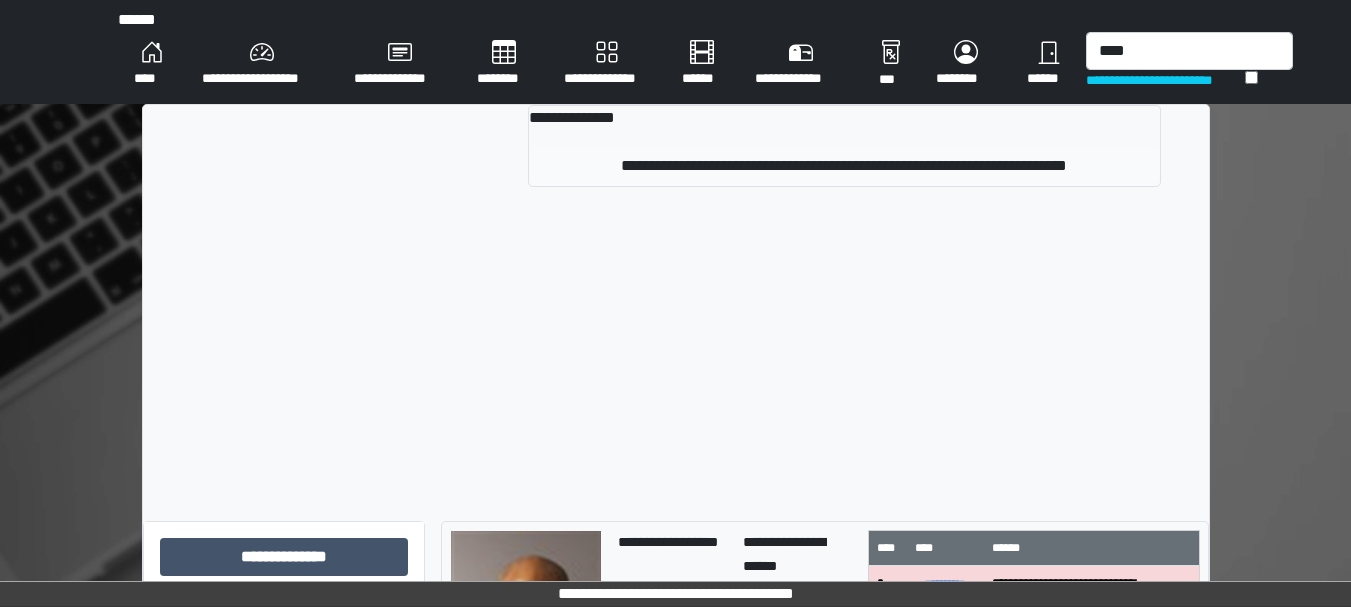 type 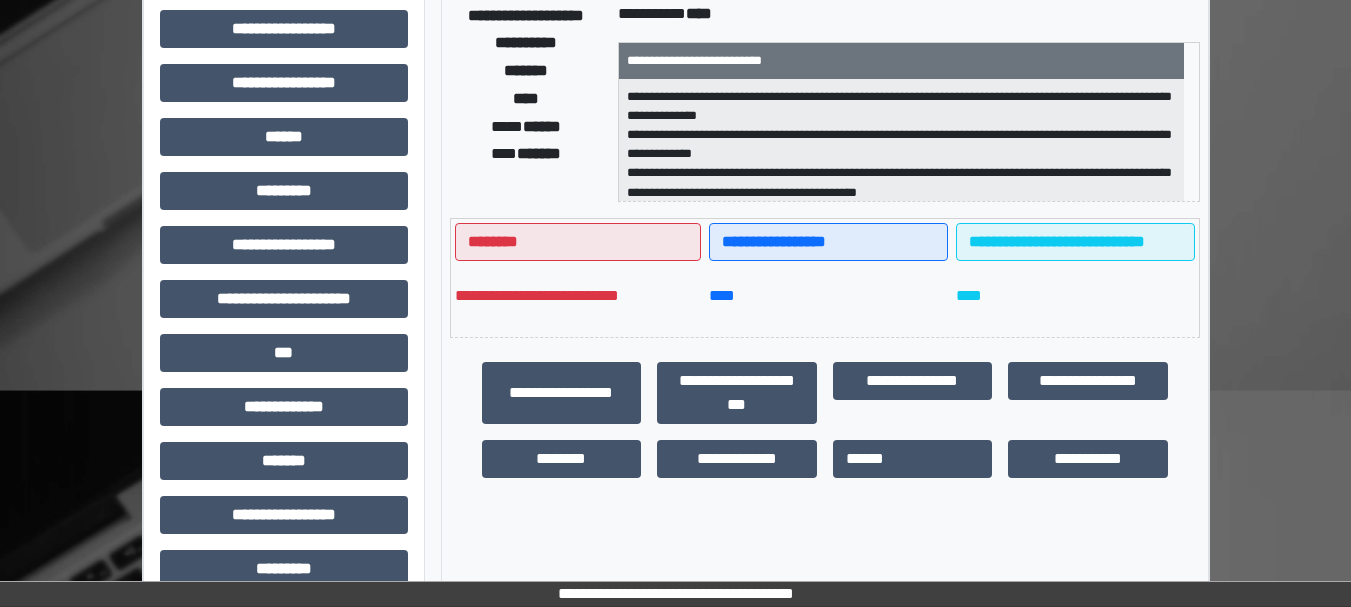 scroll, scrollTop: 345, scrollLeft: 0, axis: vertical 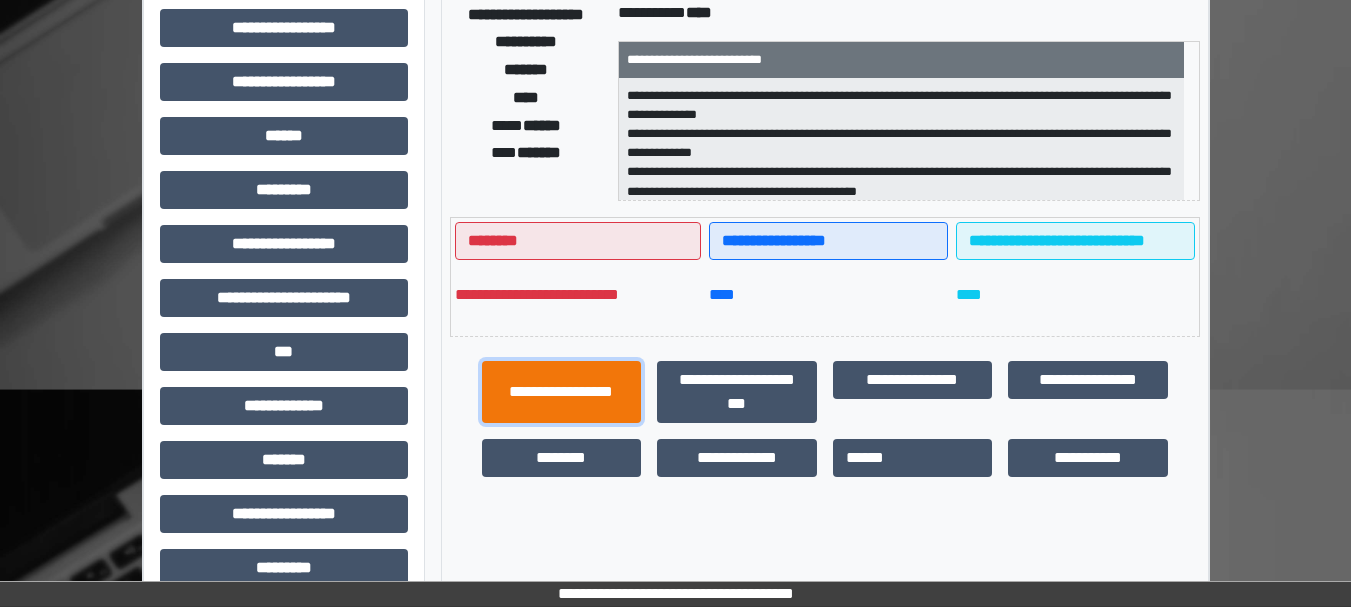 click on "**********" at bounding box center [562, 392] 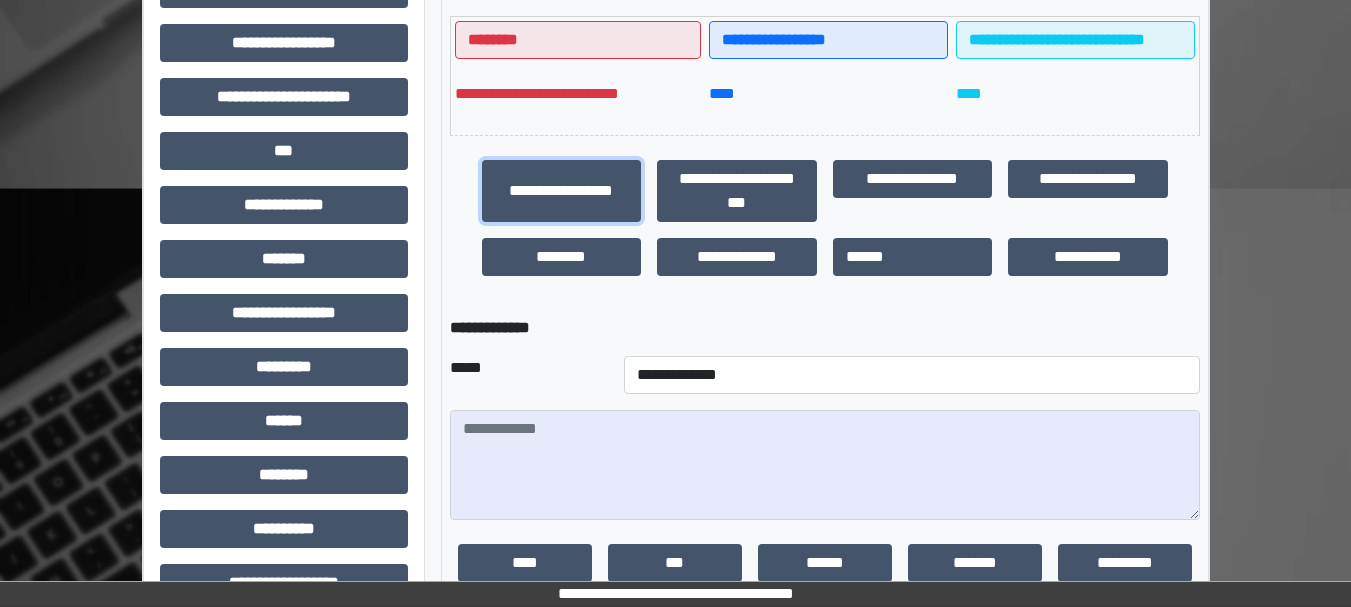 scroll, scrollTop: 567, scrollLeft: 0, axis: vertical 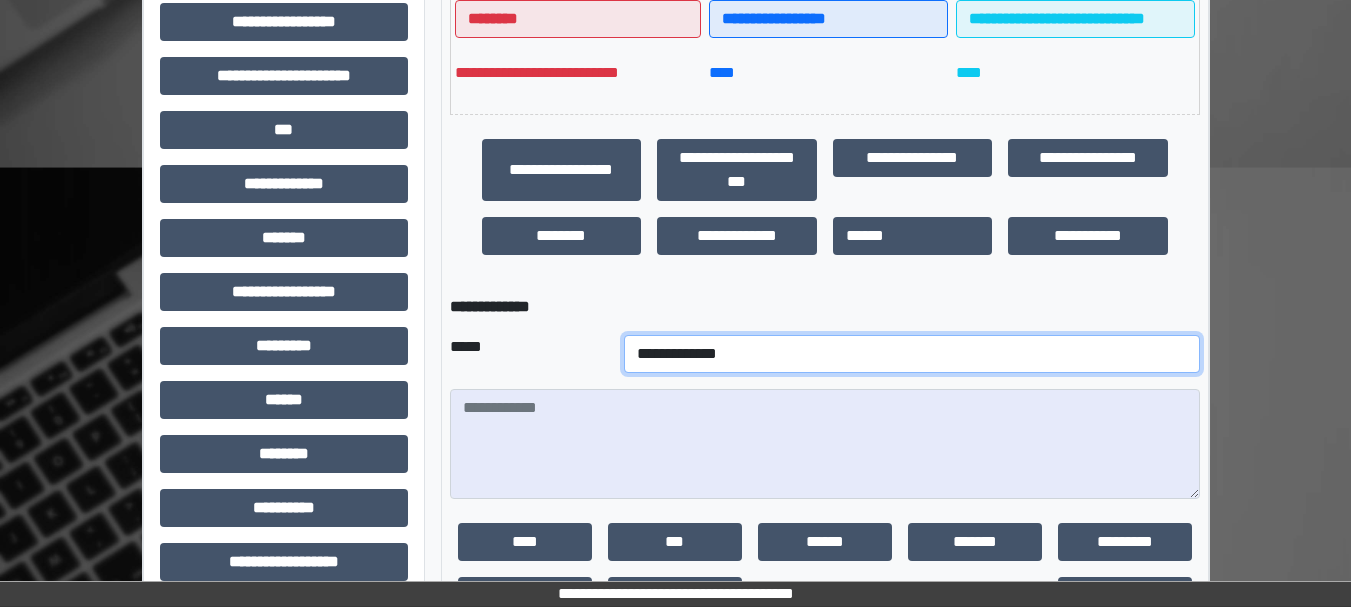 click on "**********" at bounding box center [912, 354] 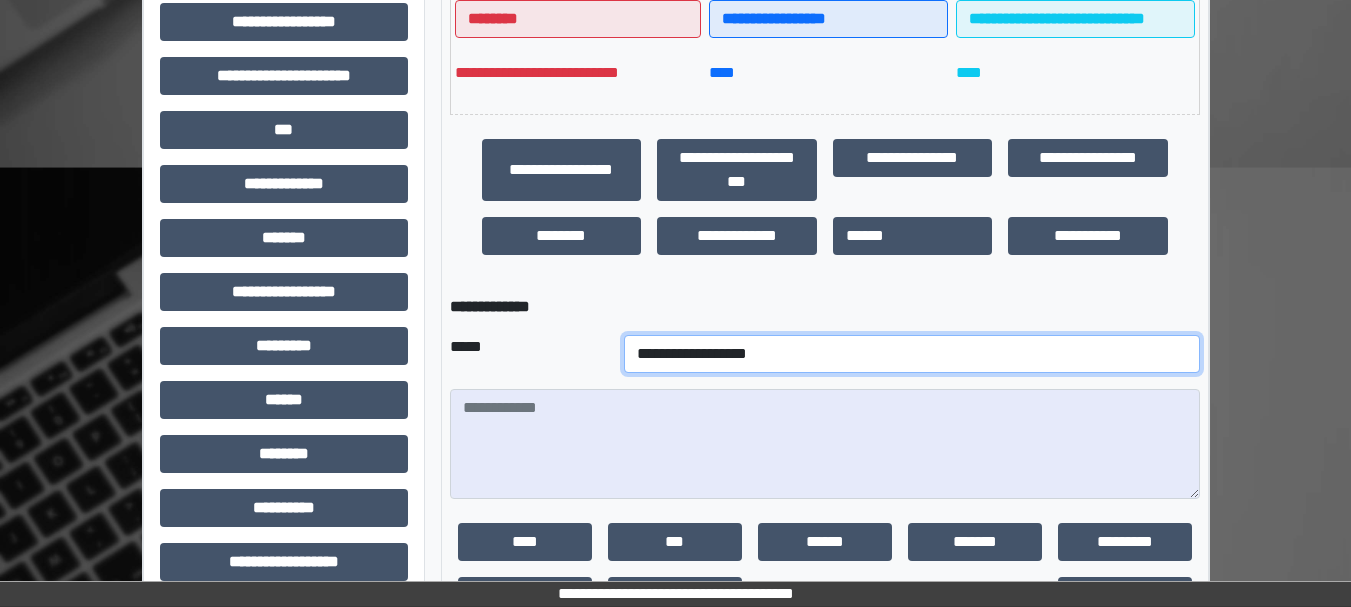 click on "**********" at bounding box center [912, 354] 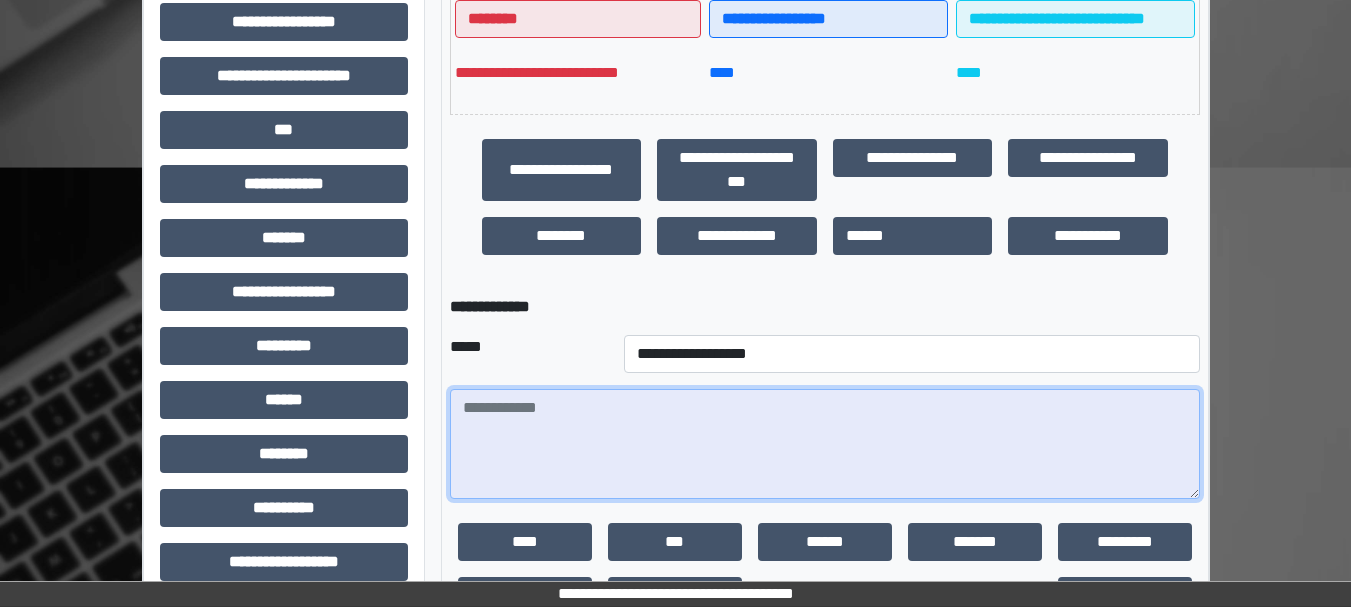 click at bounding box center (825, 444) 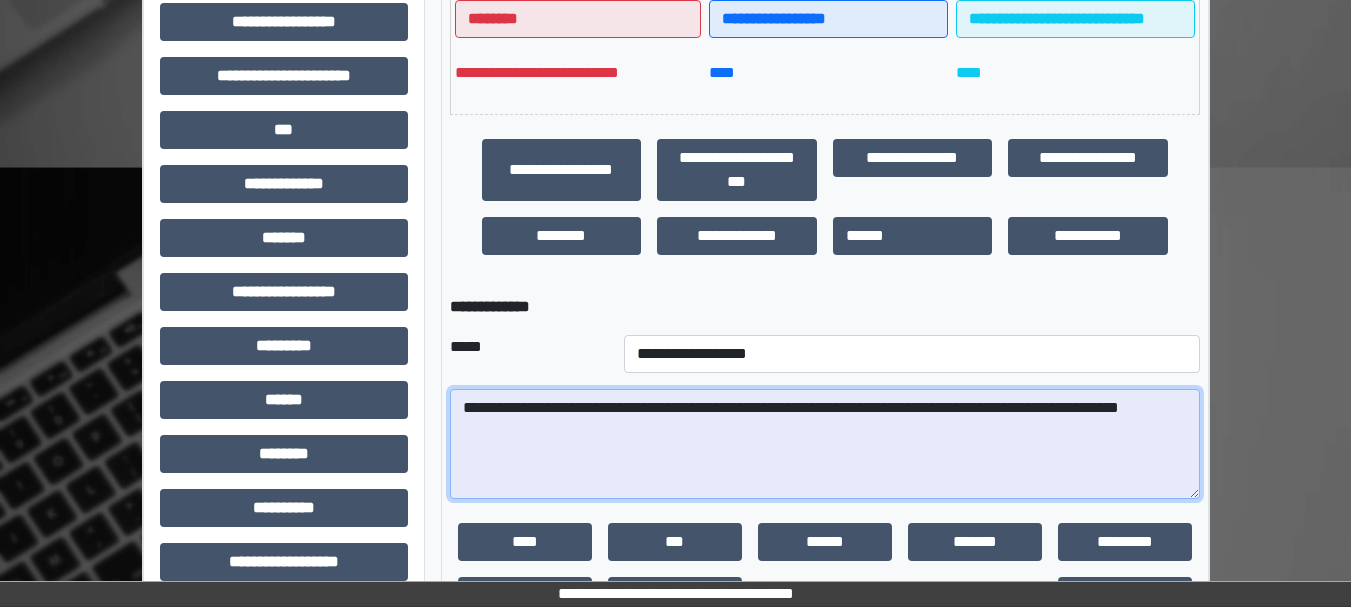 scroll, scrollTop: 719, scrollLeft: 0, axis: vertical 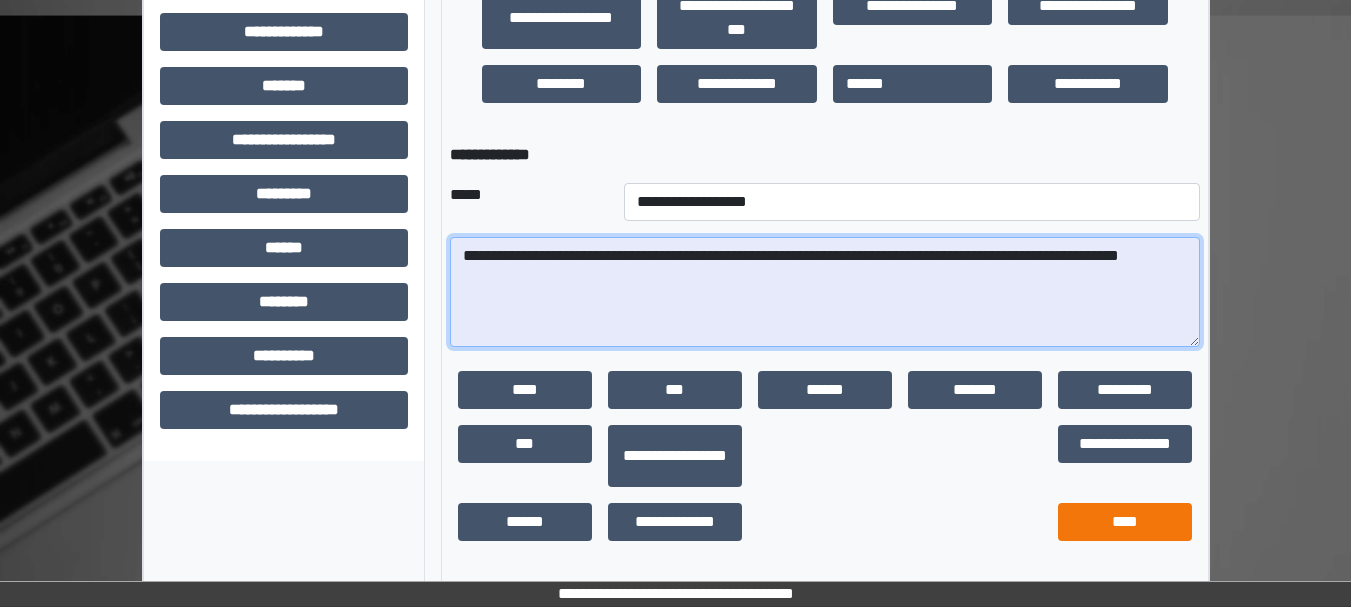 type on "**********" 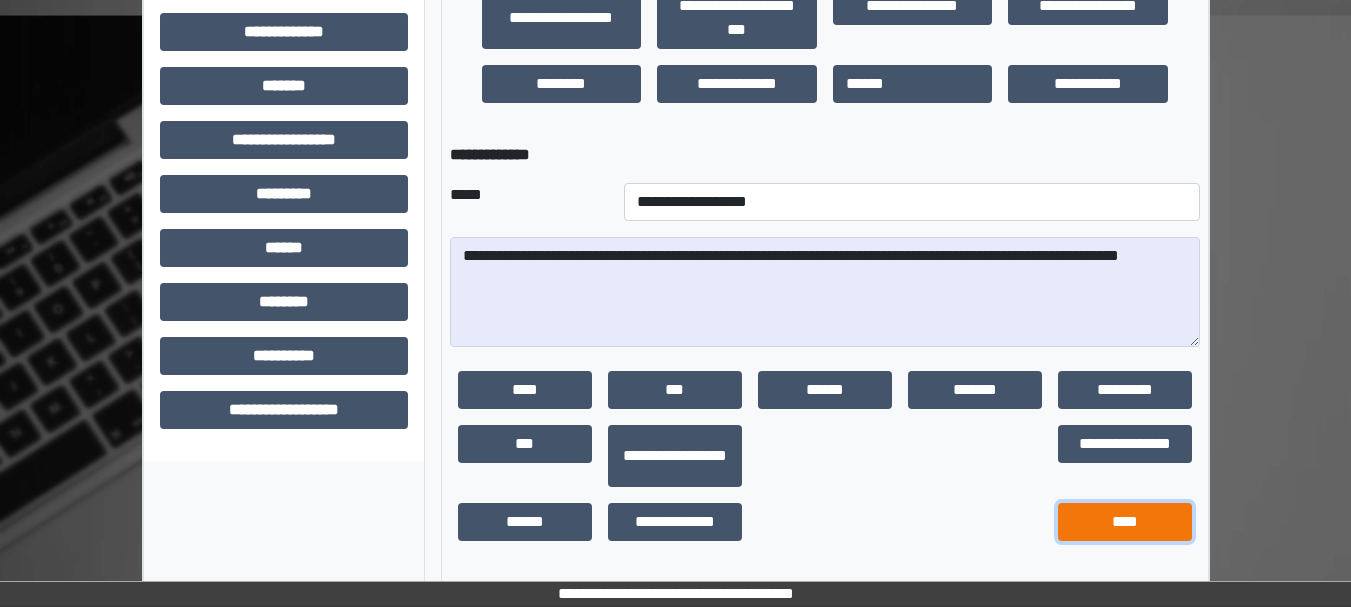 click on "****" at bounding box center (1125, 522) 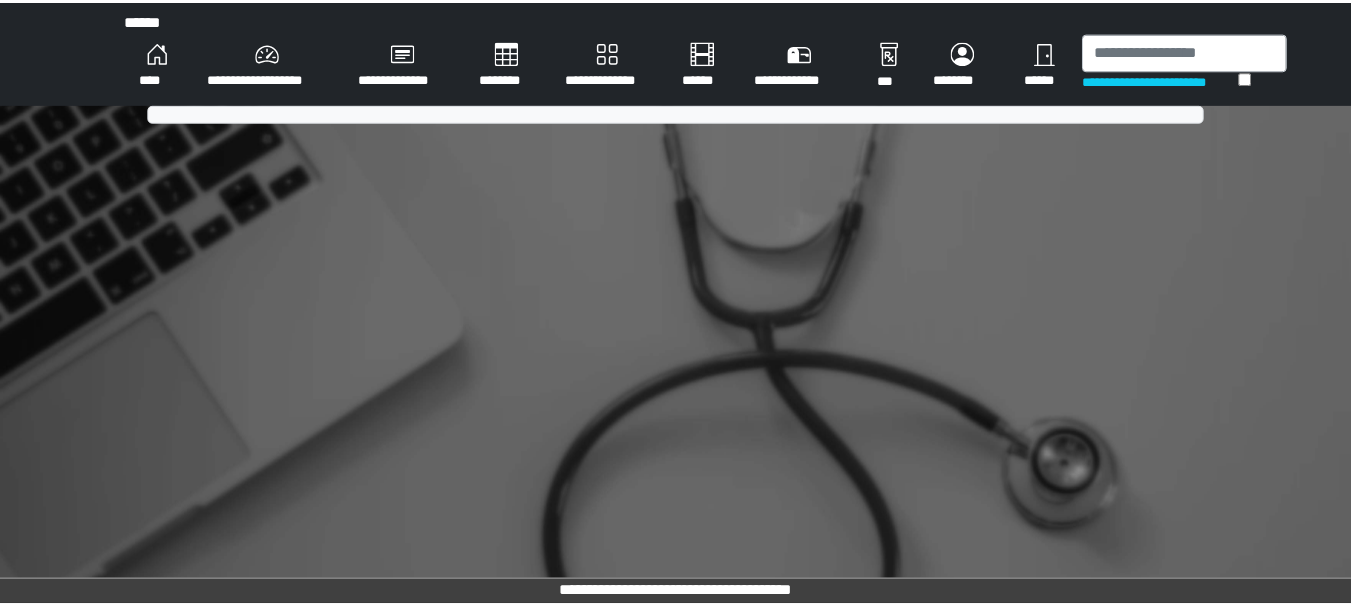 scroll, scrollTop: 0, scrollLeft: 0, axis: both 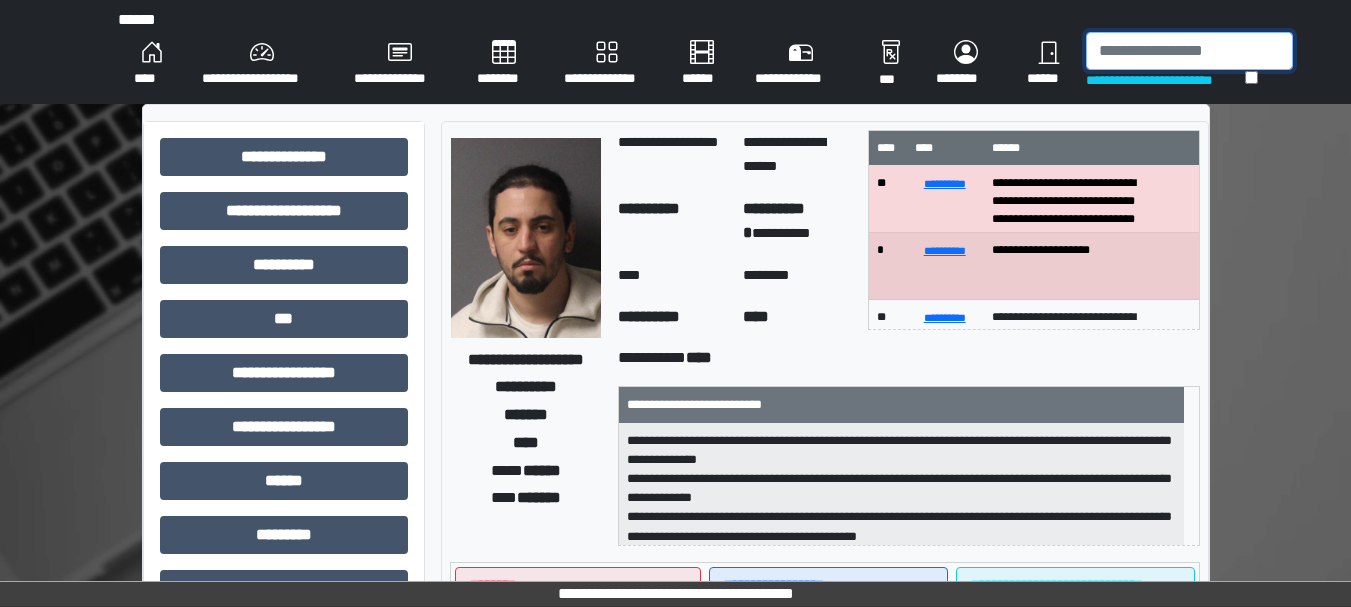 click at bounding box center (1189, 51) 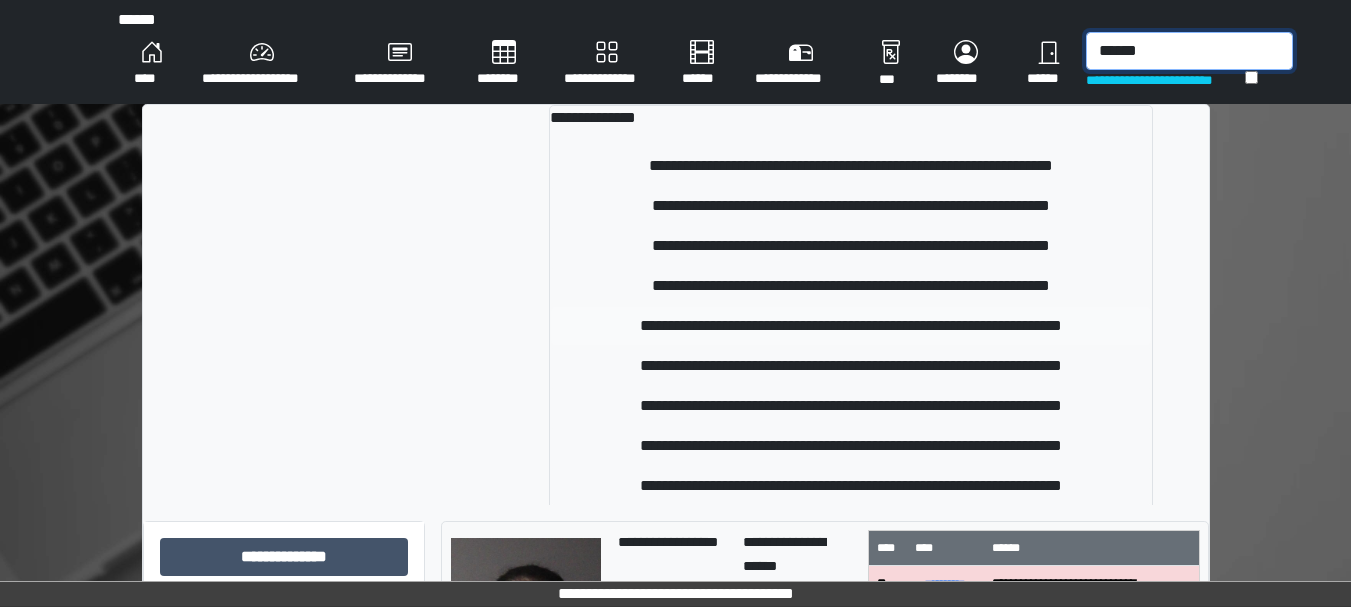 type on "******" 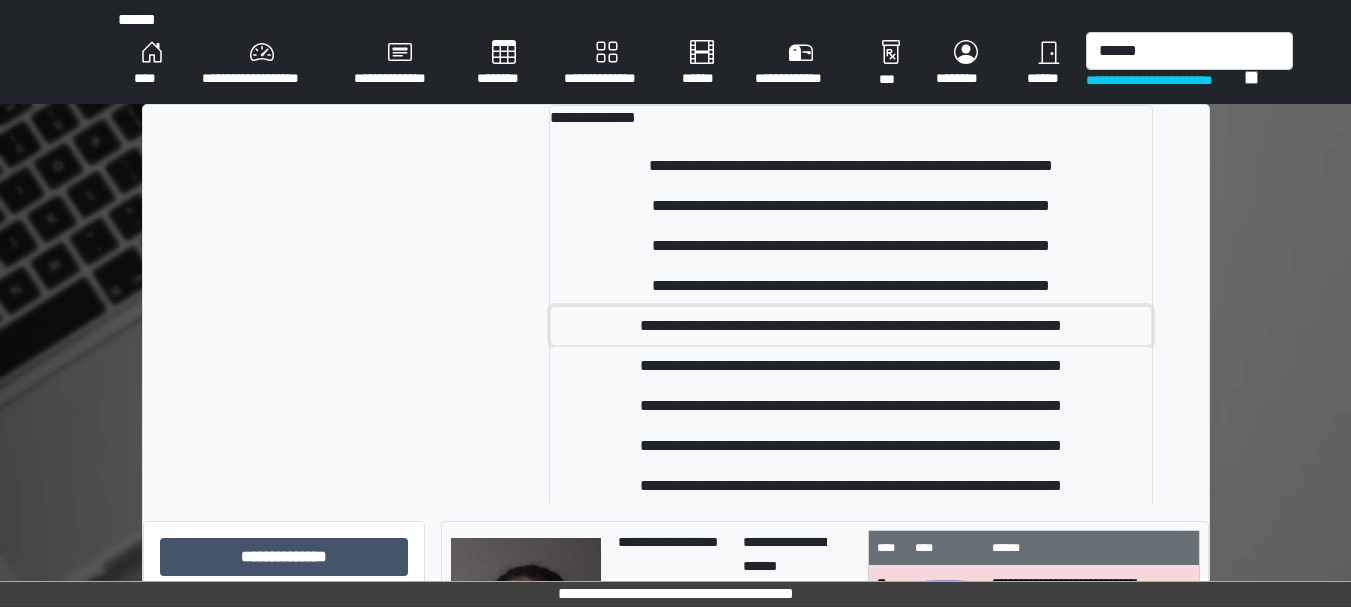 click on "**********" at bounding box center [851, 326] 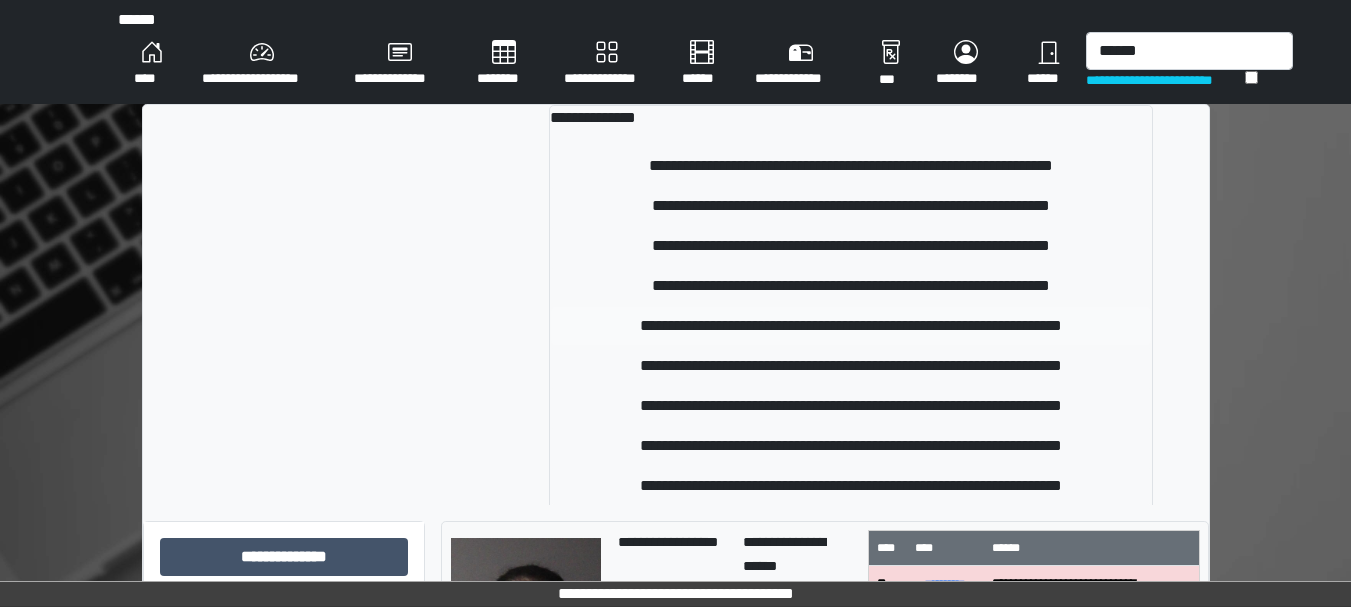 type 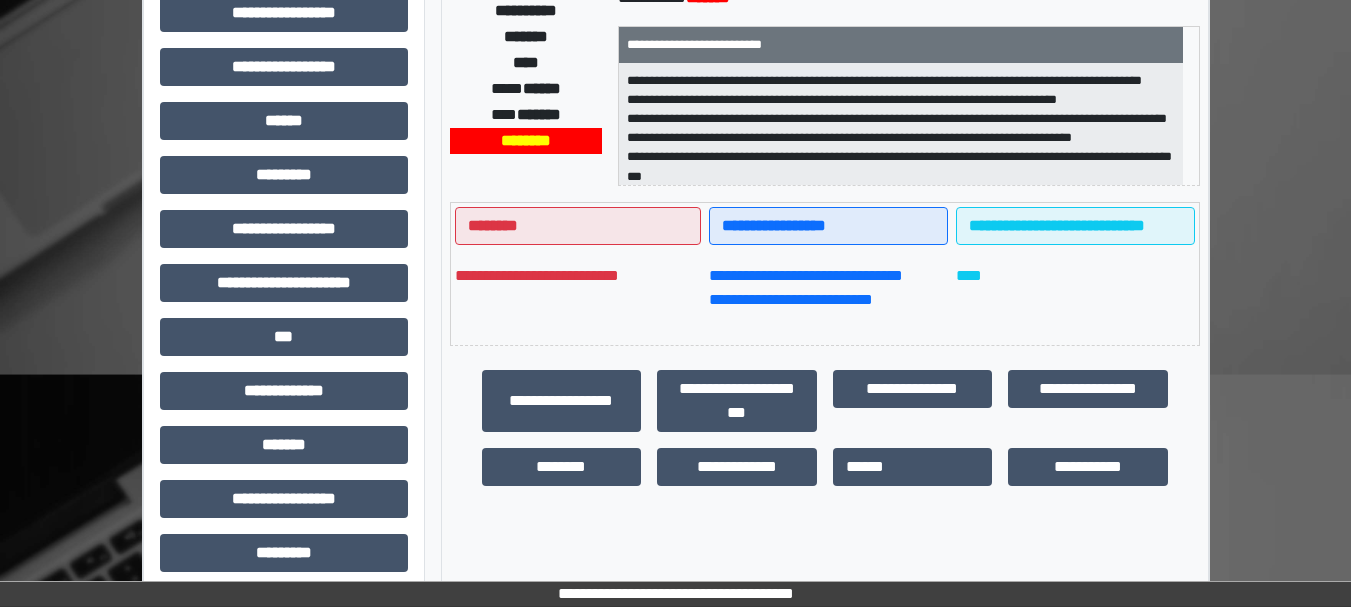 scroll, scrollTop: 380, scrollLeft: 0, axis: vertical 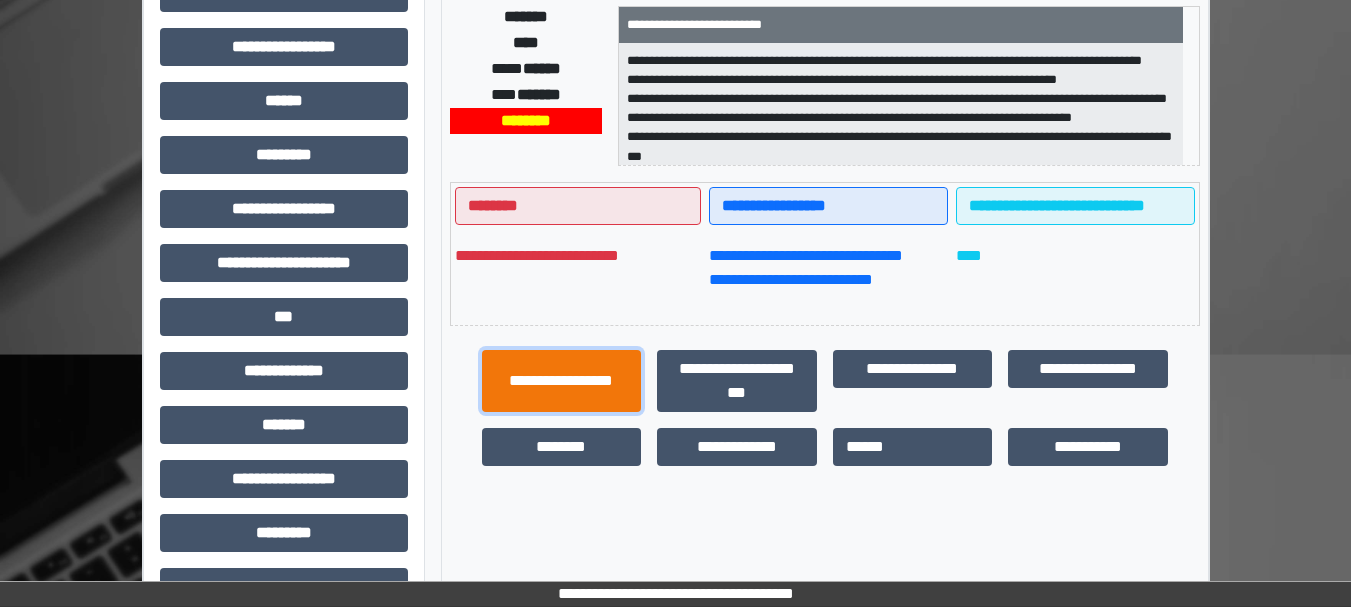 click on "**********" at bounding box center (562, 381) 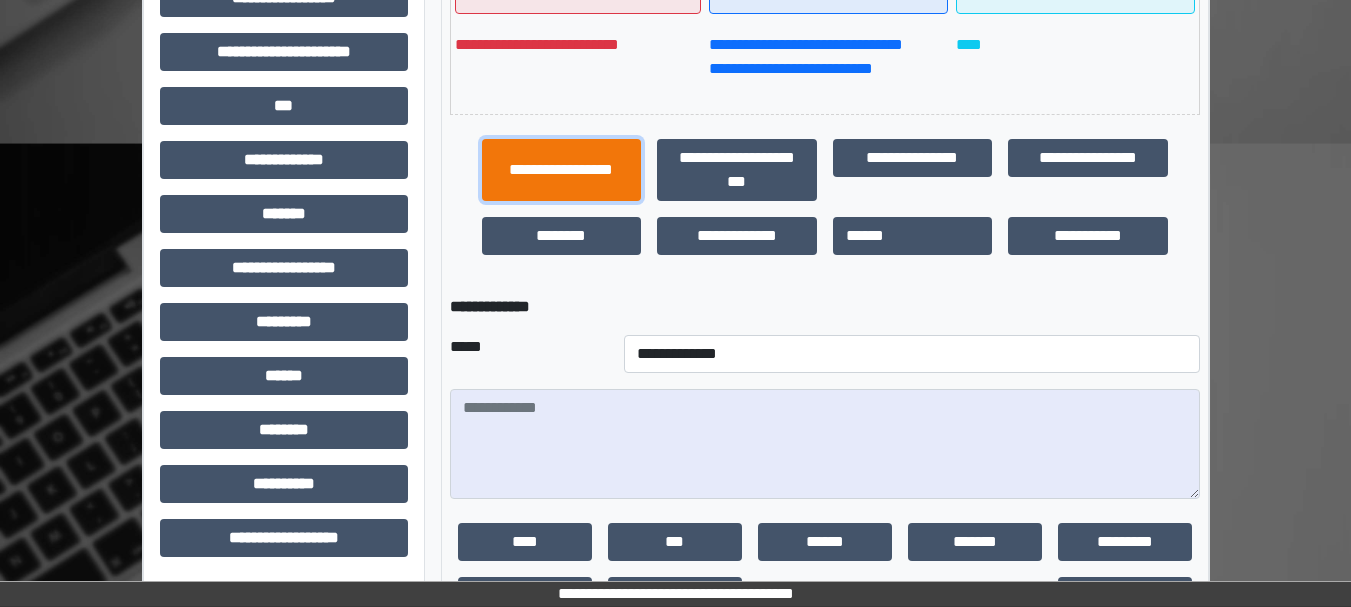 scroll, scrollTop: 743, scrollLeft: 0, axis: vertical 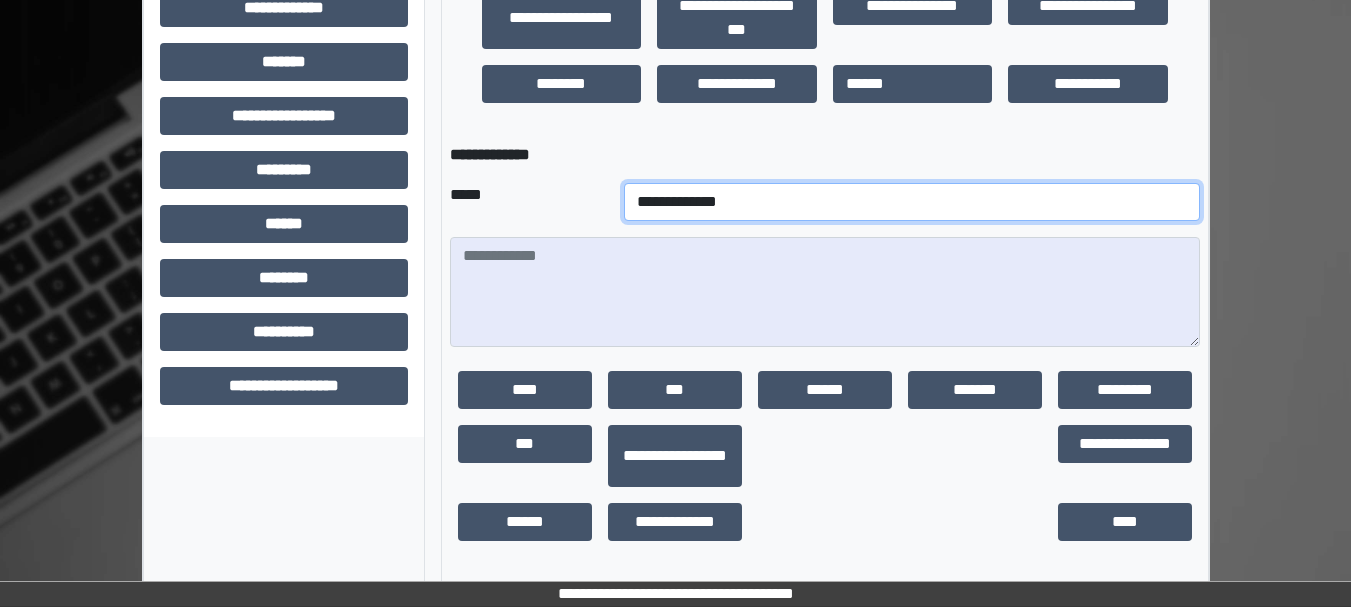 click on "**********" at bounding box center [912, 202] 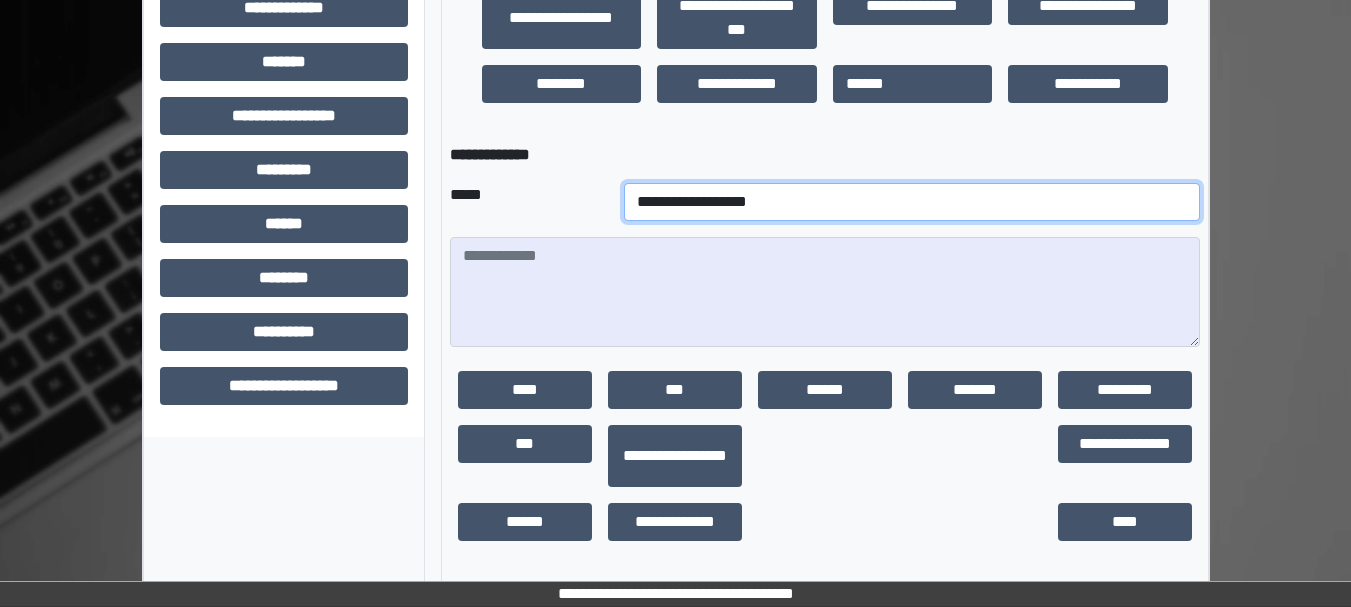click on "**********" at bounding box center (912, 202) 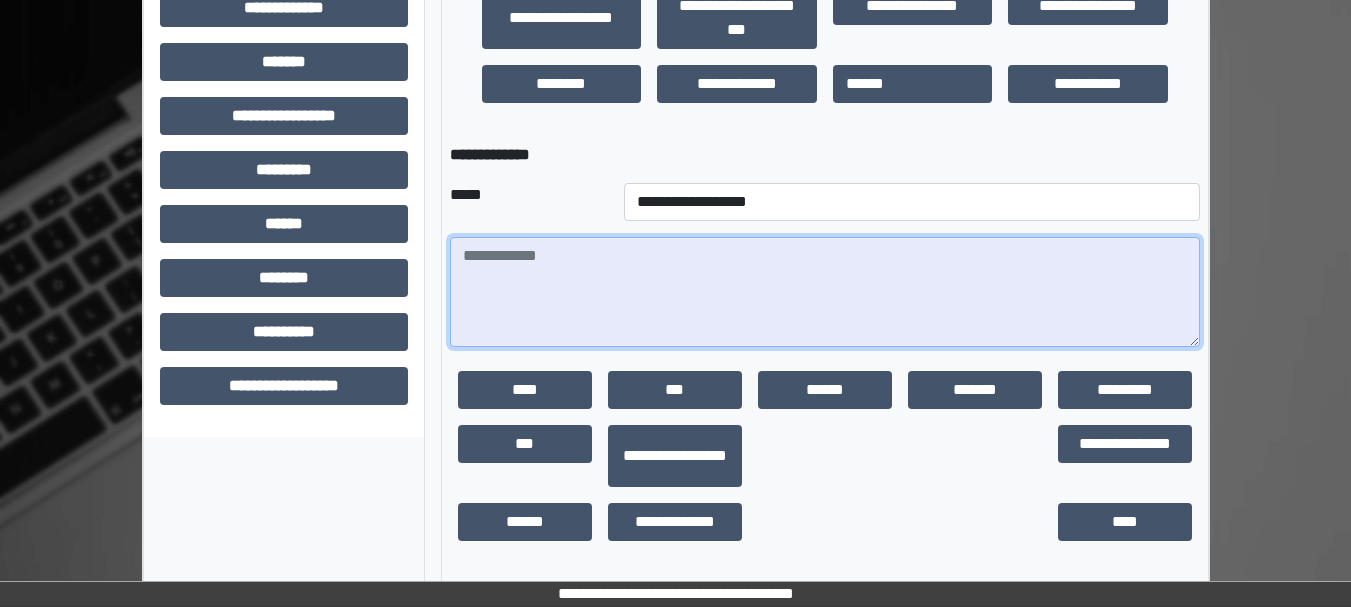 click at bounding box center (825, 292) 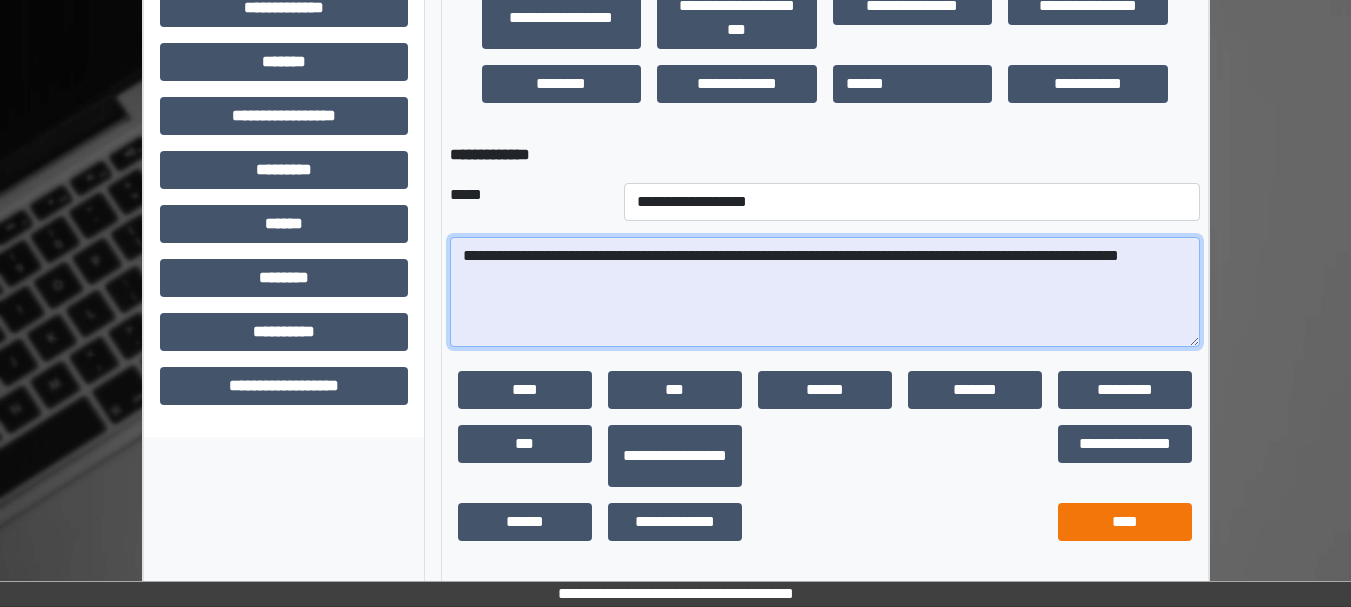 type on "**********" 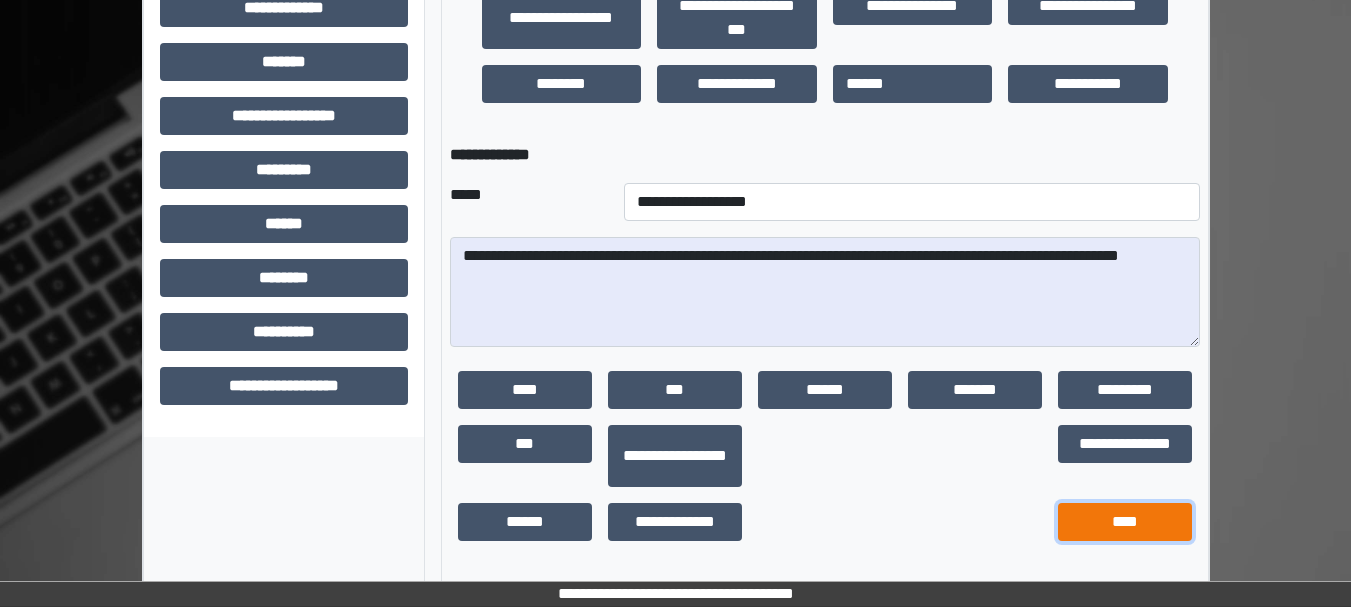 click on "****" at bounding box center [1125, 522] 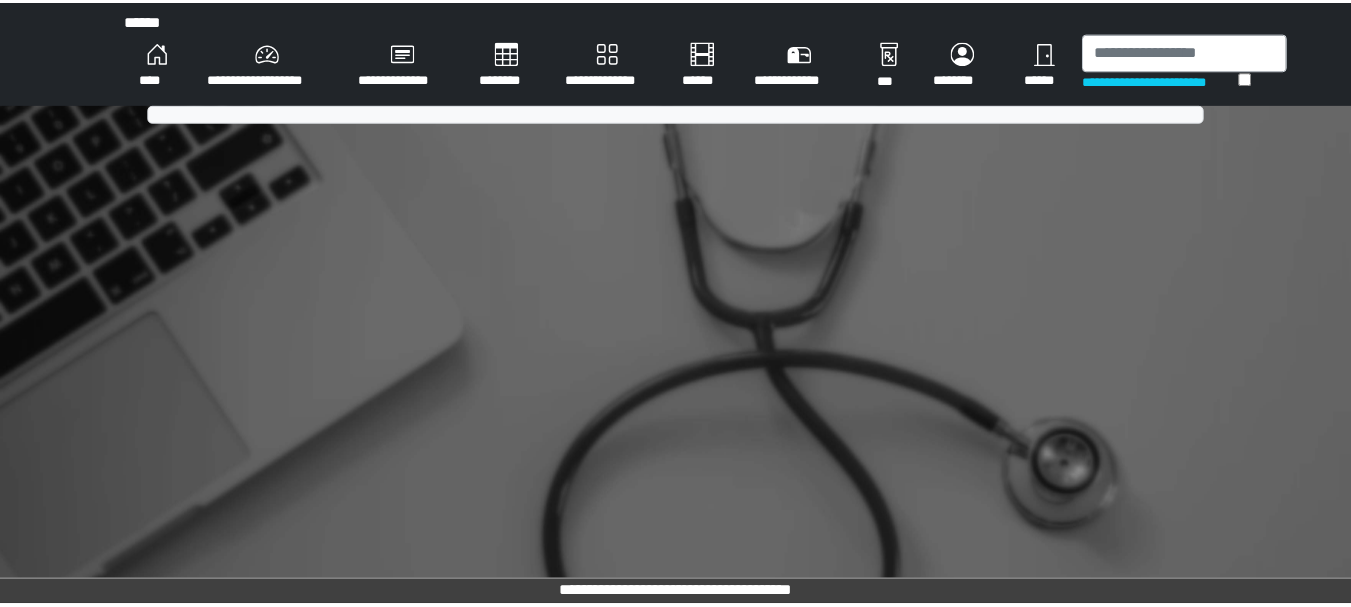 scroll, scrollTop: 0, scrollLeft: 0, axis: both 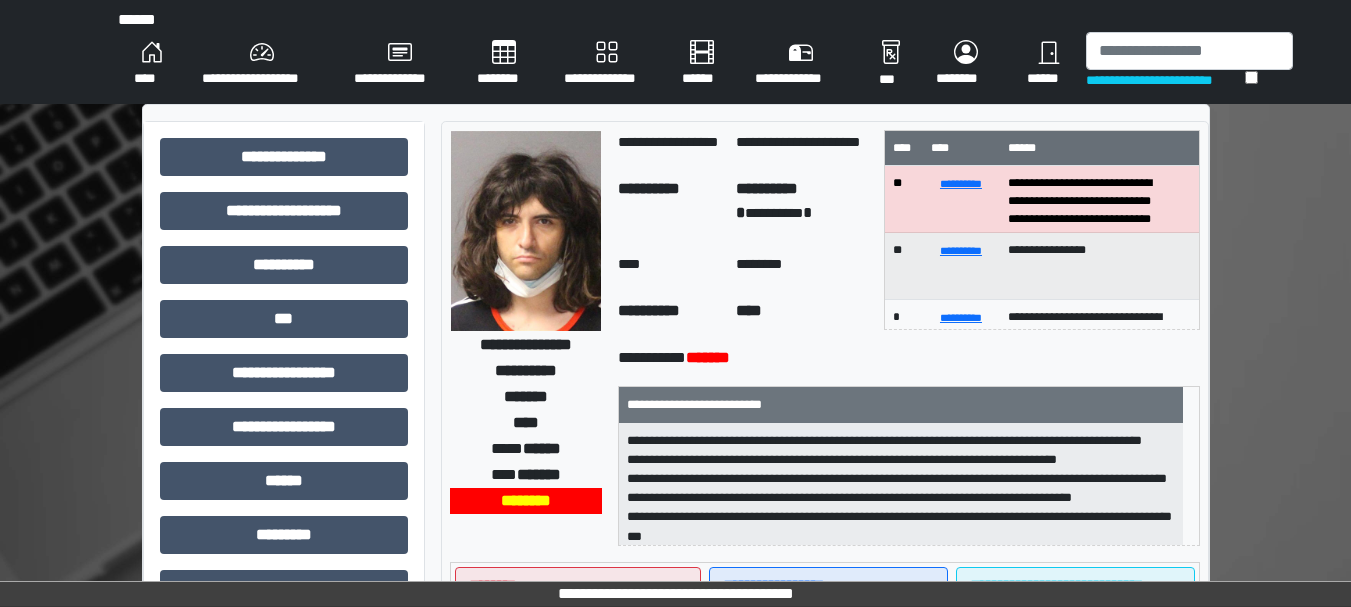 click on "**********" at bounding box center [676, 52] 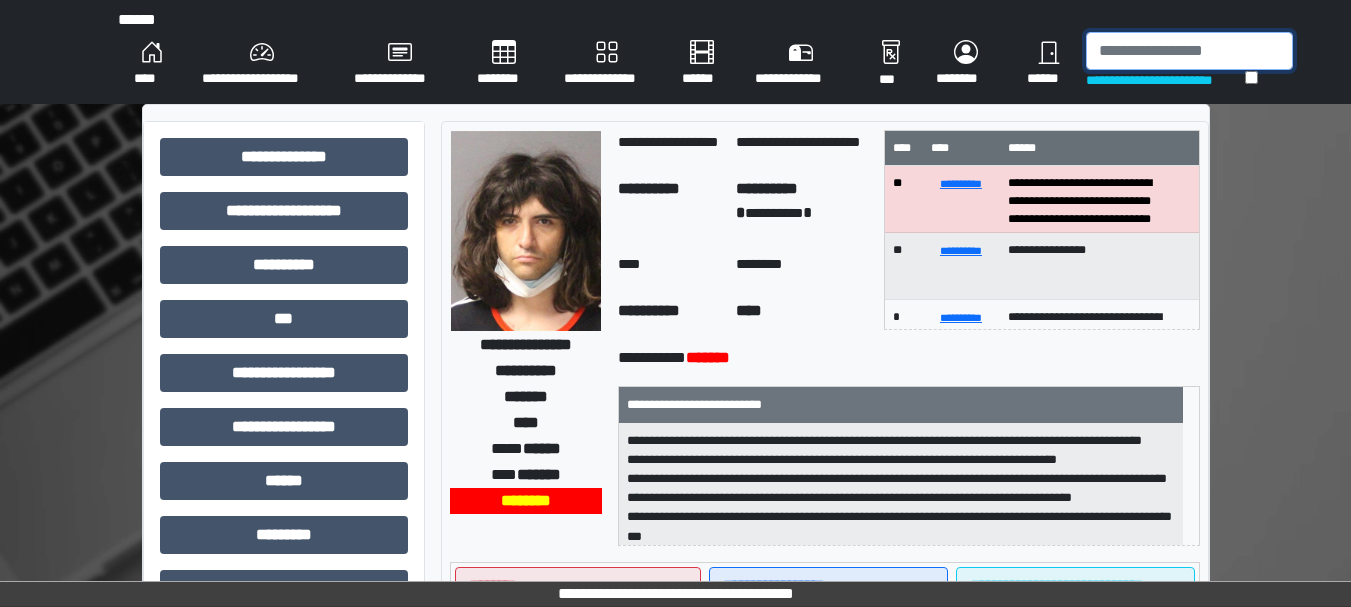 click at bounding box center (1189, 51) 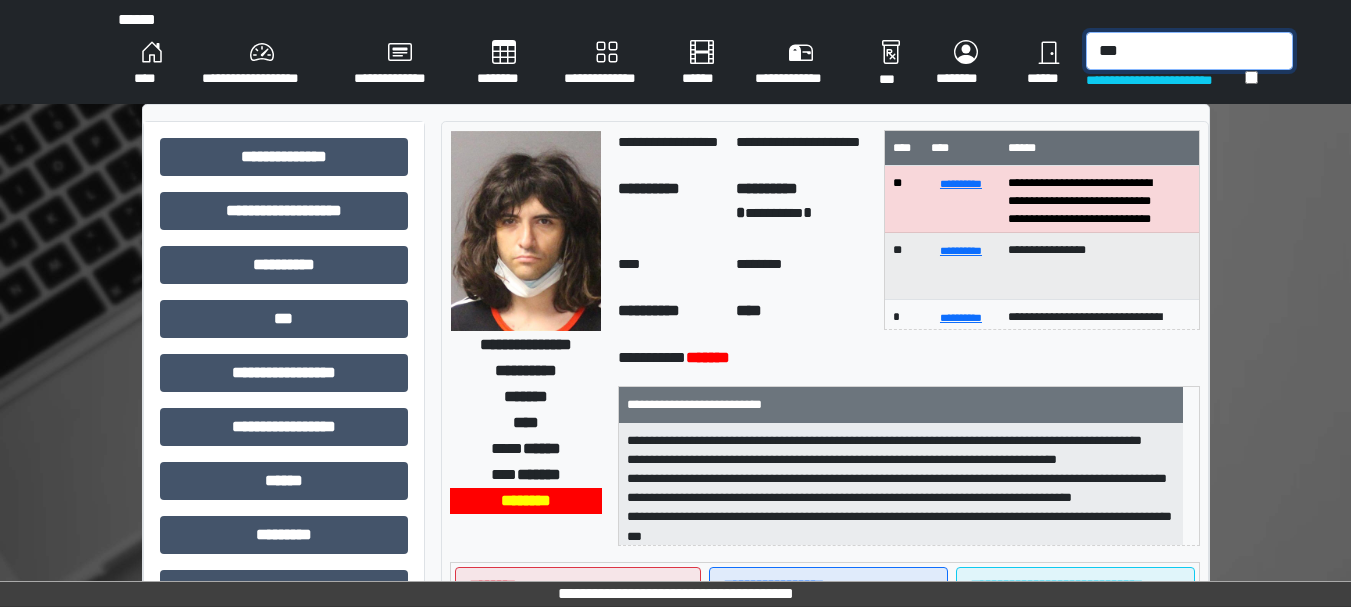 click on "***" at bounding box center (1189, 51) 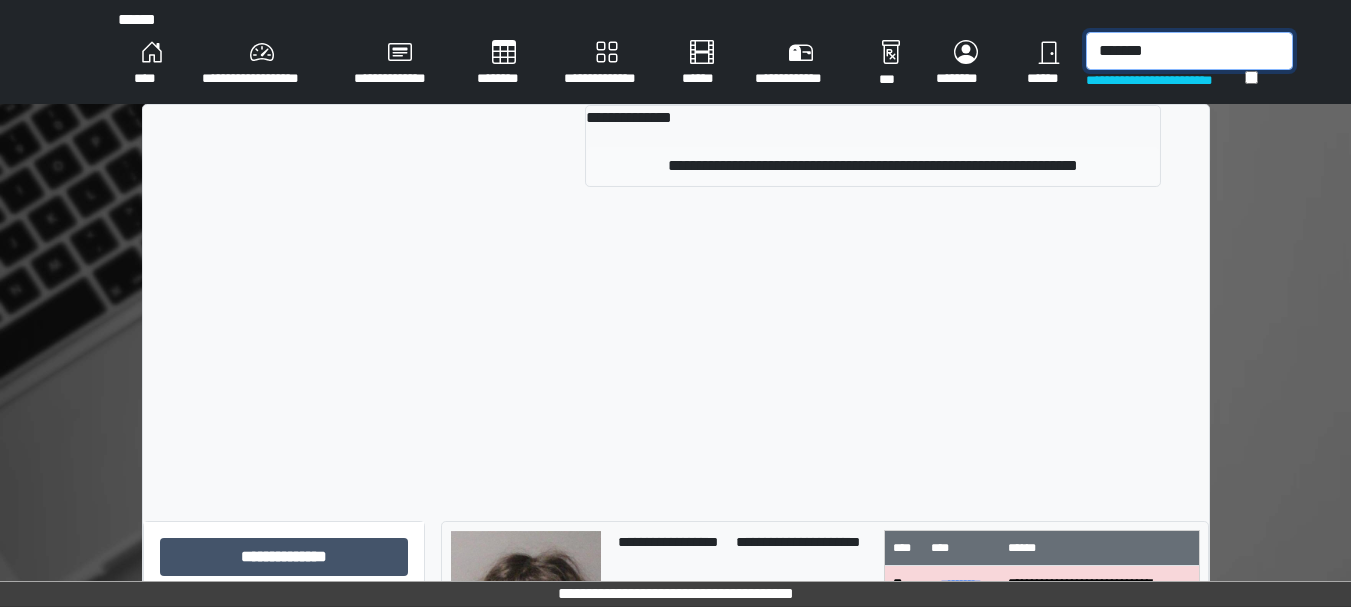type on "*******" 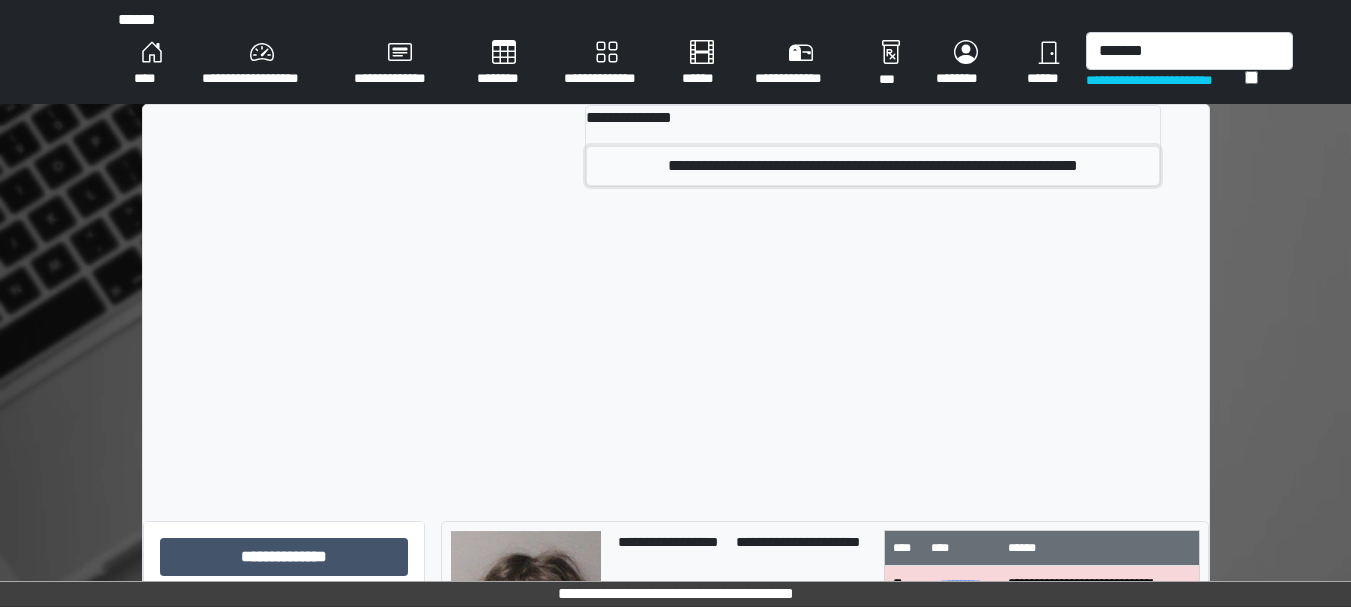 click on "**********" at bounding box center (872, 166) 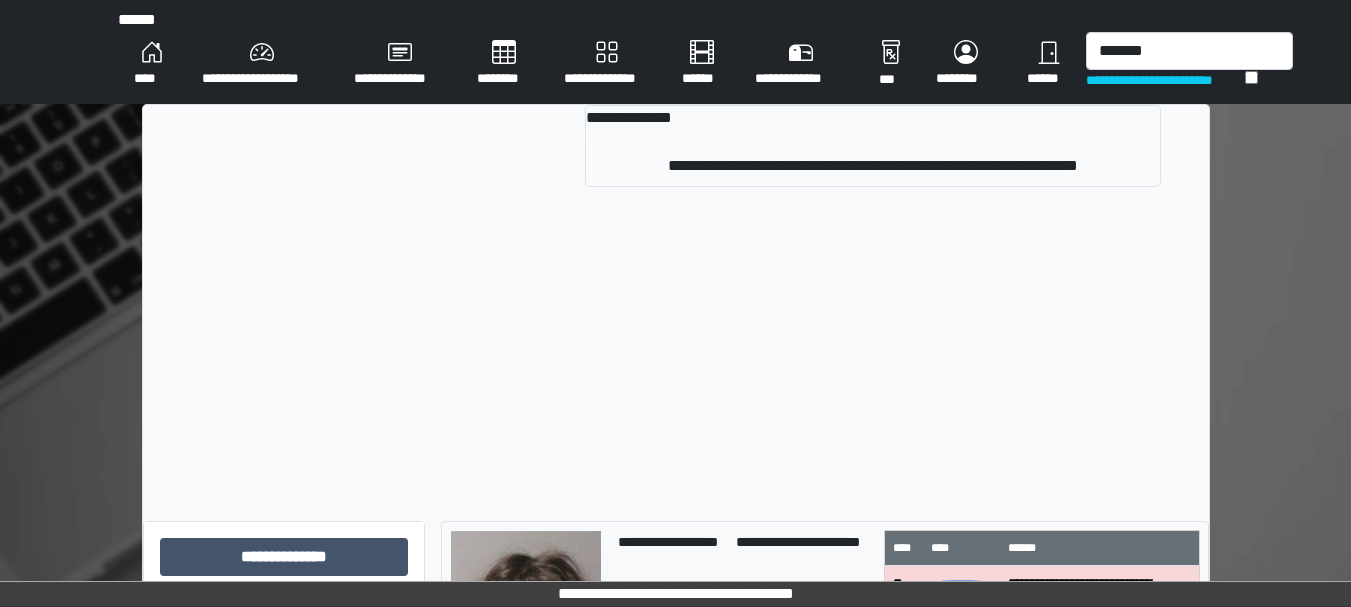 type 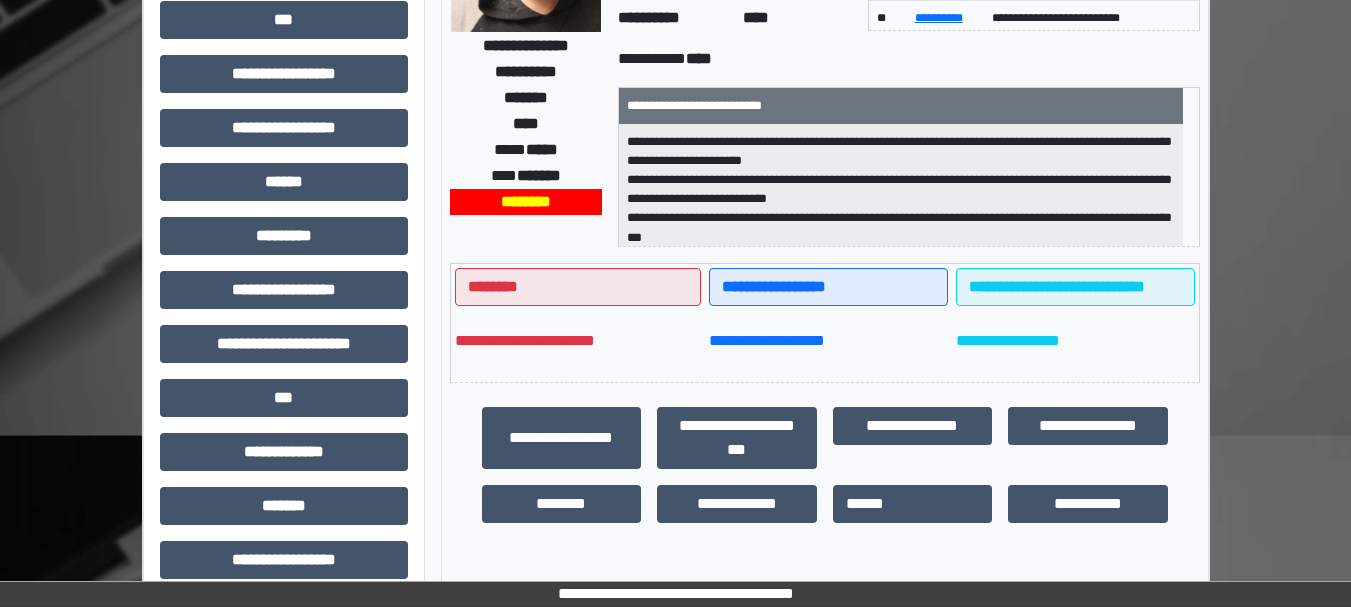 scroll, scrollTop: 329, scrollLeft: 0, axis: vertical 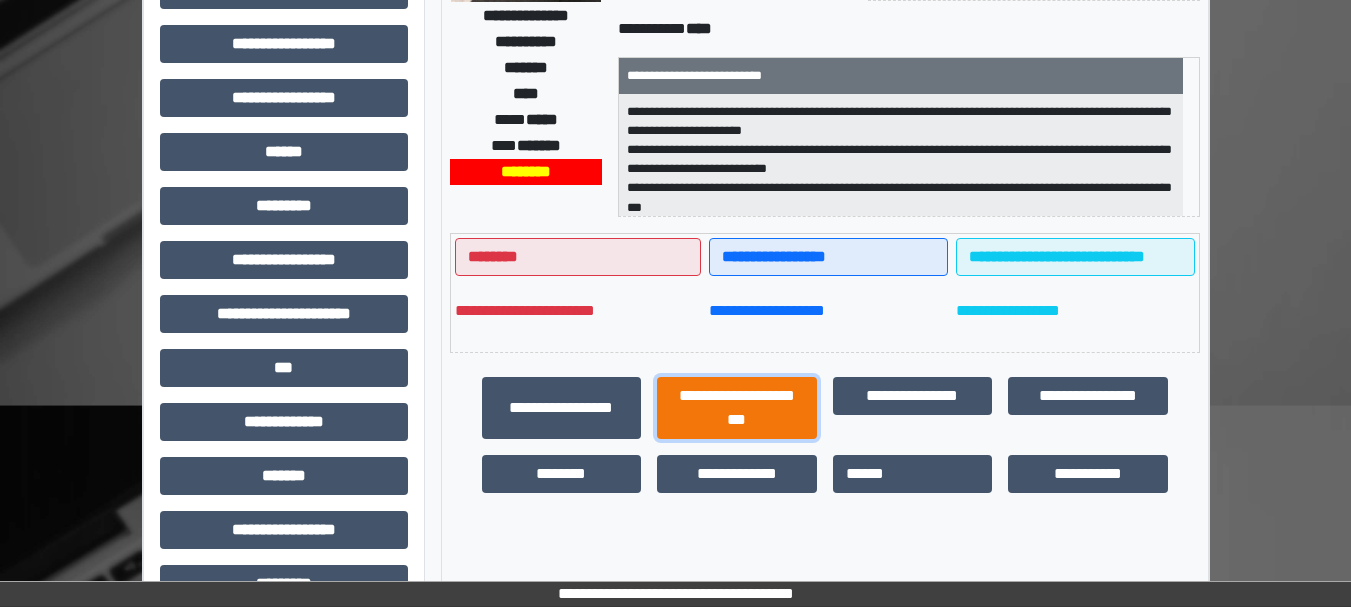 click on "**********" at bounding box center (737, 408) 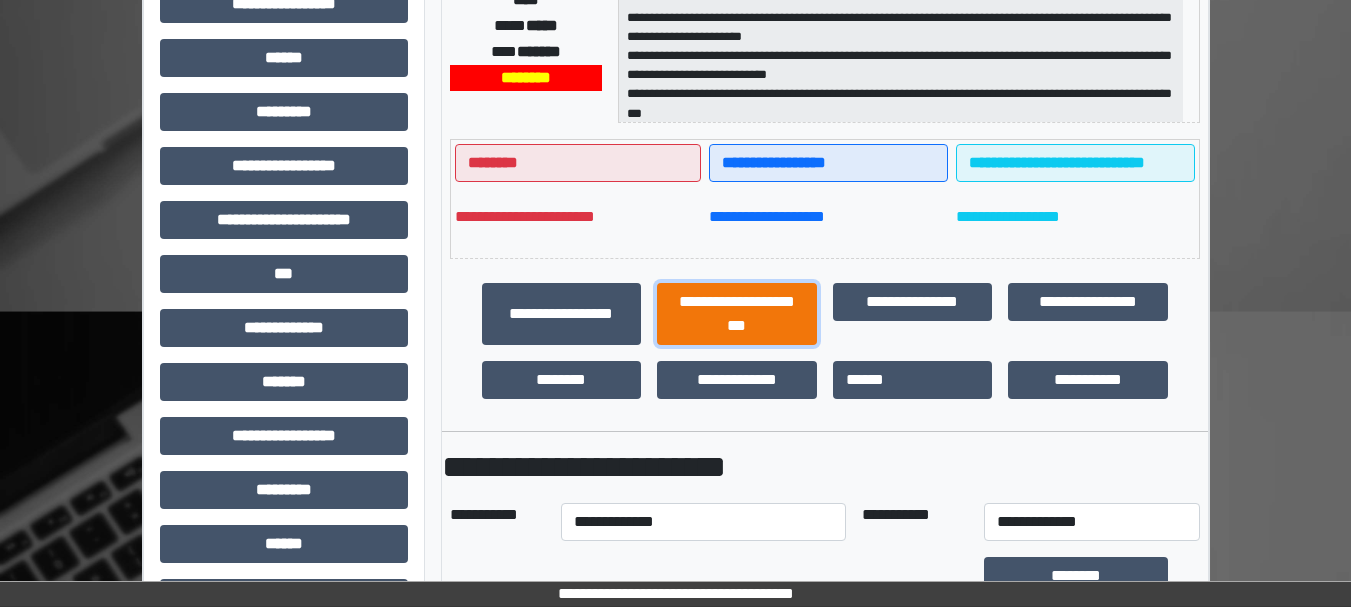 scroll, scrollTop: 422, scrollLeft: 0, axis: vertical 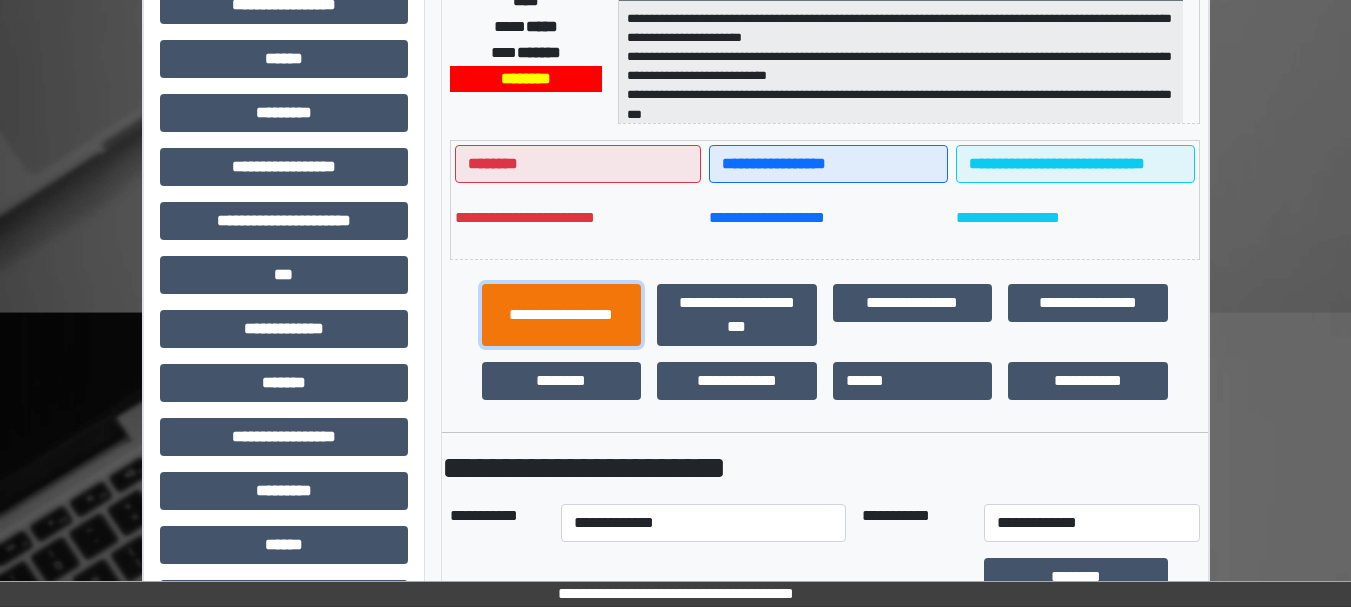 click on "**********" at bounding box center (562, 315) 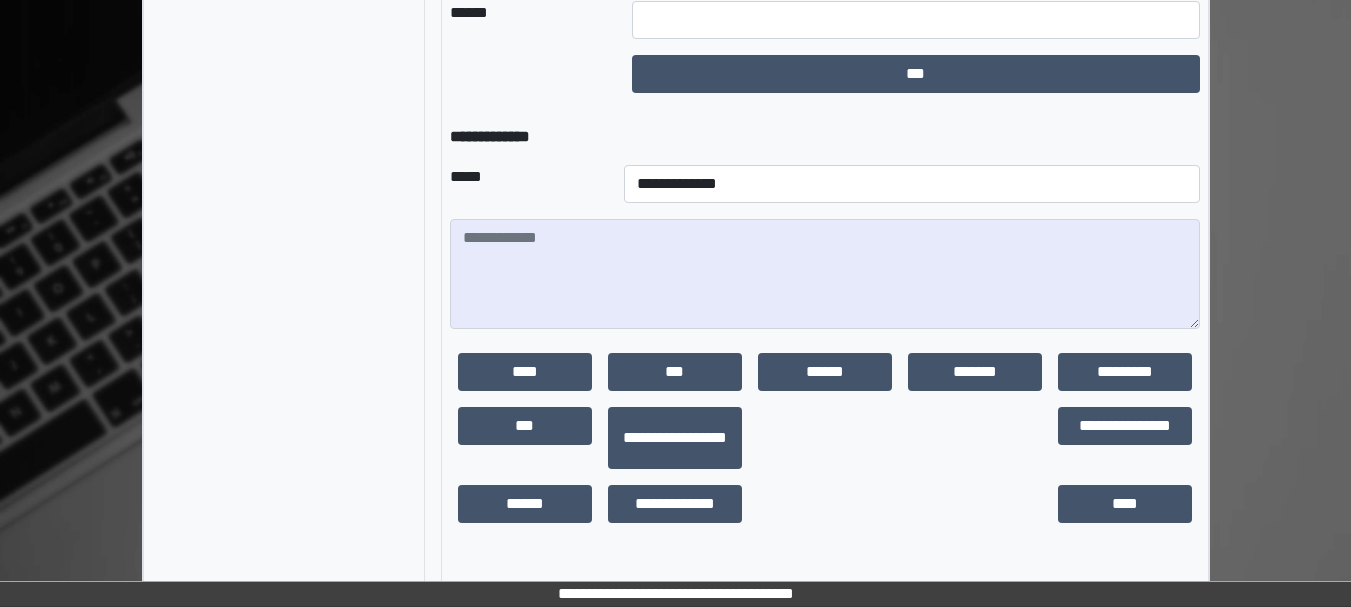 scroll, scrollTop: 2506, scrollLeft: 0, axis: vertical 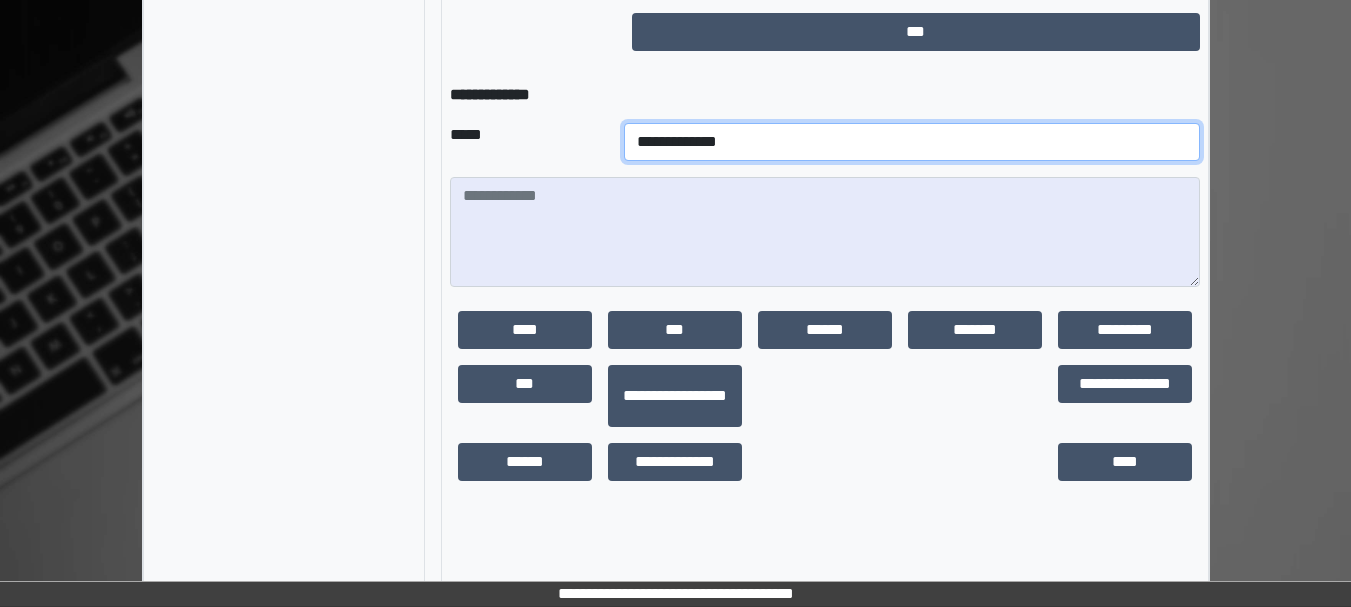 click on "**********" at bounding box center (912, 142) 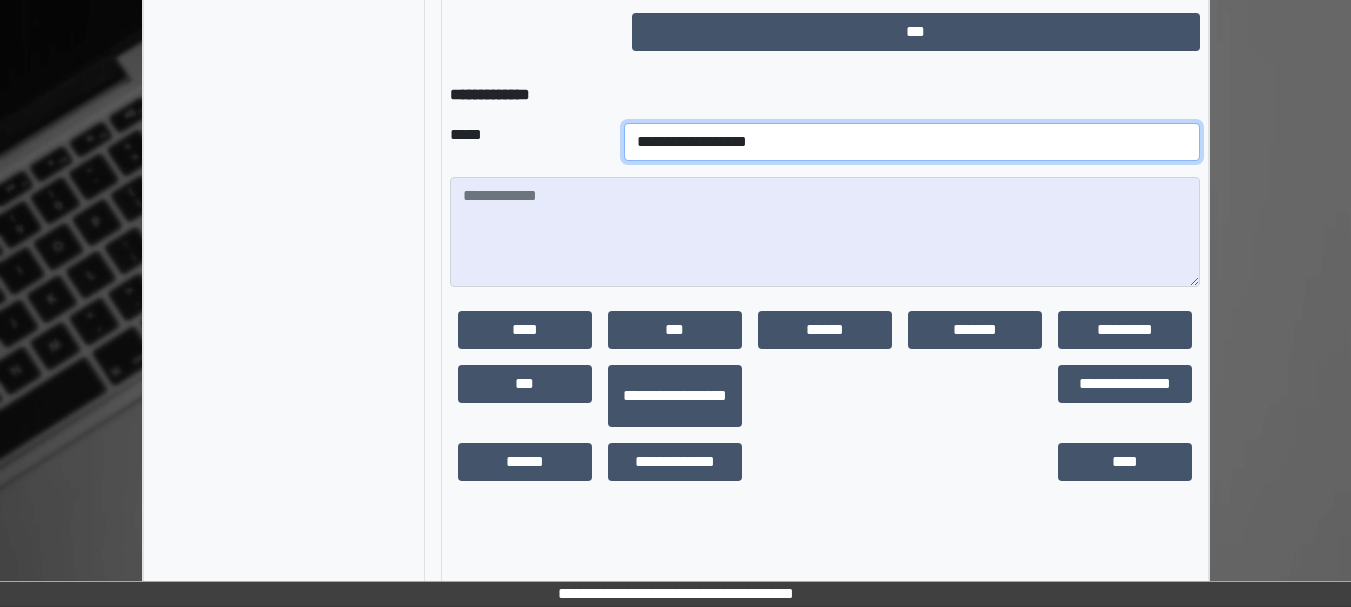 click on "**********" at bounding box center (912, 142) 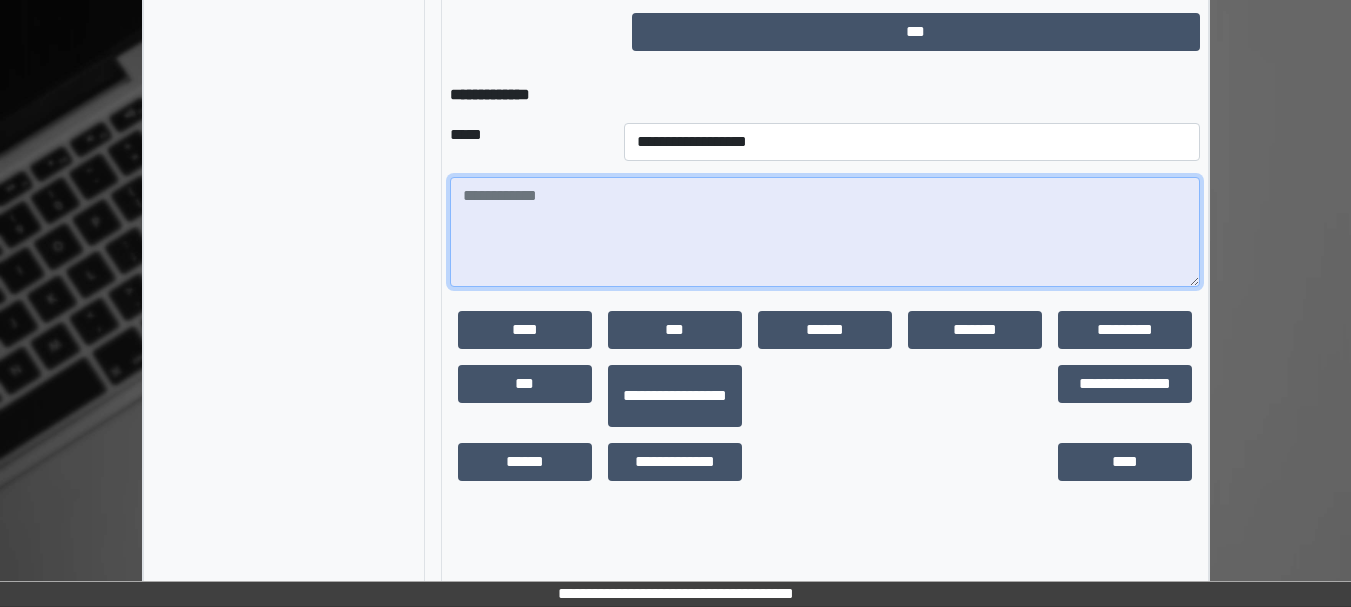 click at bounding box center [825, 232] 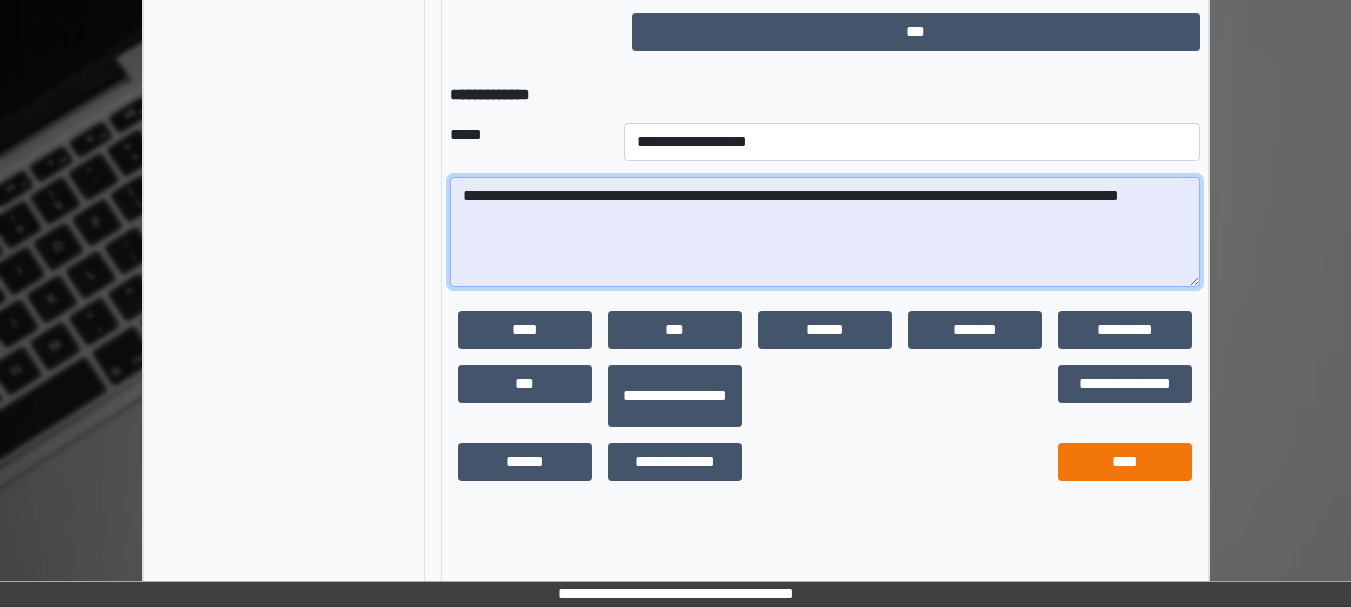 type on "**********" 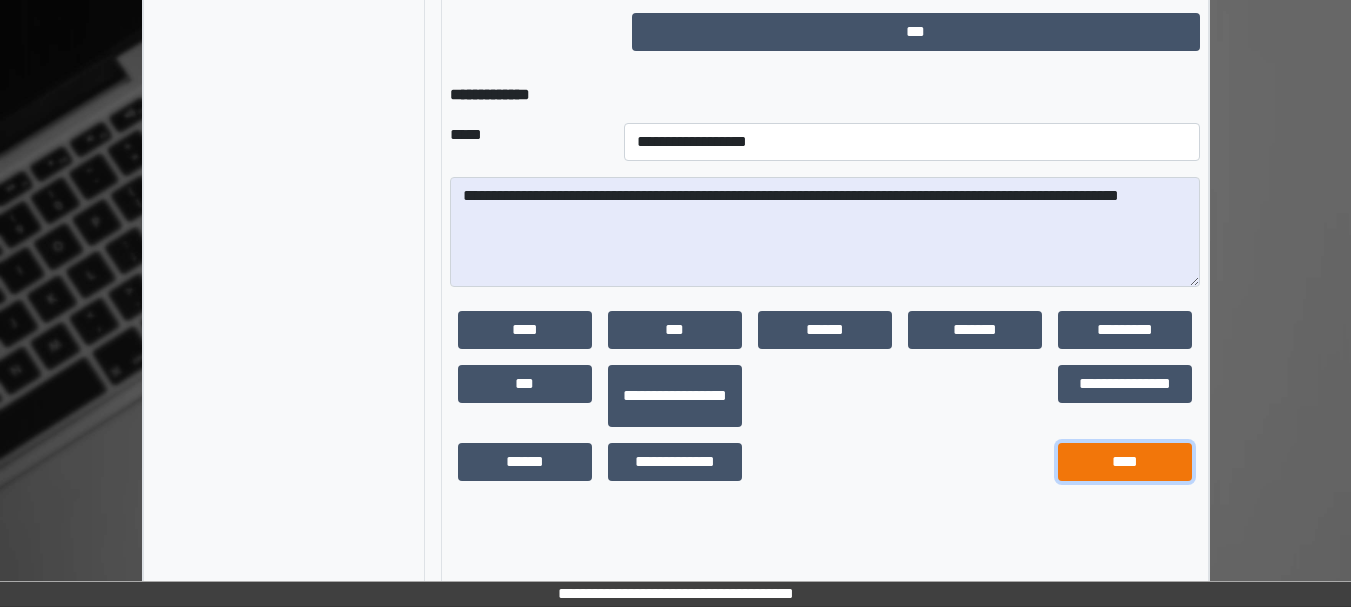 click on "****" at bounding box center [1125, 462] 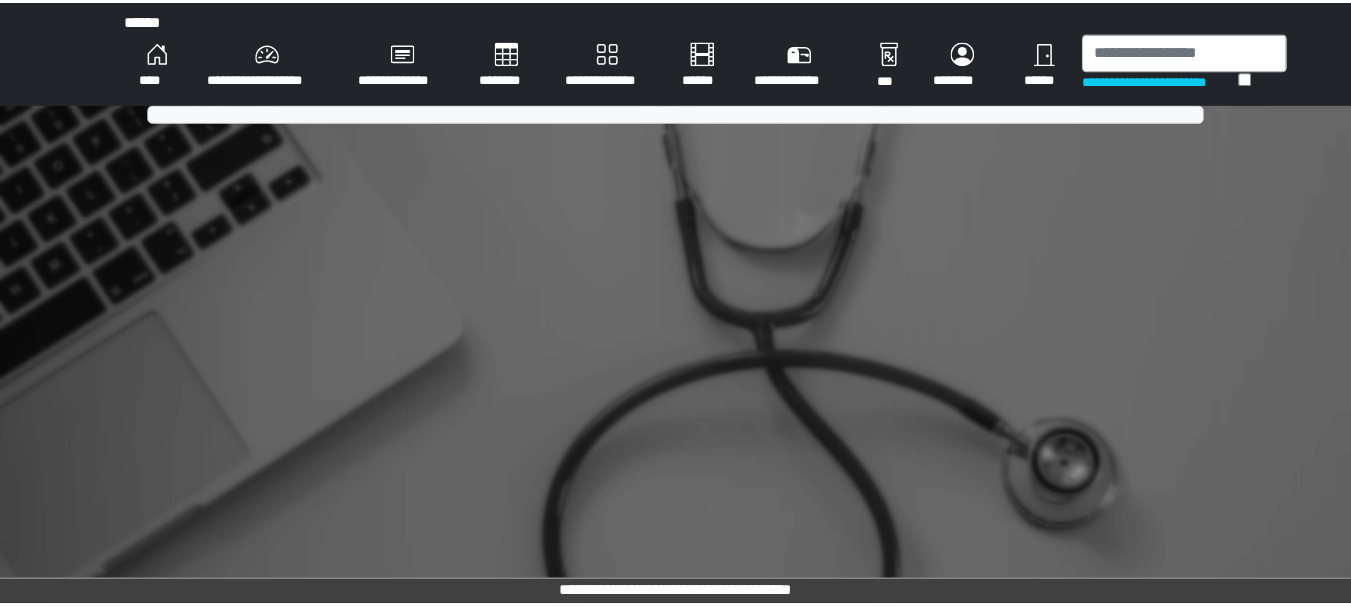 scroll, scrollTop: 0, scrollLeft: 0, axis: both 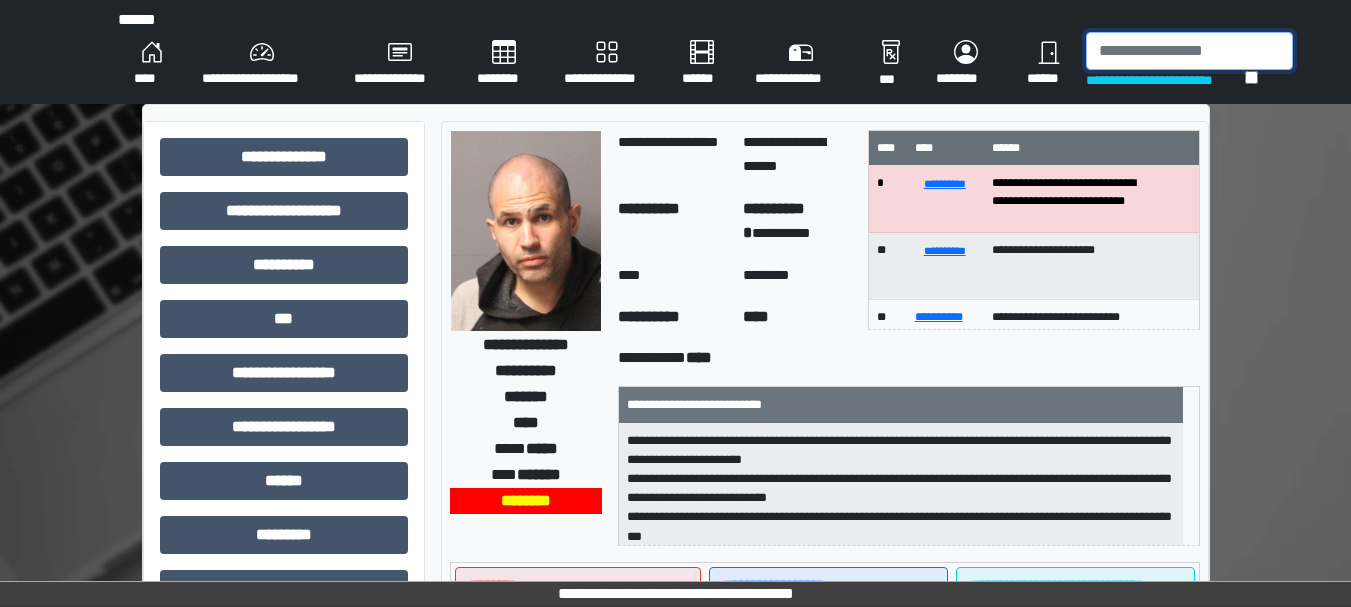 click at bounding box center (1189, 51) 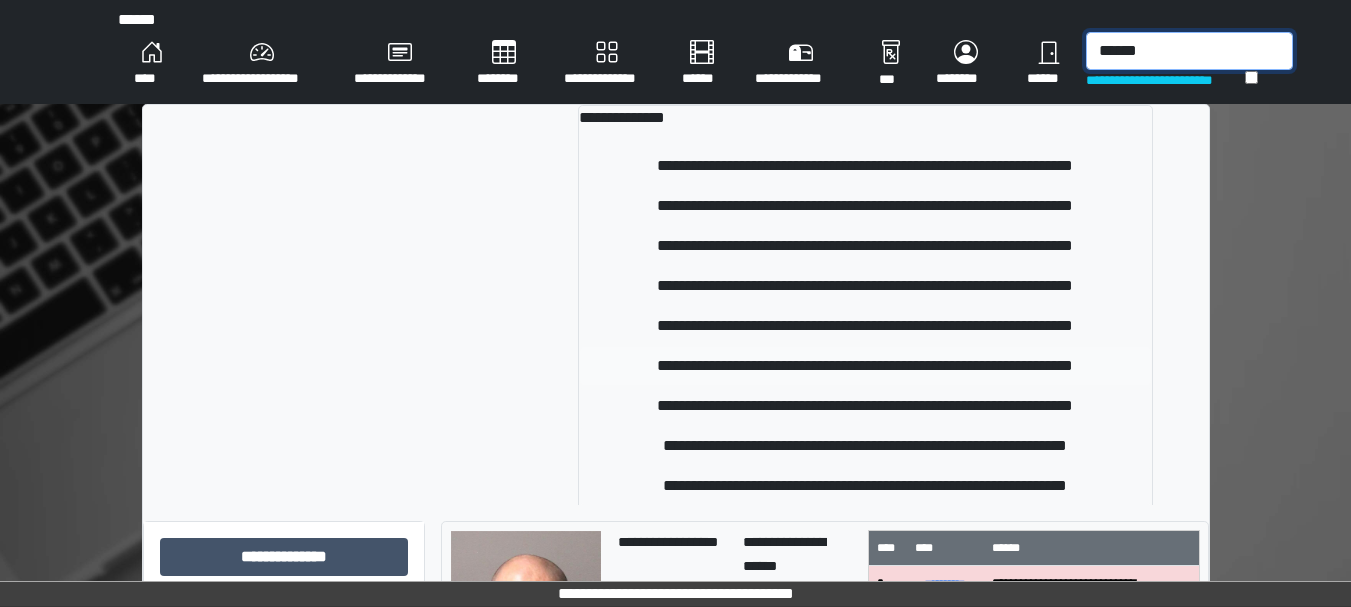 type on "******" 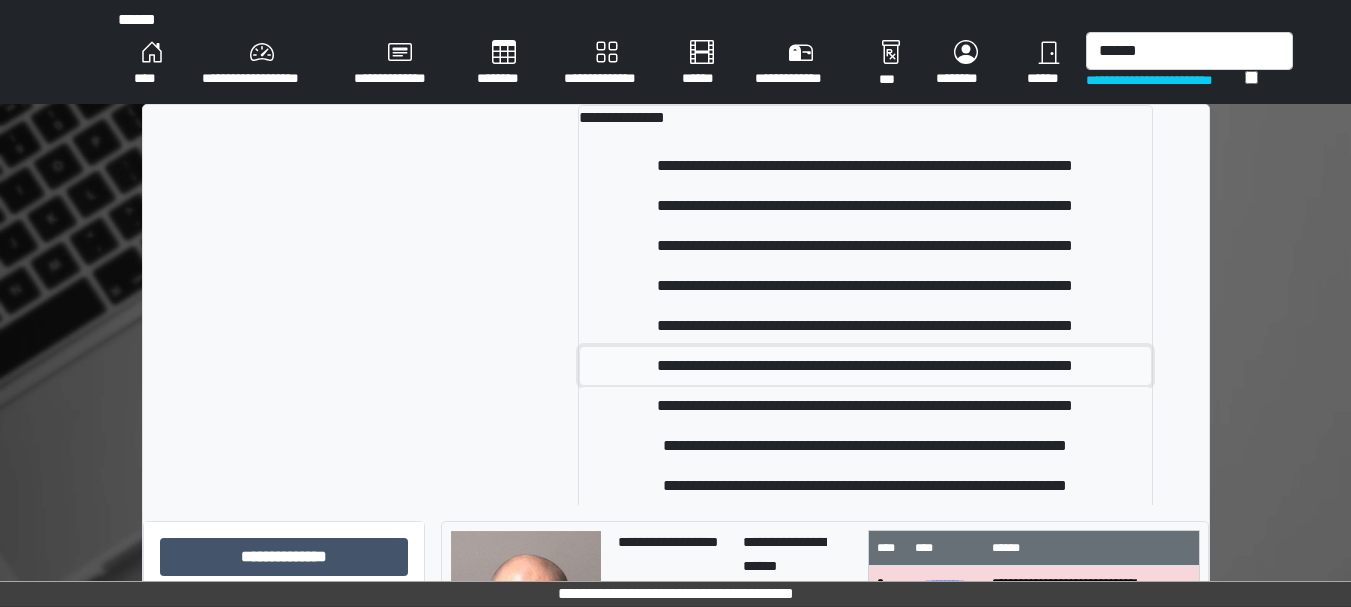 click on "**********" at bounding box center [865, 366] 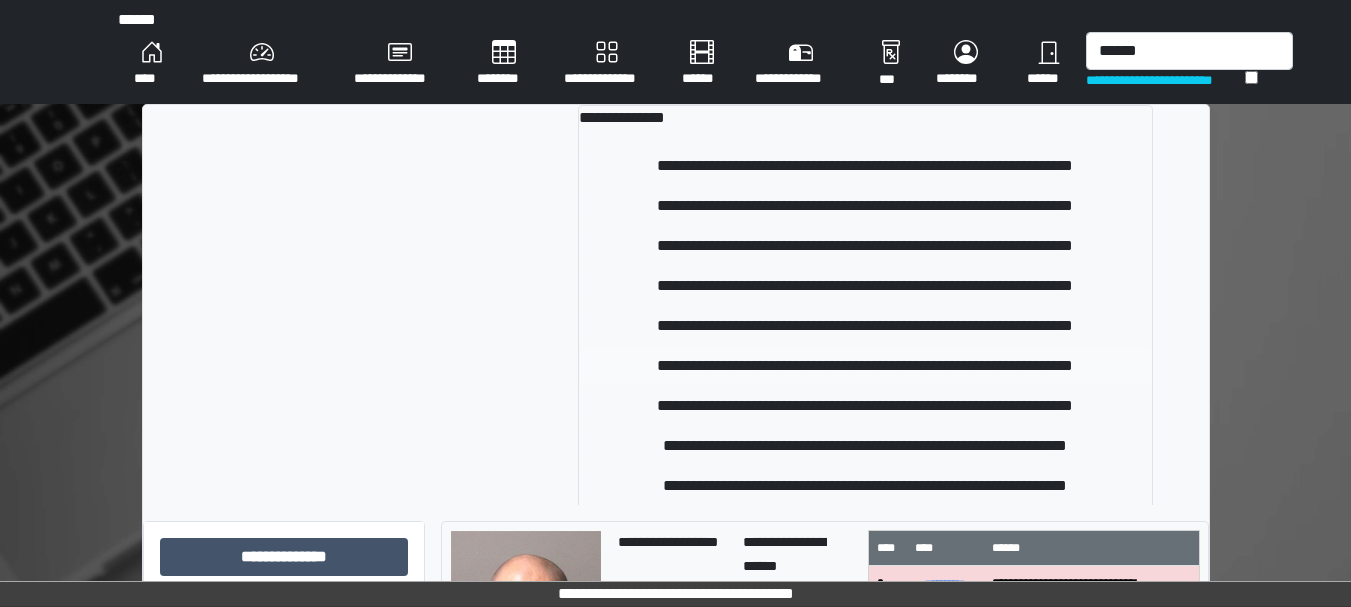 type 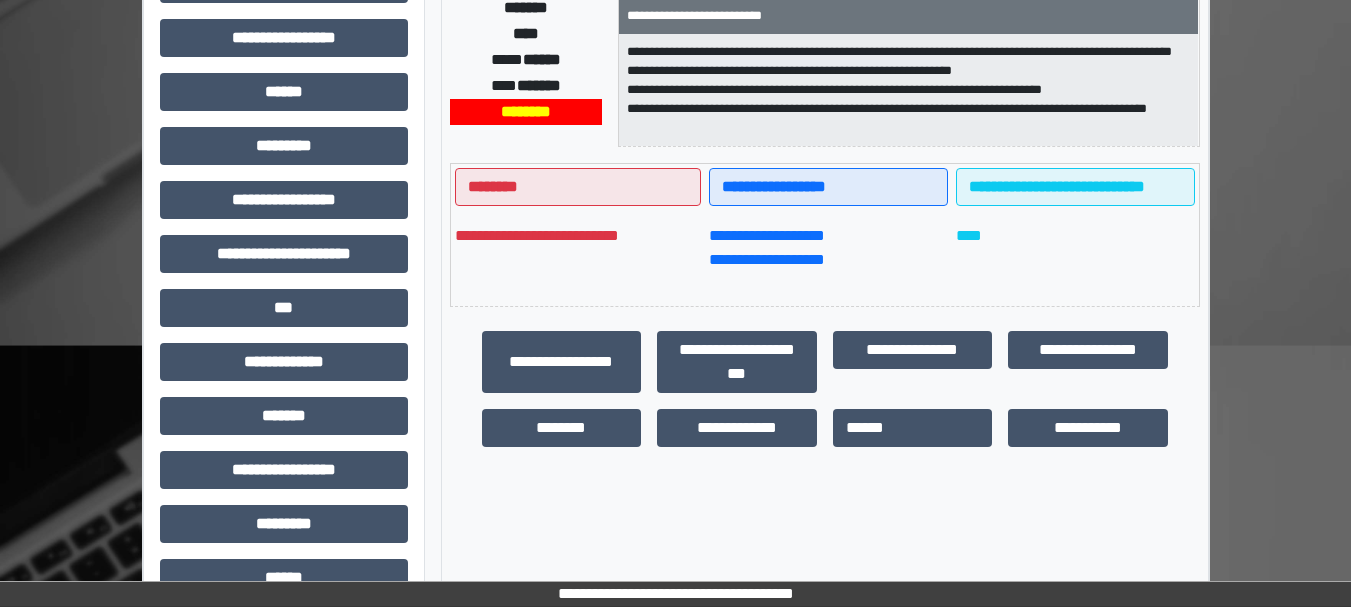 scroll, scrollTop: 525, scrollLeft: 0, axis: vertical 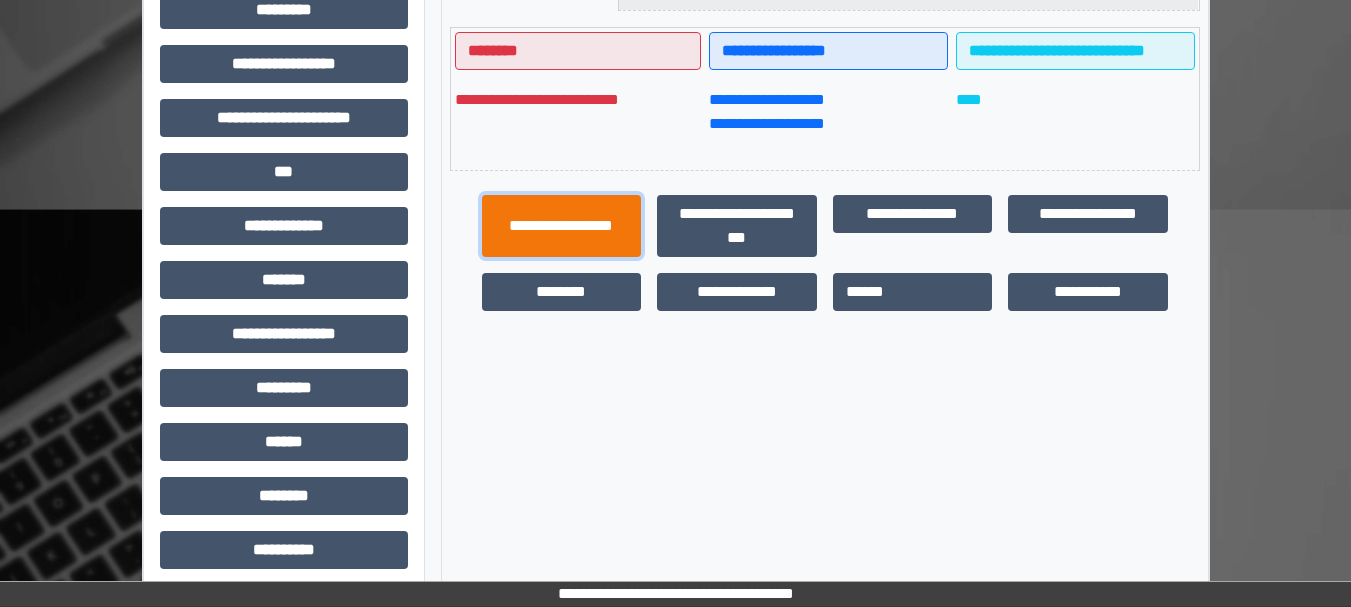 click on "**********" at bounding box center [562, 226] 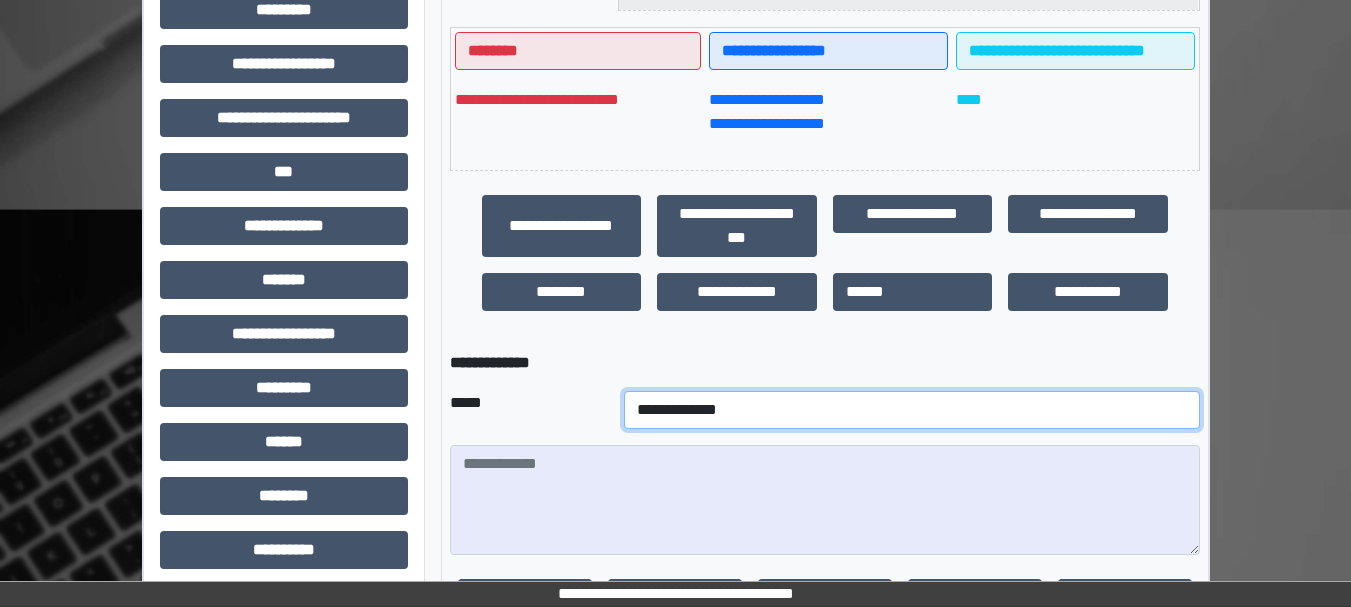 click on "**********" at bounding box center (912, 410) 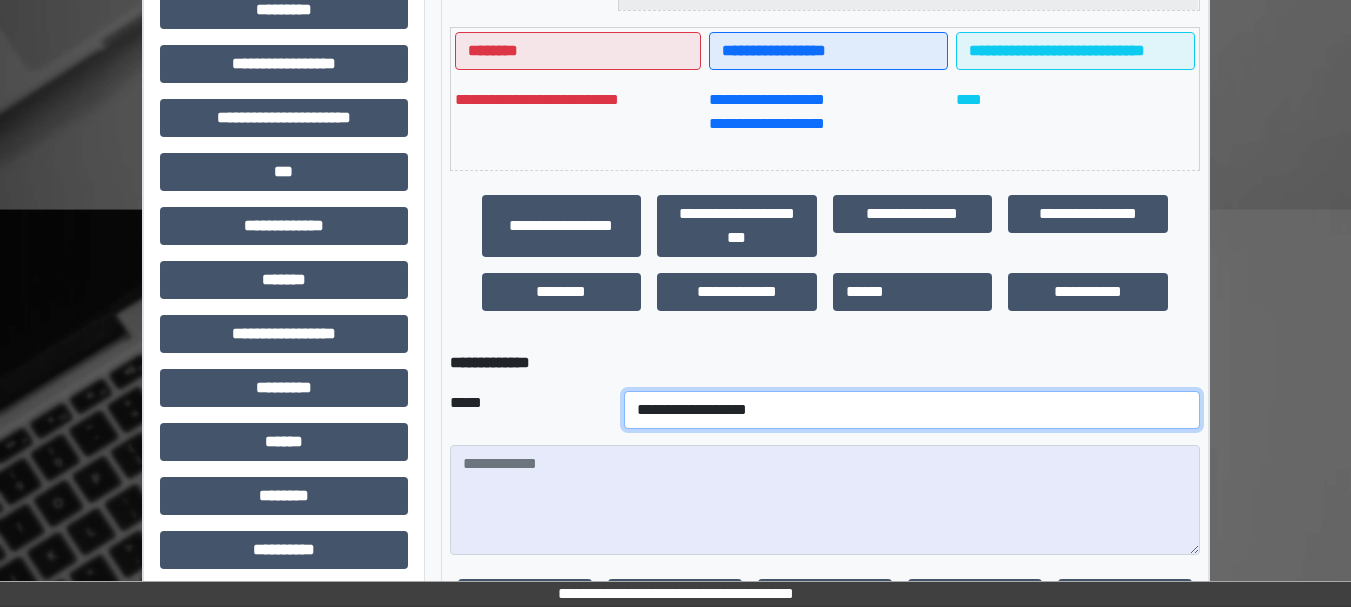 click on "**********" at bounding box center (912, 410) 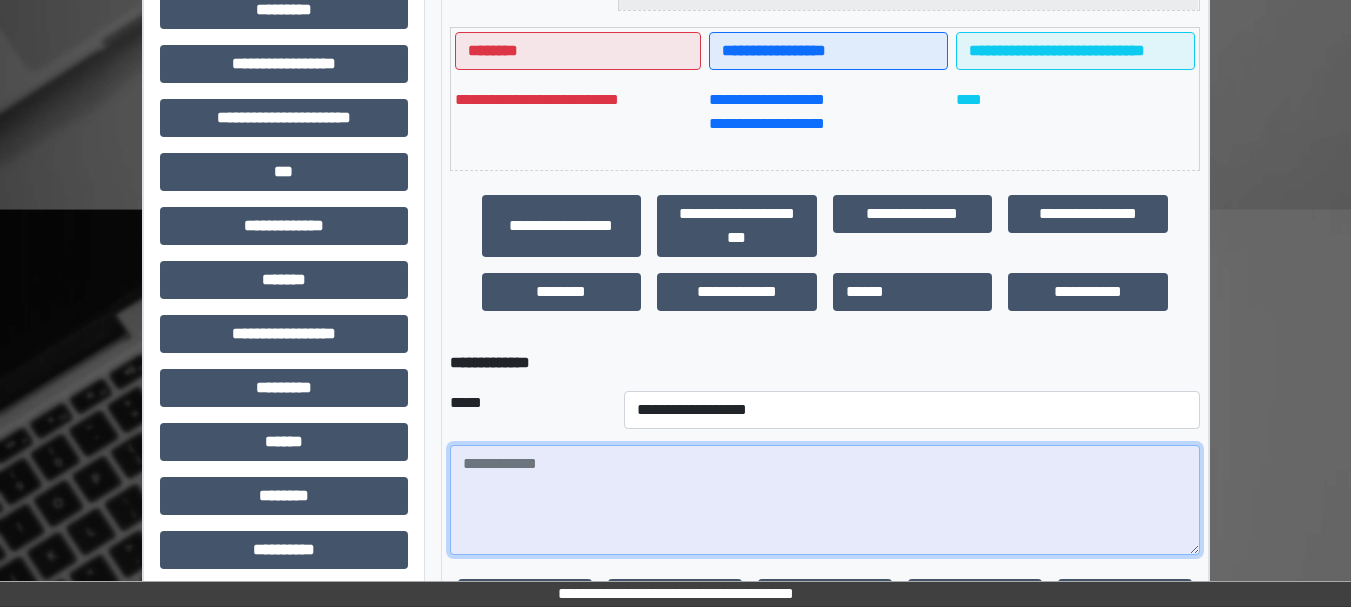click at bounding box center (825, 500) 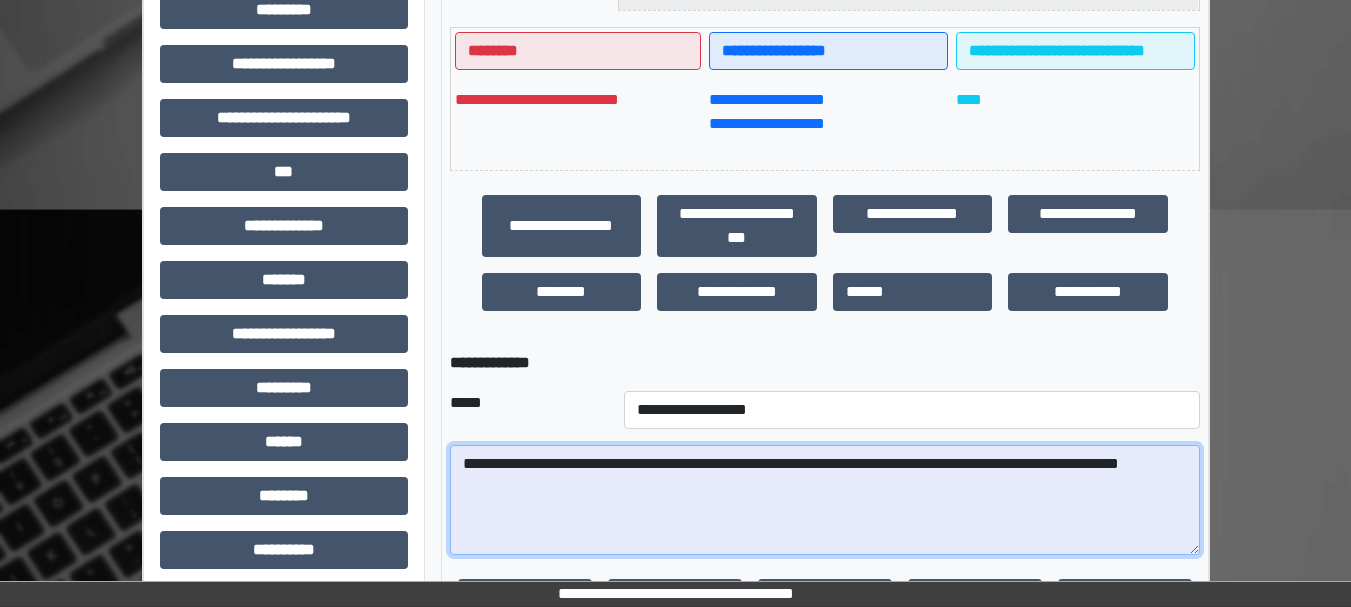 scroll, scrollTop: 733, scrollLeft: 0, axis: vertical 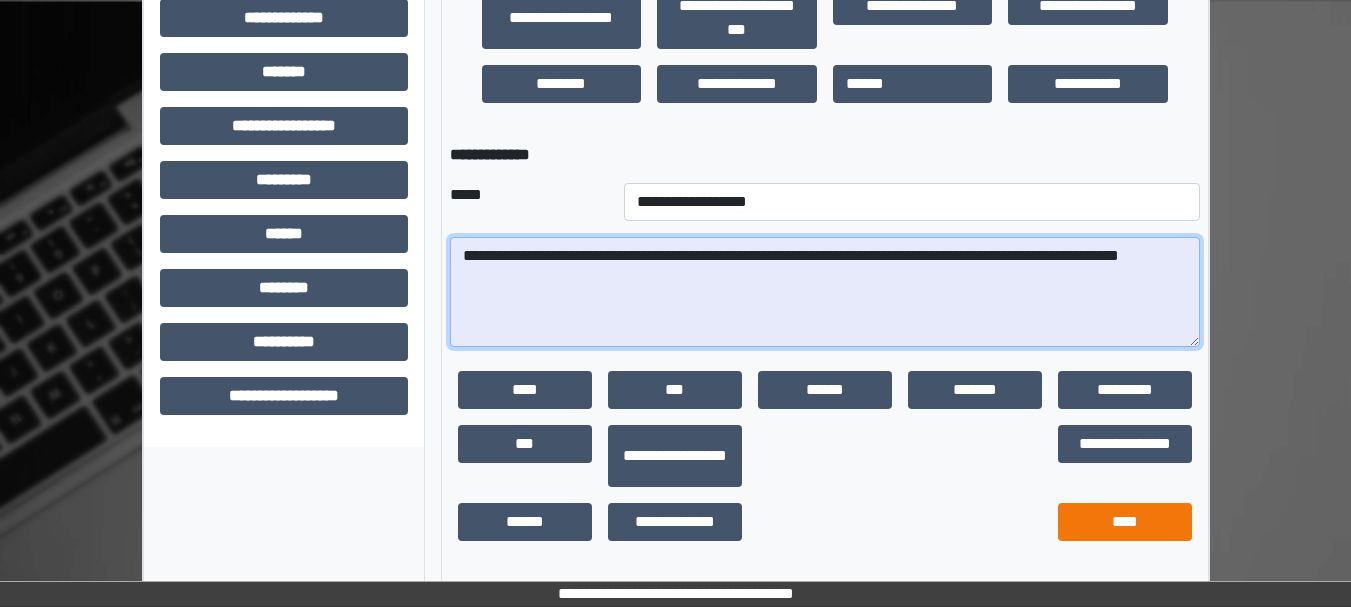 type on "**********" 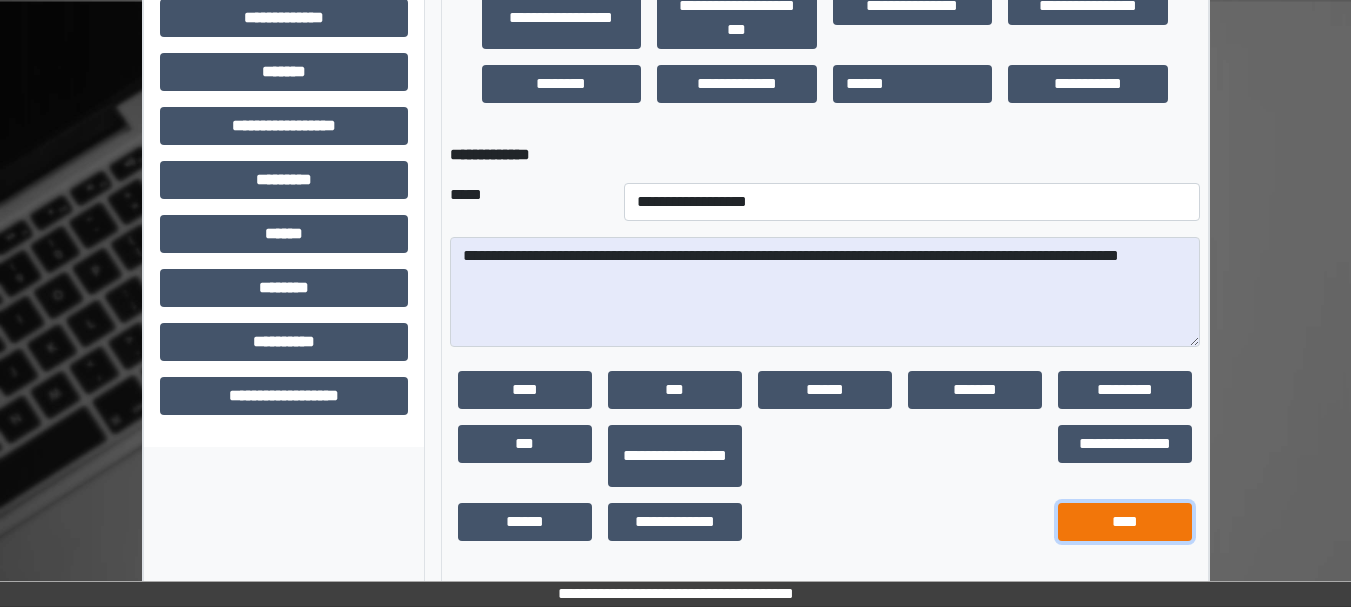 click on "****" at bounding box center (1125, 522) 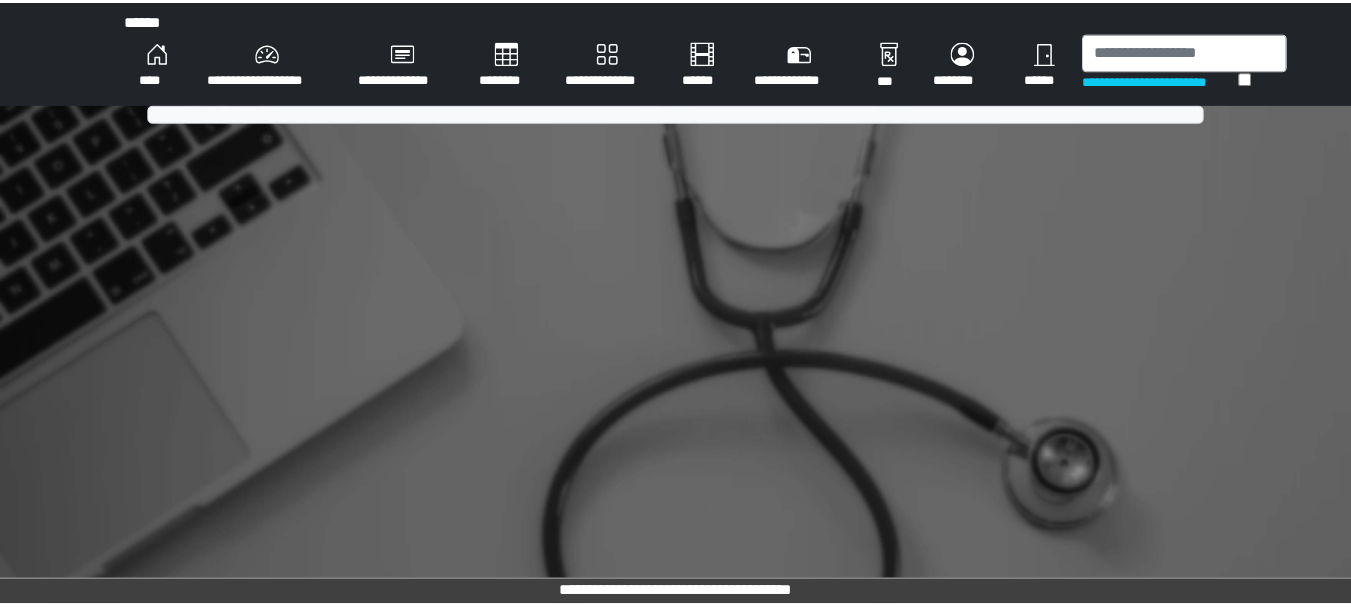 scroll, scrollTop: 0, scrollLeft: 0, axis: both 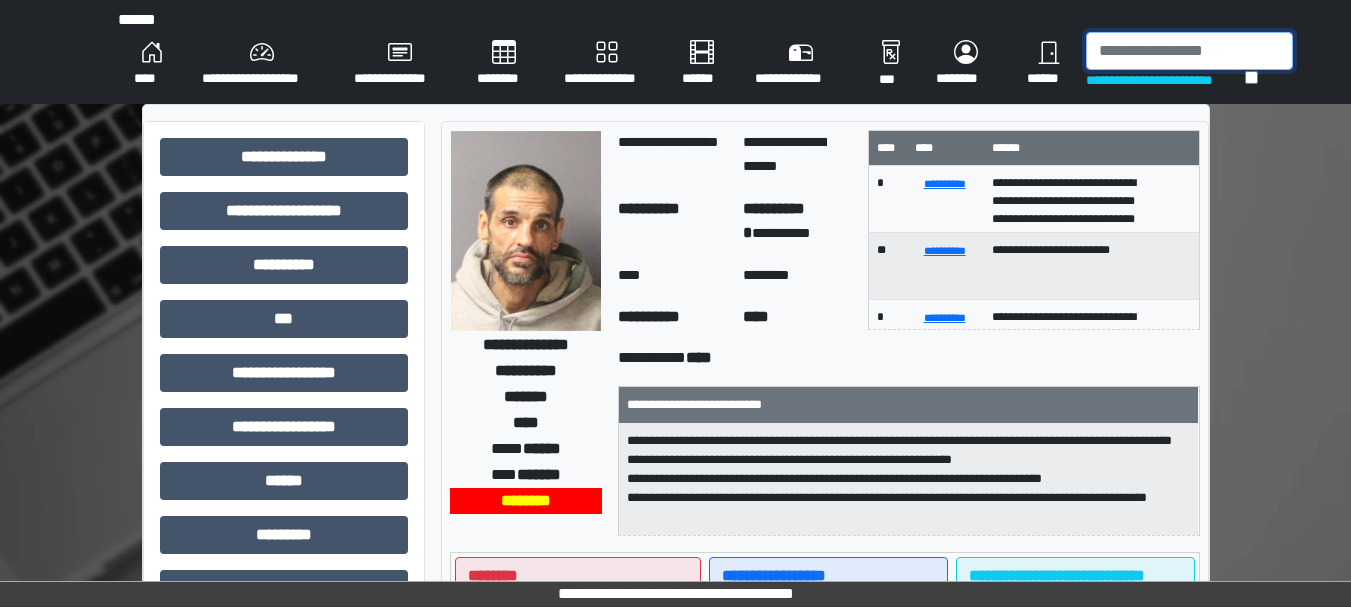 click at bounding box center (1189, 51) 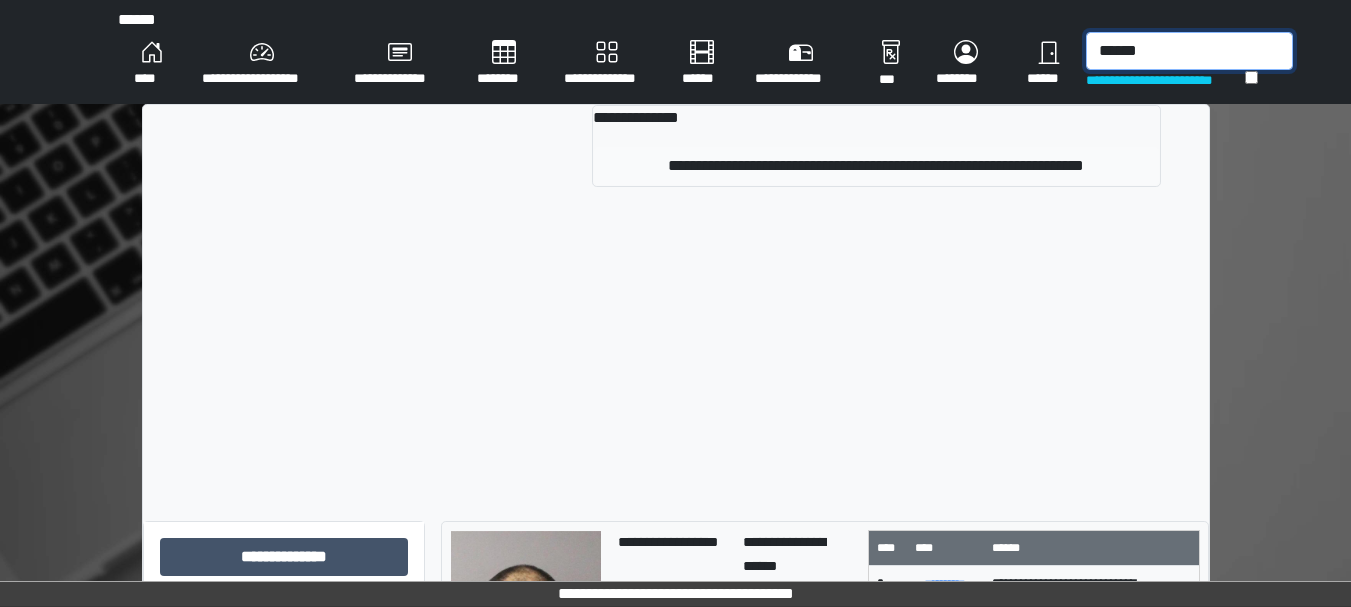 type on "******" 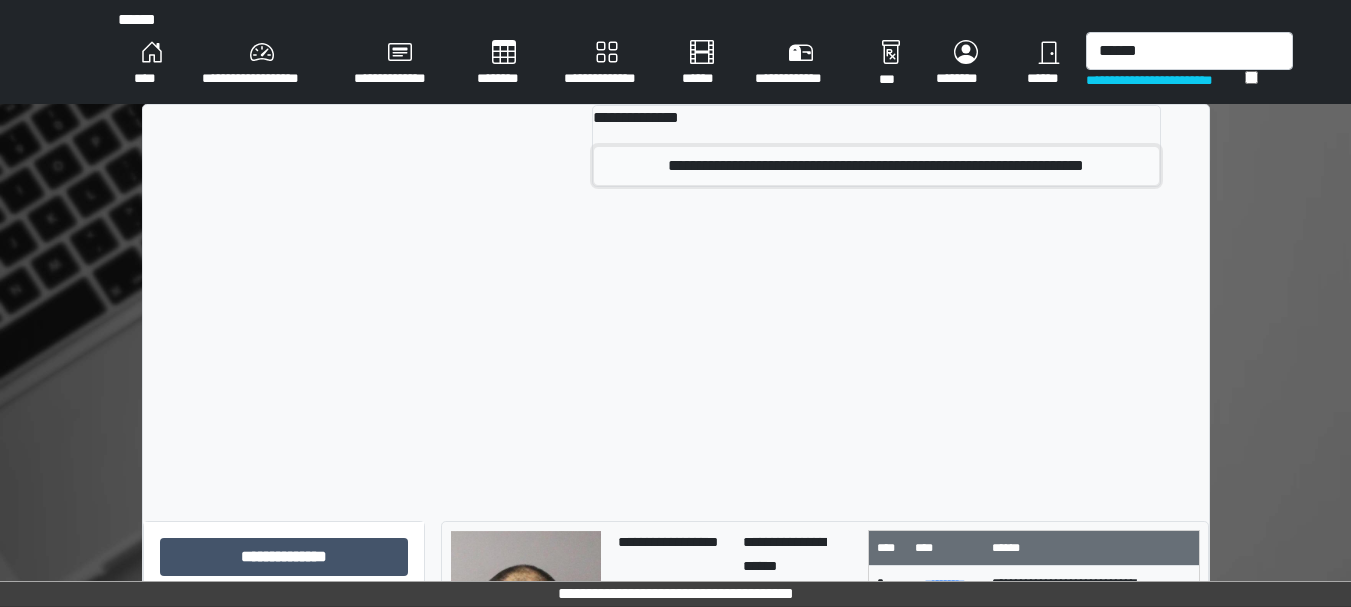 click on "**********" at bounding box center [876, 166] 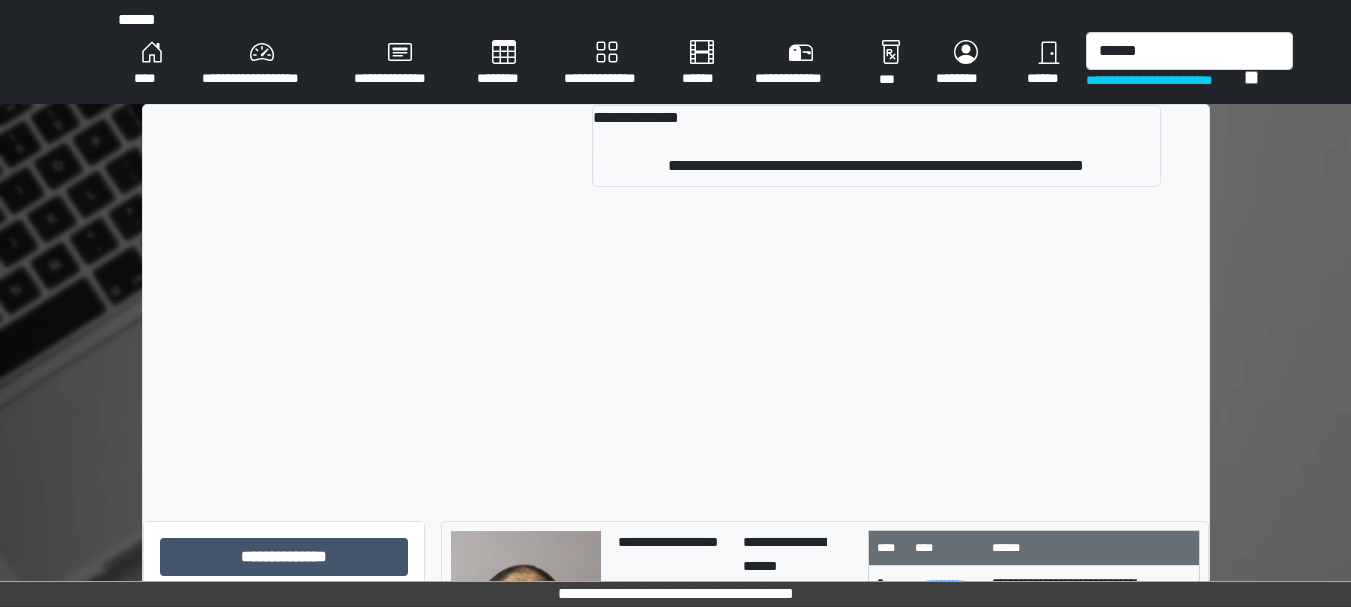type 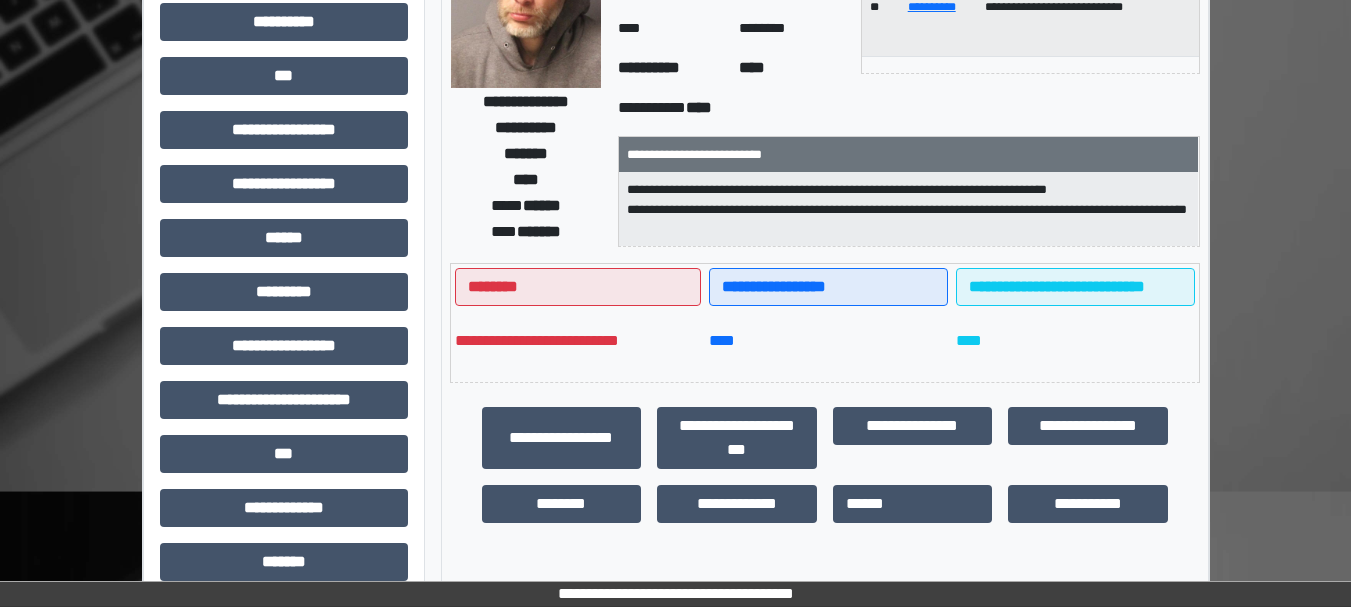 scroll, scrollTop: 244, scrollLeft: 0, axis: vertical 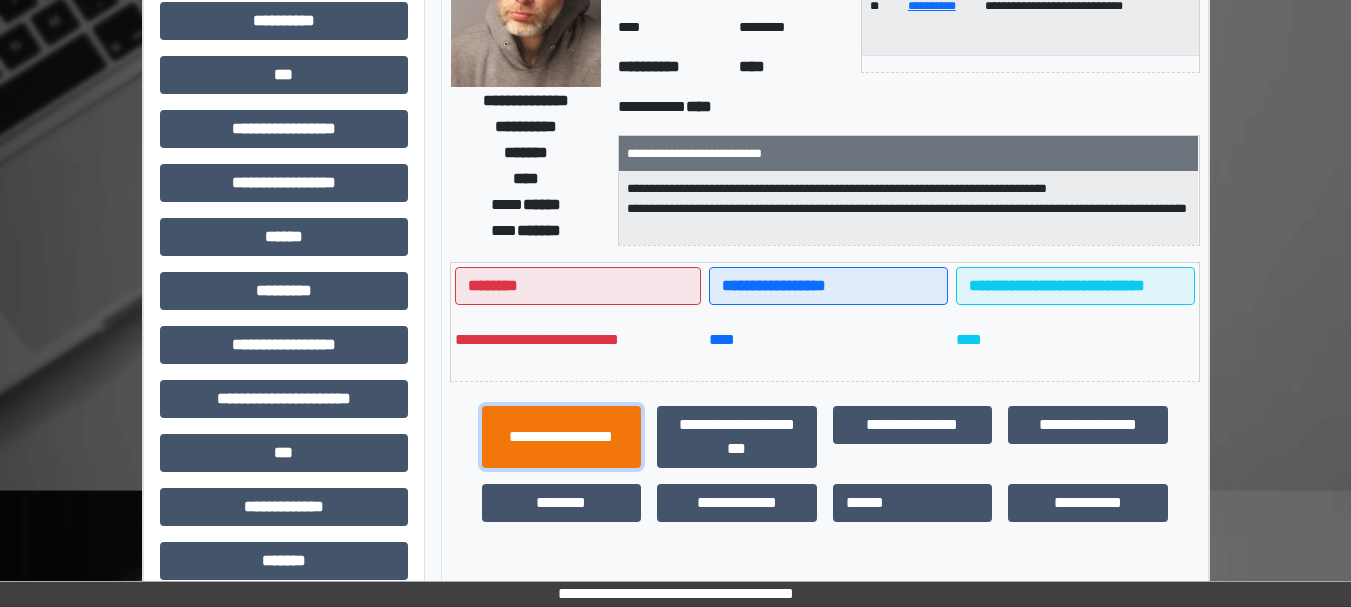 click on "**********" at bounding box center [562, 437] 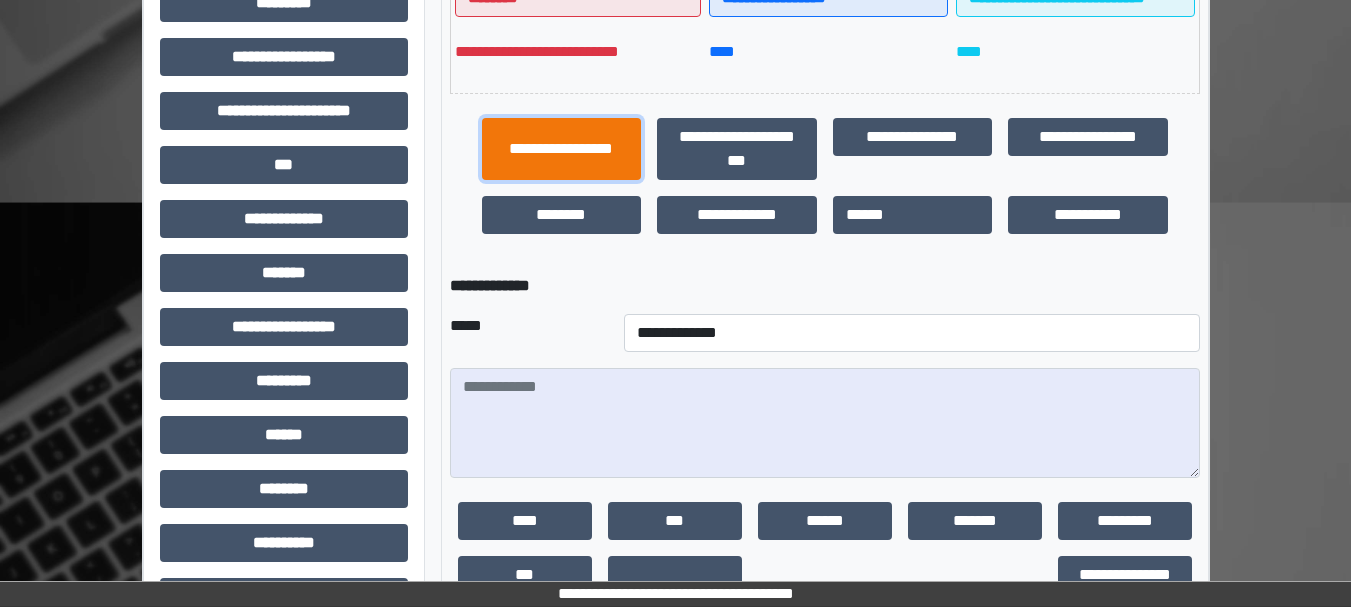scroll, scrollTop: 663, scrollLeft: 0, axis: vertical 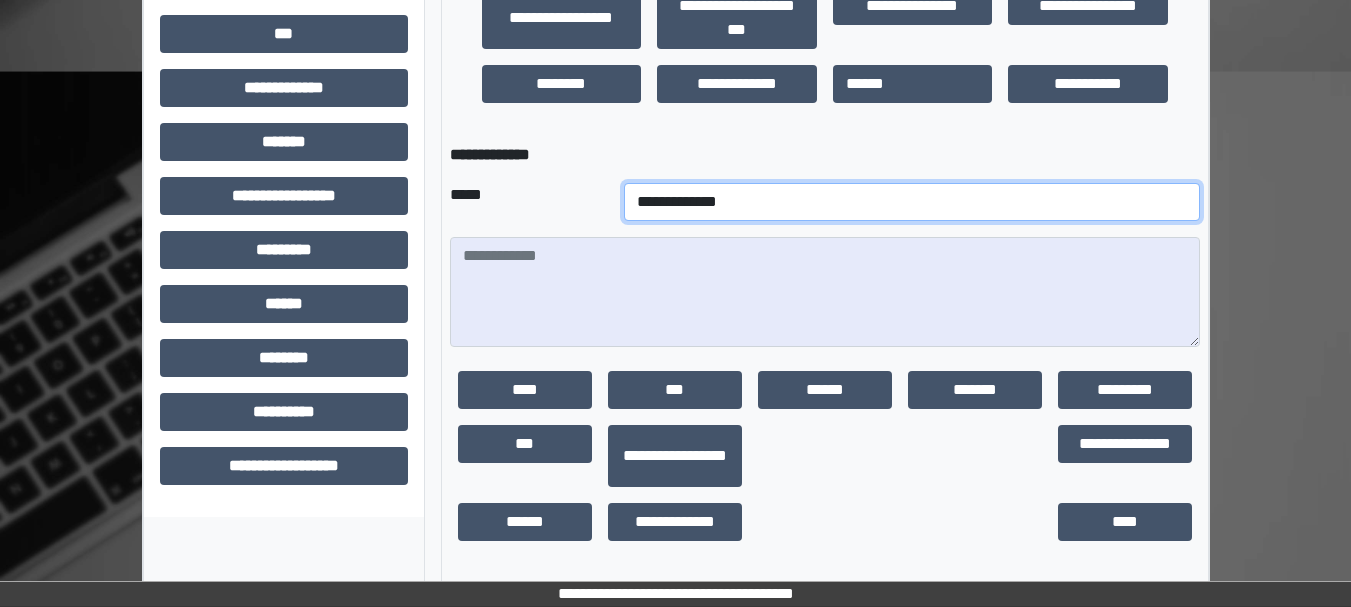 click on "**********" at bounding box center (912, 202) 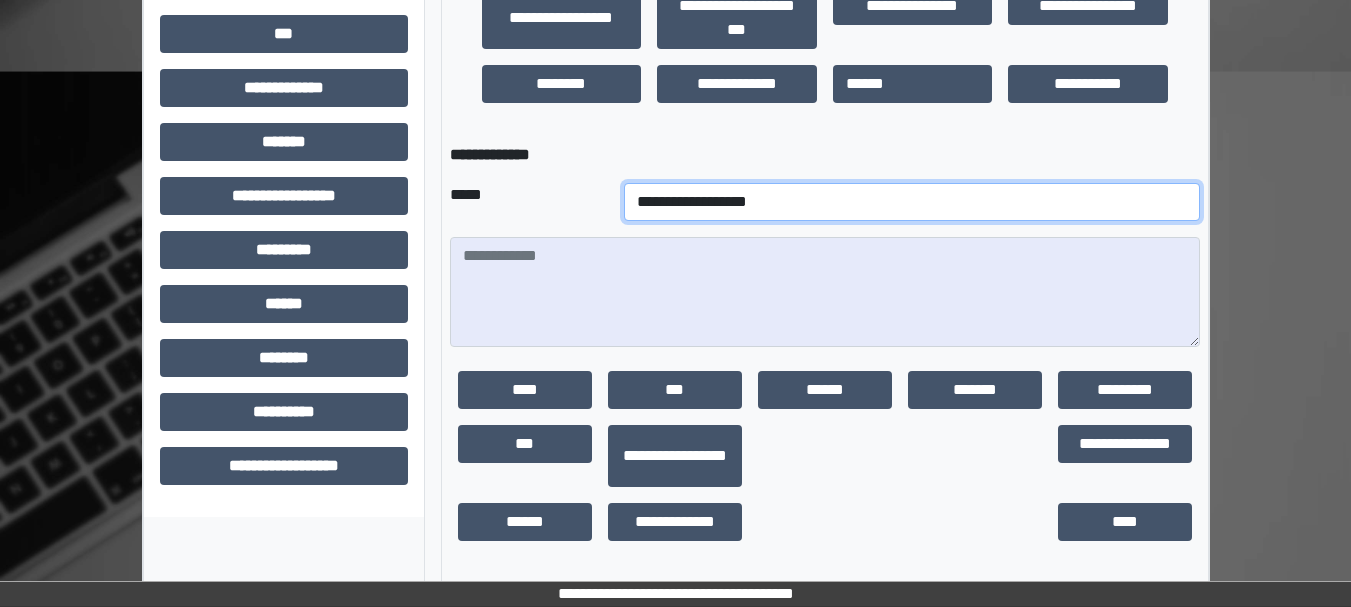click on "**********" at bounding box center (912, 202) 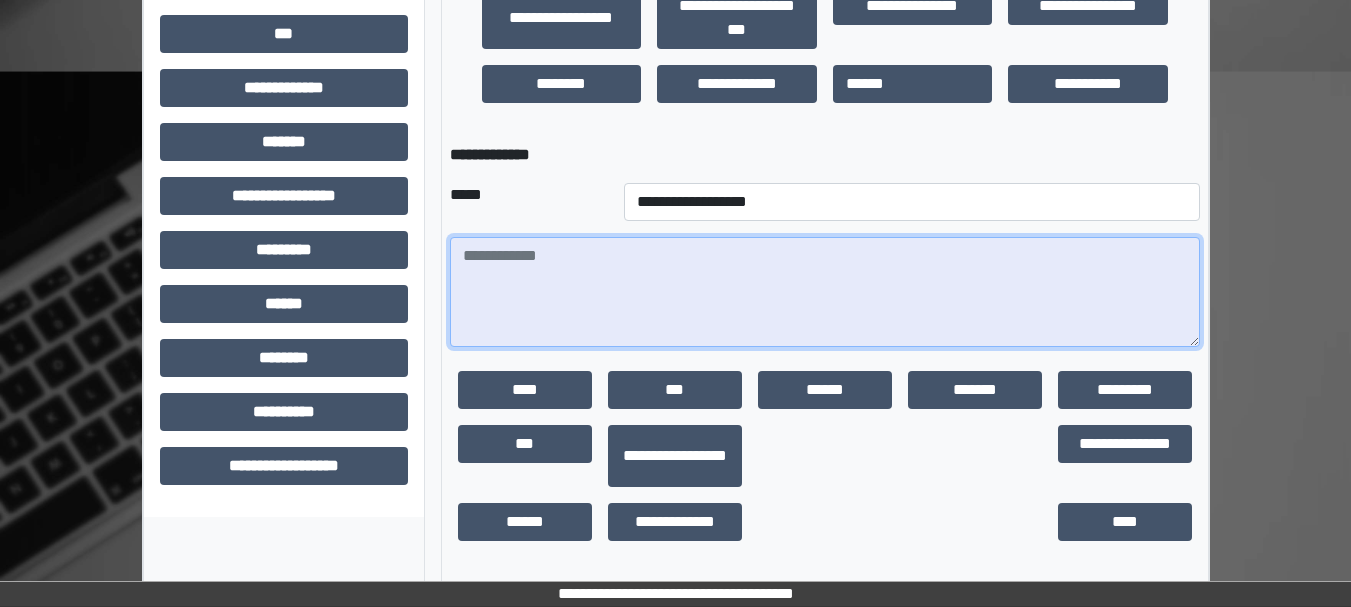 click at bounding box center (825, 292) 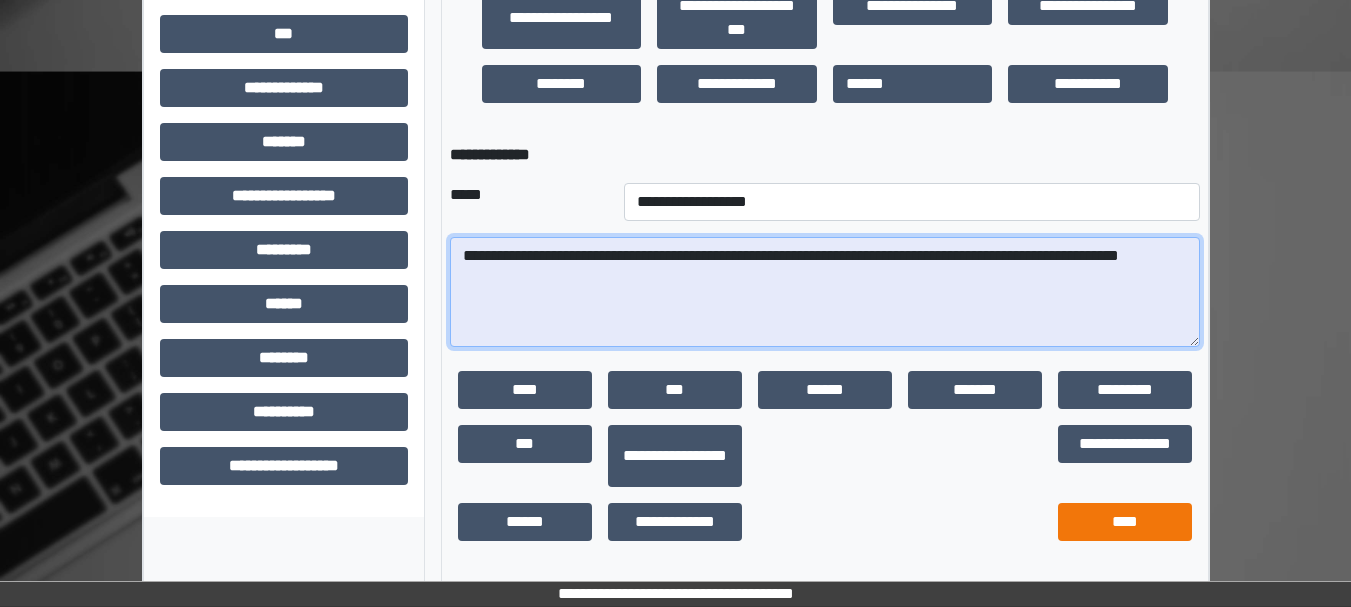 type on "**********" 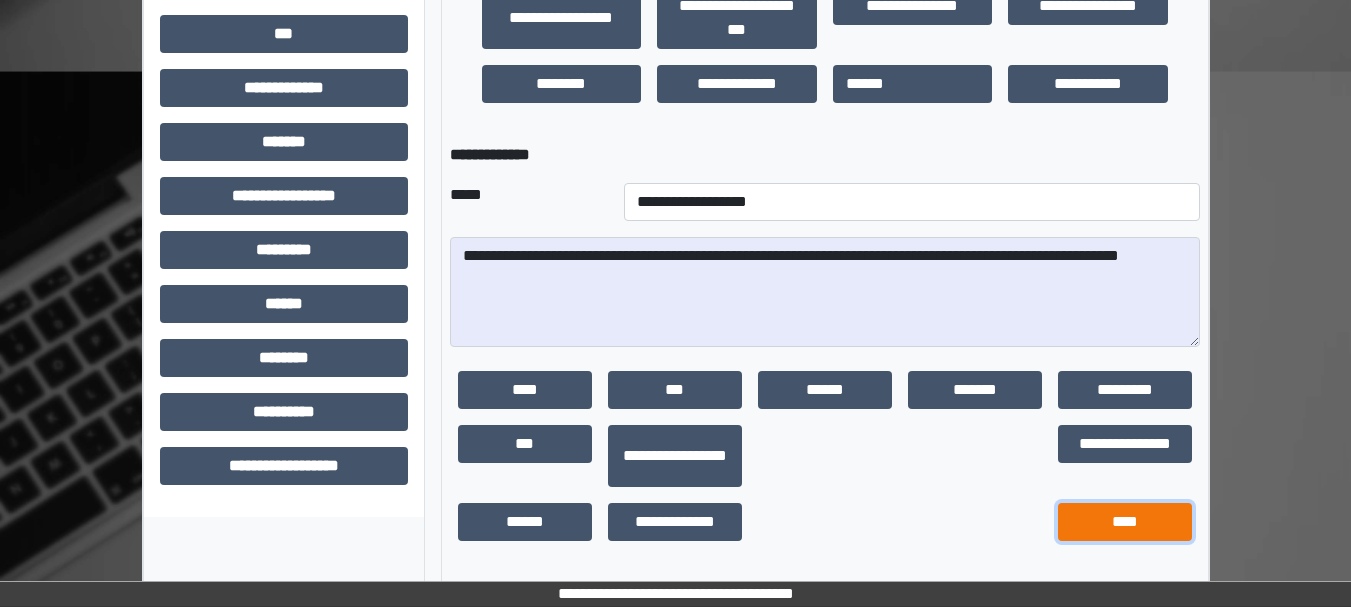 click on "****" at bounding box center (1125, 522) 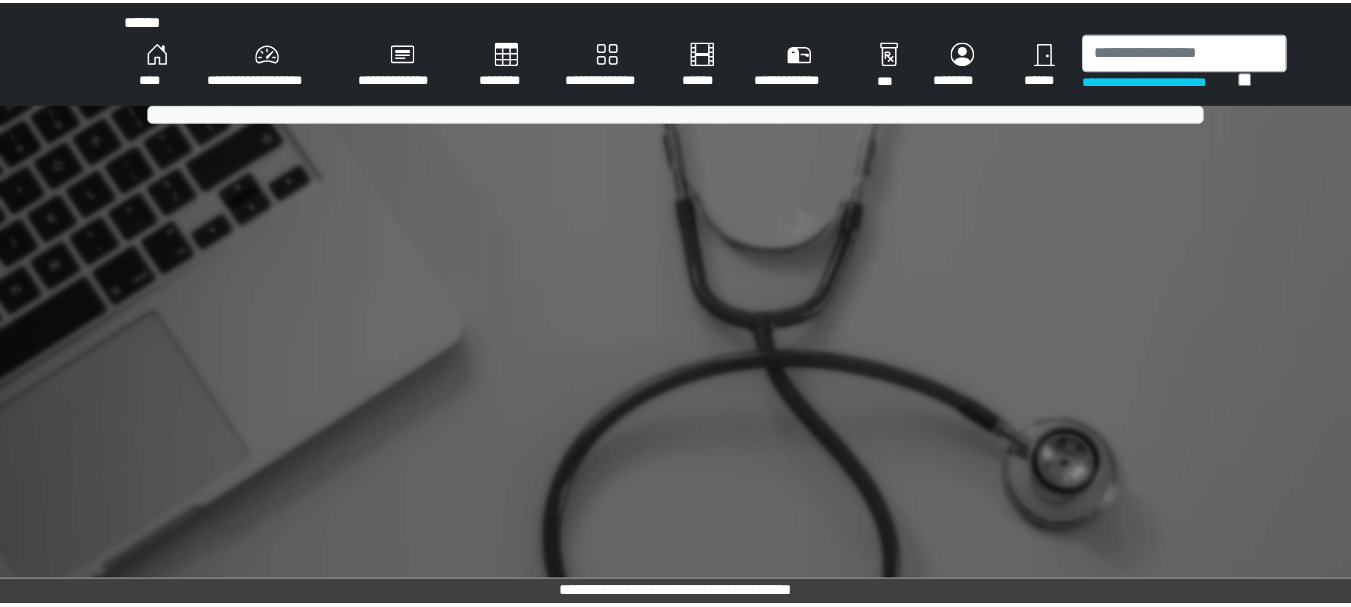 scroll, scrollTop: 0, scrollLeft: 0, axis: both 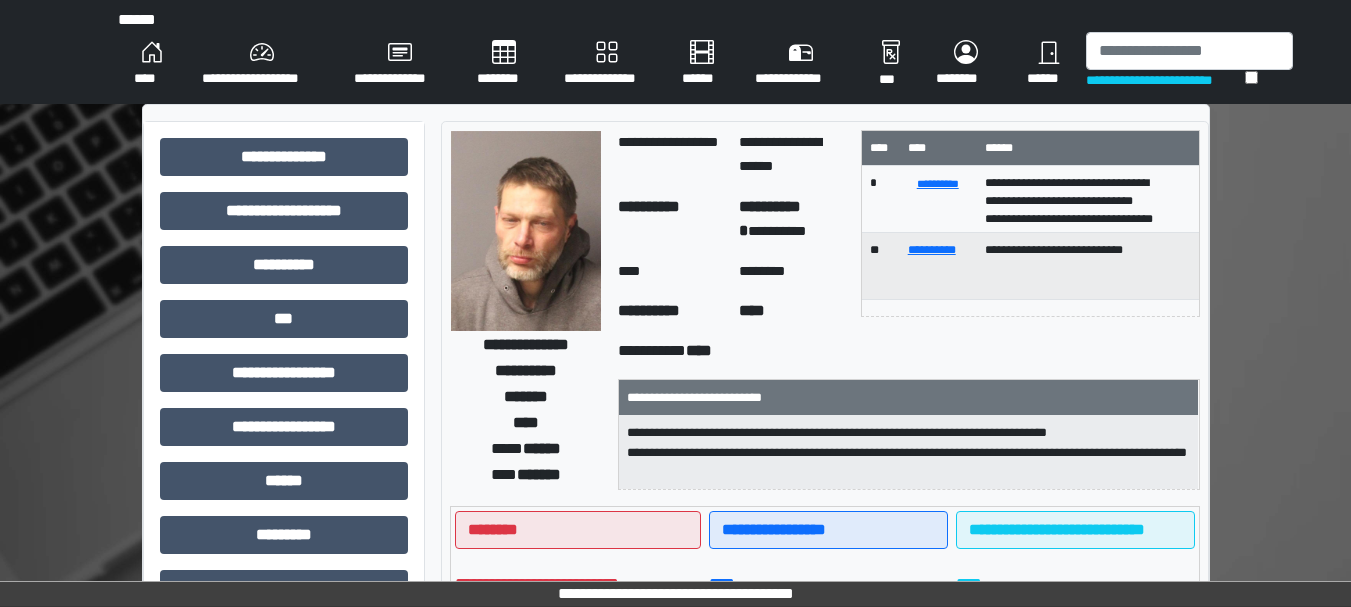 click on "**********" at bounding box center (676, 52) 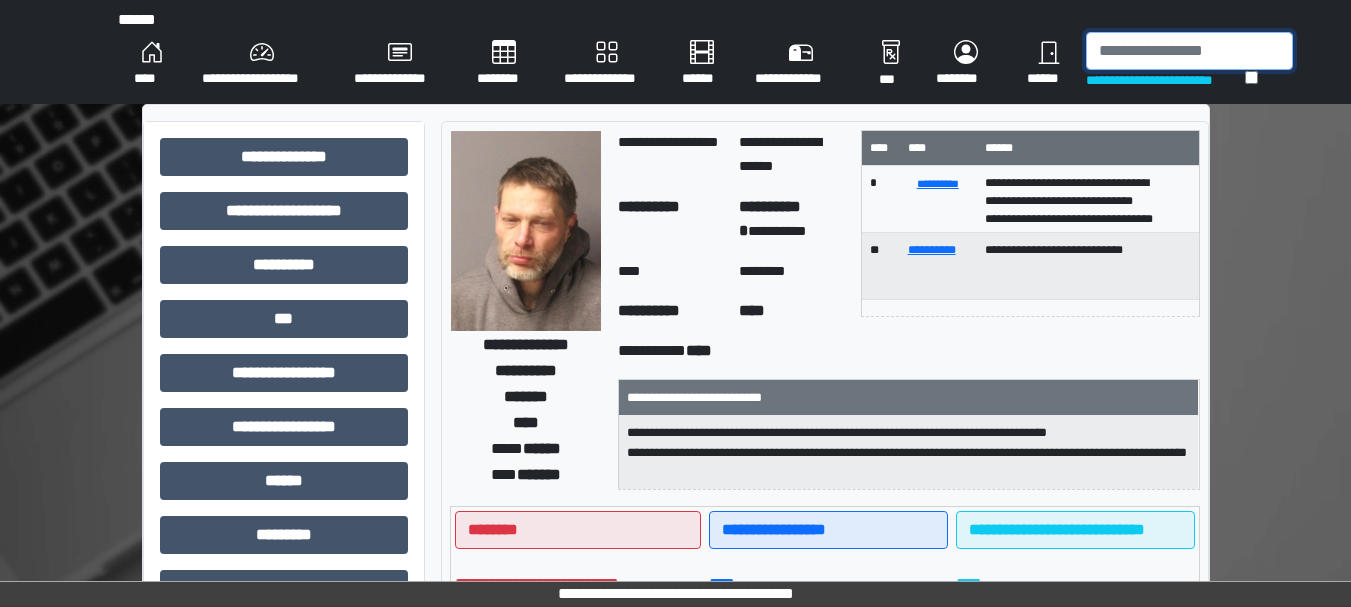 click at bounding box center [1189, 51] 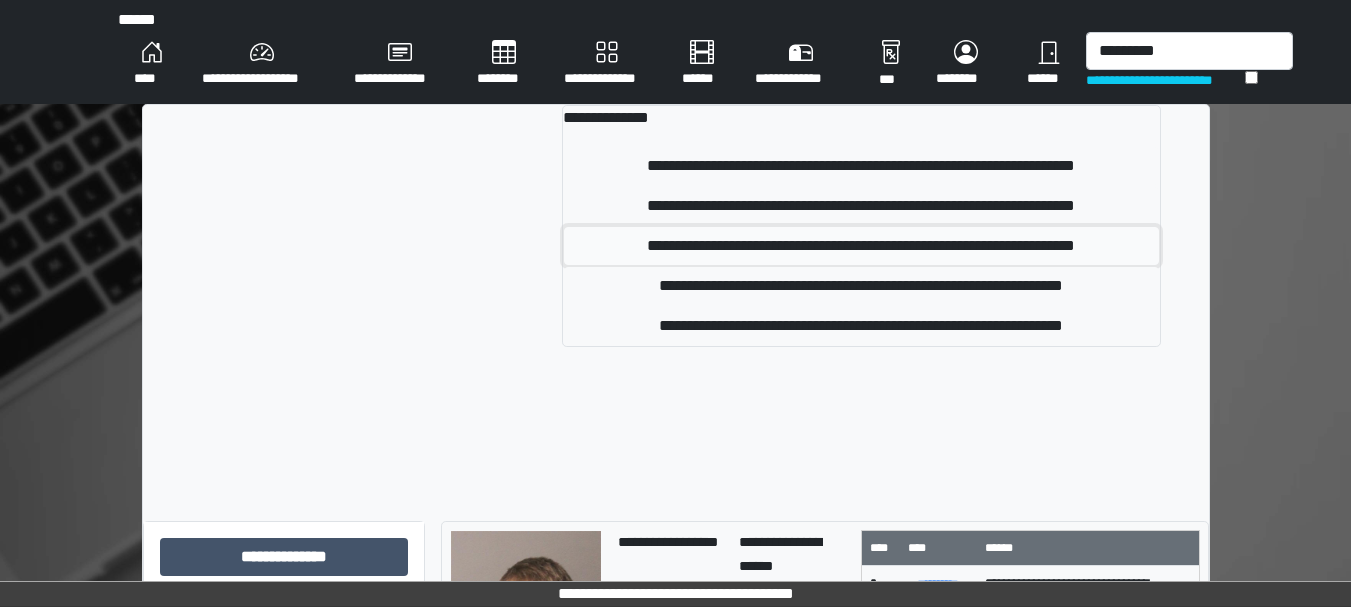 click on "**********" at bounding box center (861, 246) 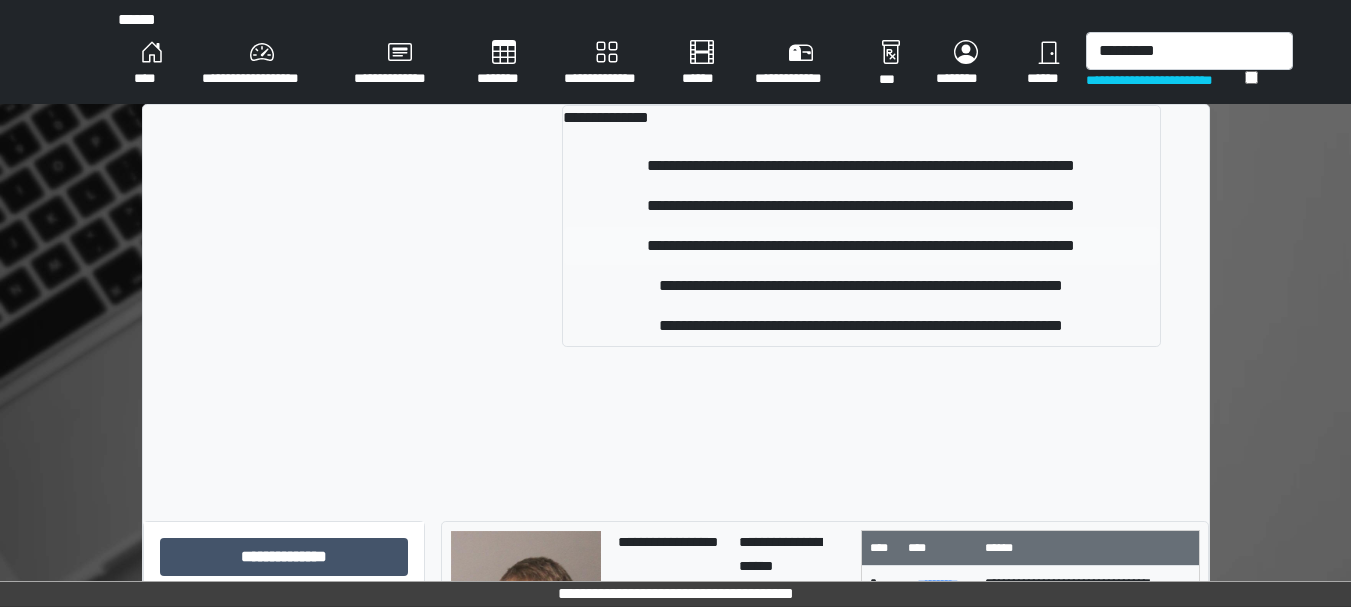 type 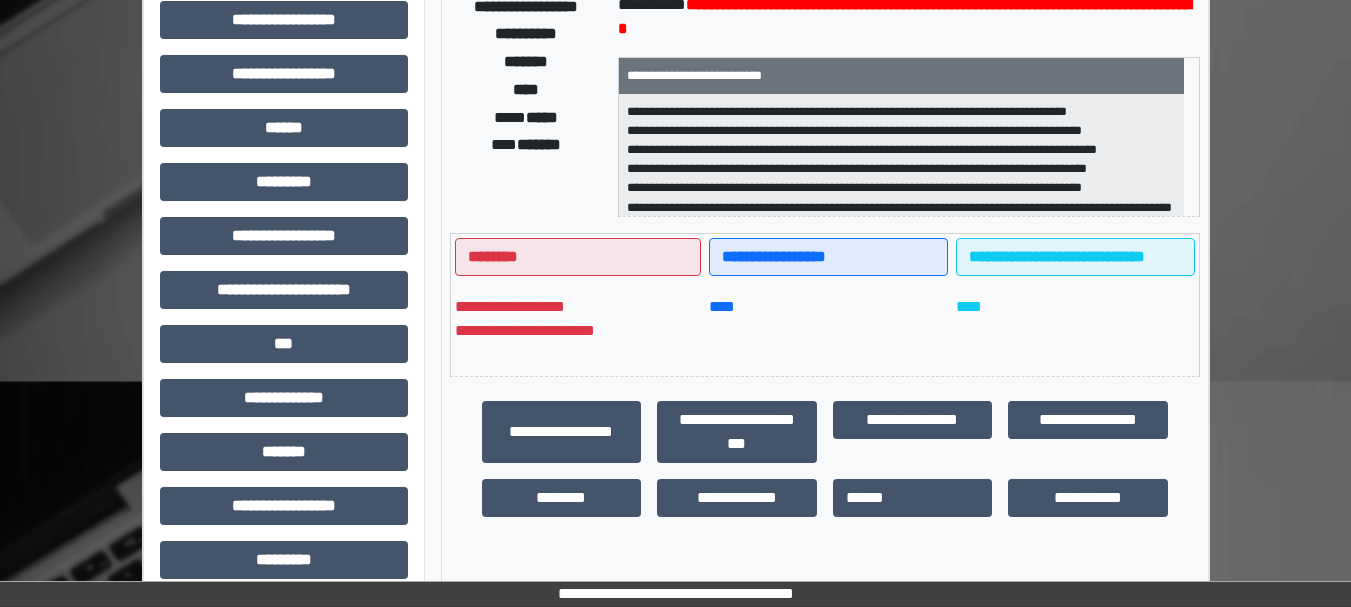scroll, scrollTop: 357, scrollLeft: 0, axis: vertical 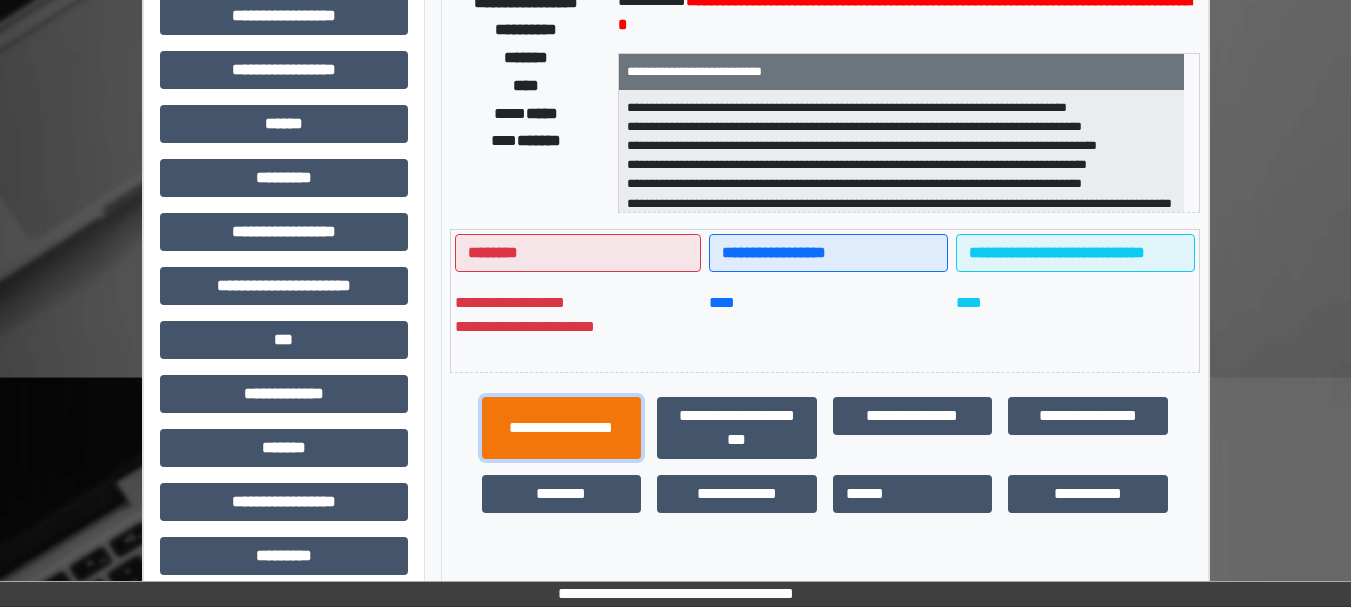 click on "**********" at bounding box center [562, 428] 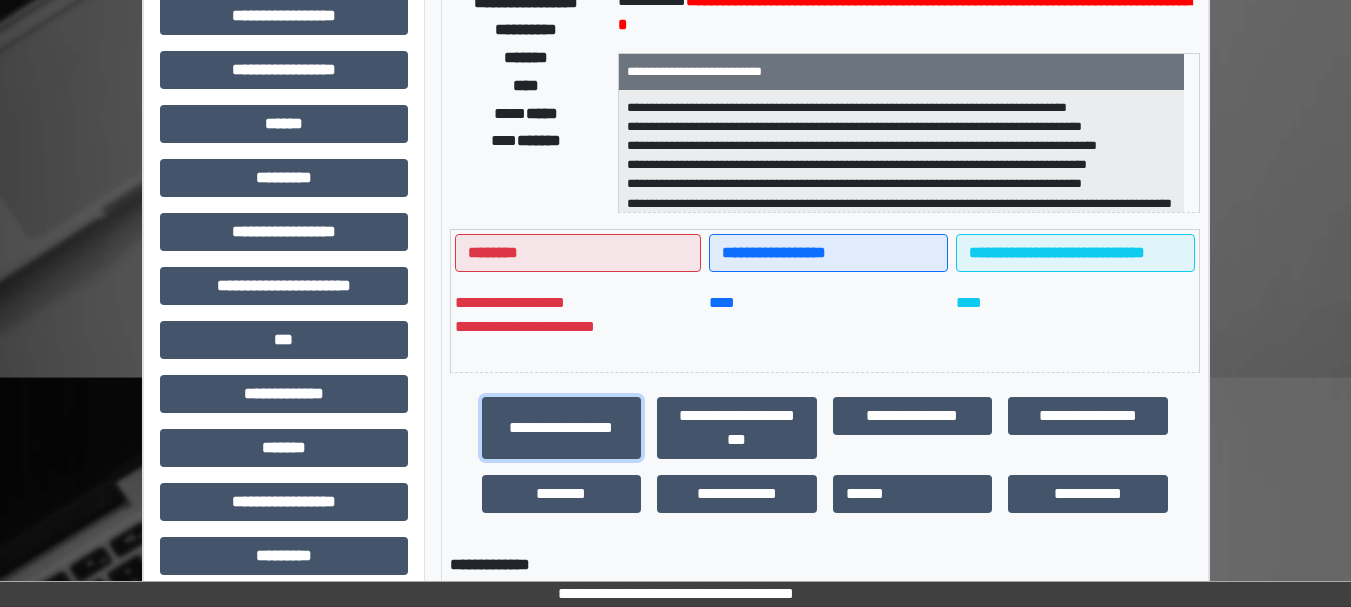 scroll, scrollTop: 767, scrollLeft: 0, axis: vertical 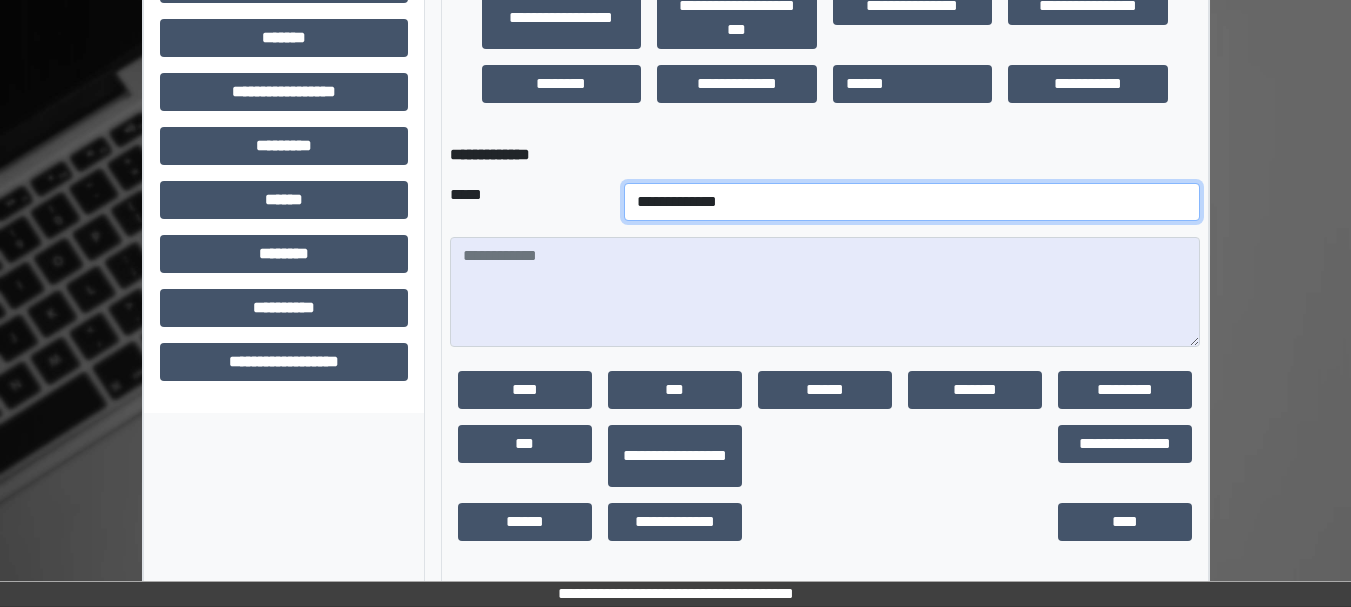 click on "**********" at bounding box center (912, 202) 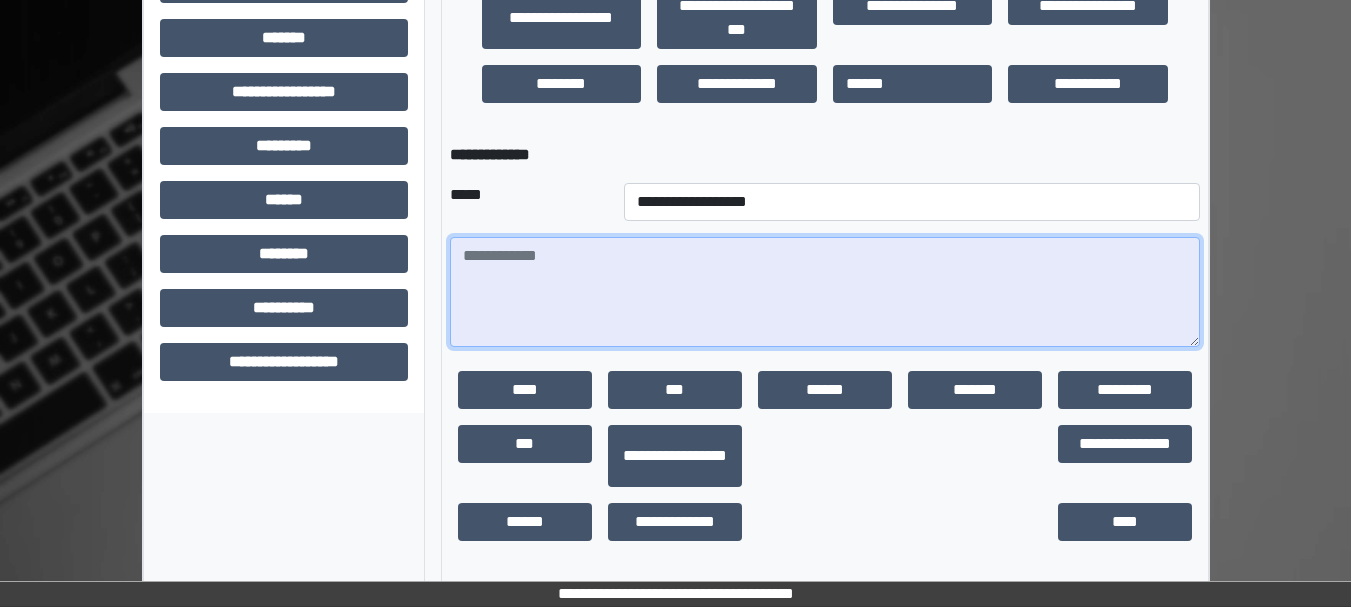 click at bounding box center [825, 292] 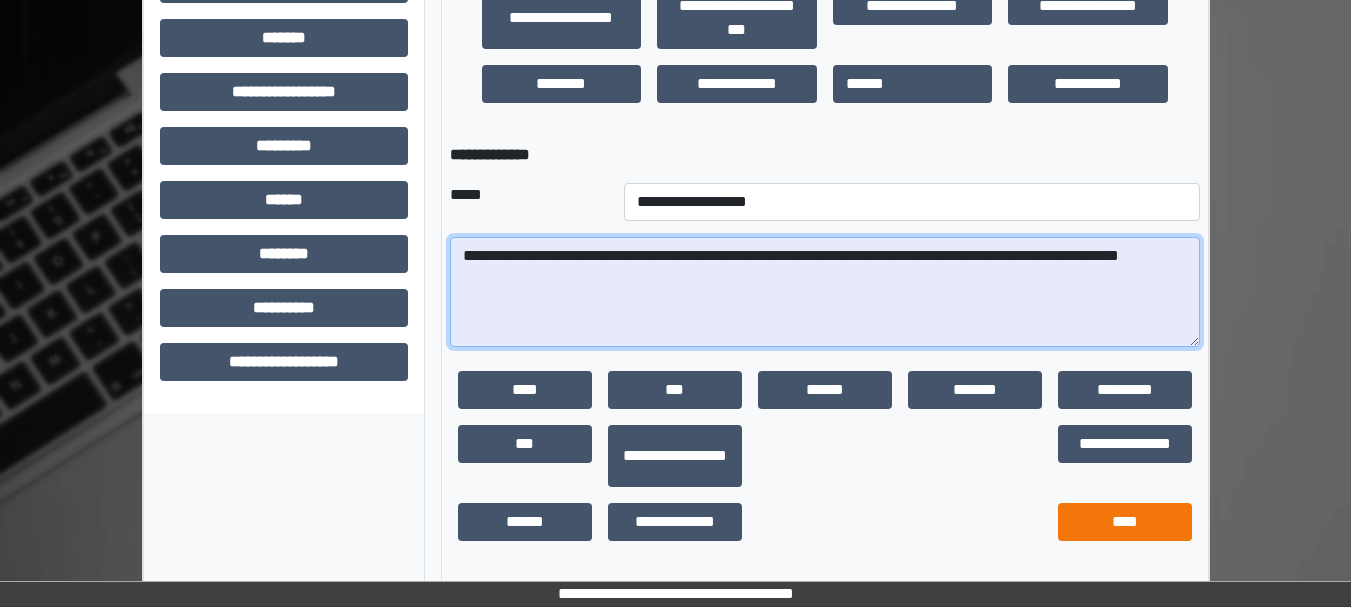 type on "**********" 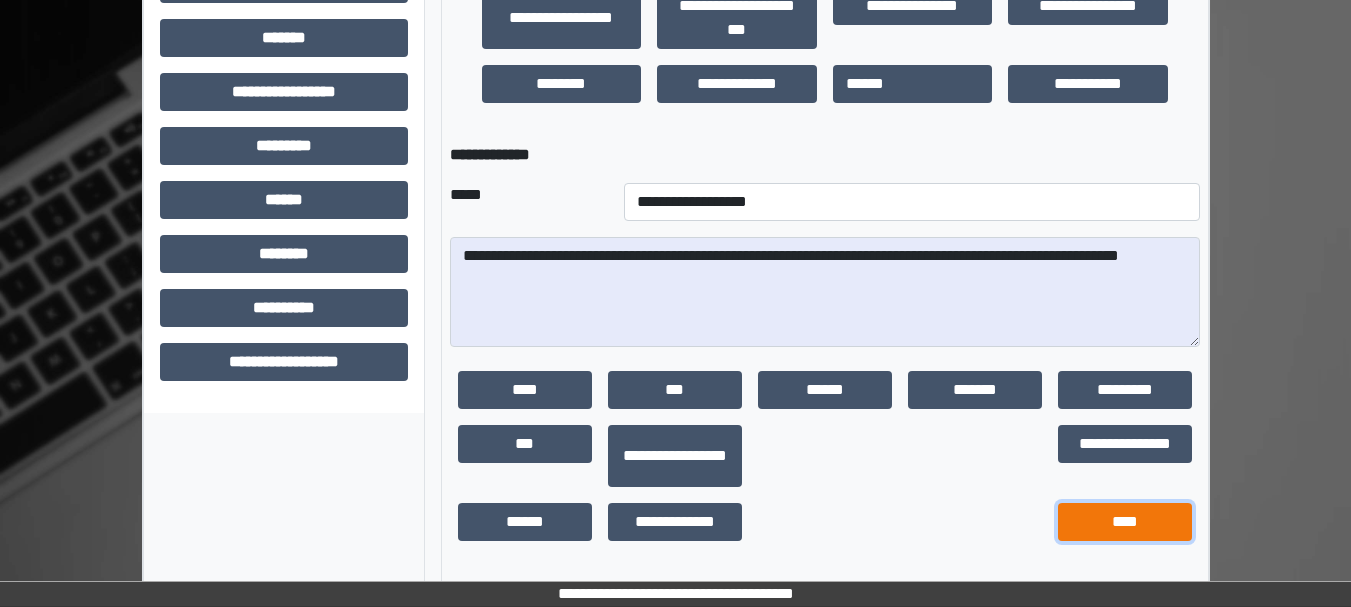 click on "****" at bounding box center [1125, 522] 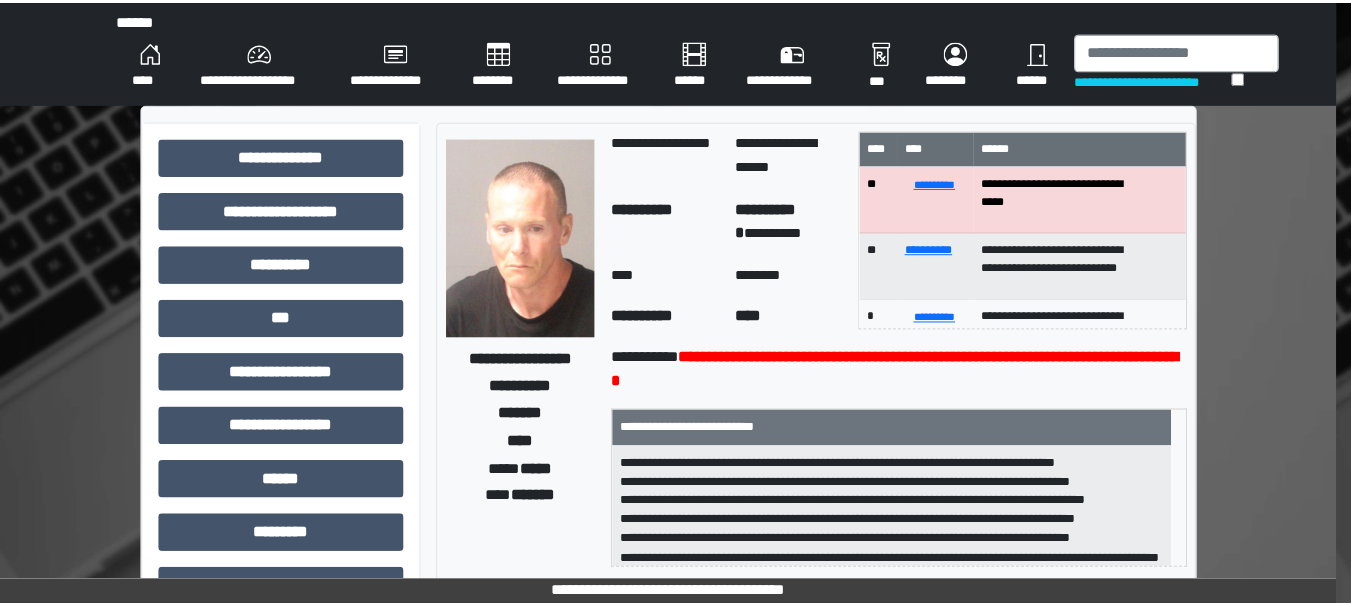 scroll, scrollTop: 0, scrollLeft: 0, axis: both 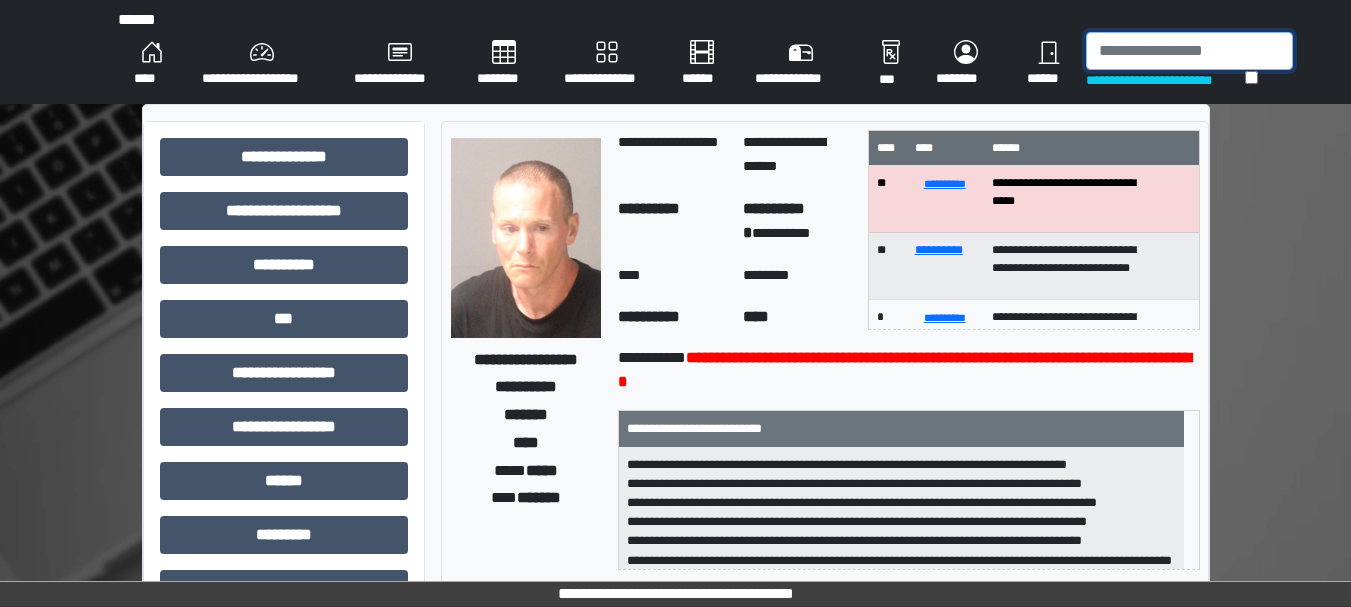 click at bounding box center (1189, 51) 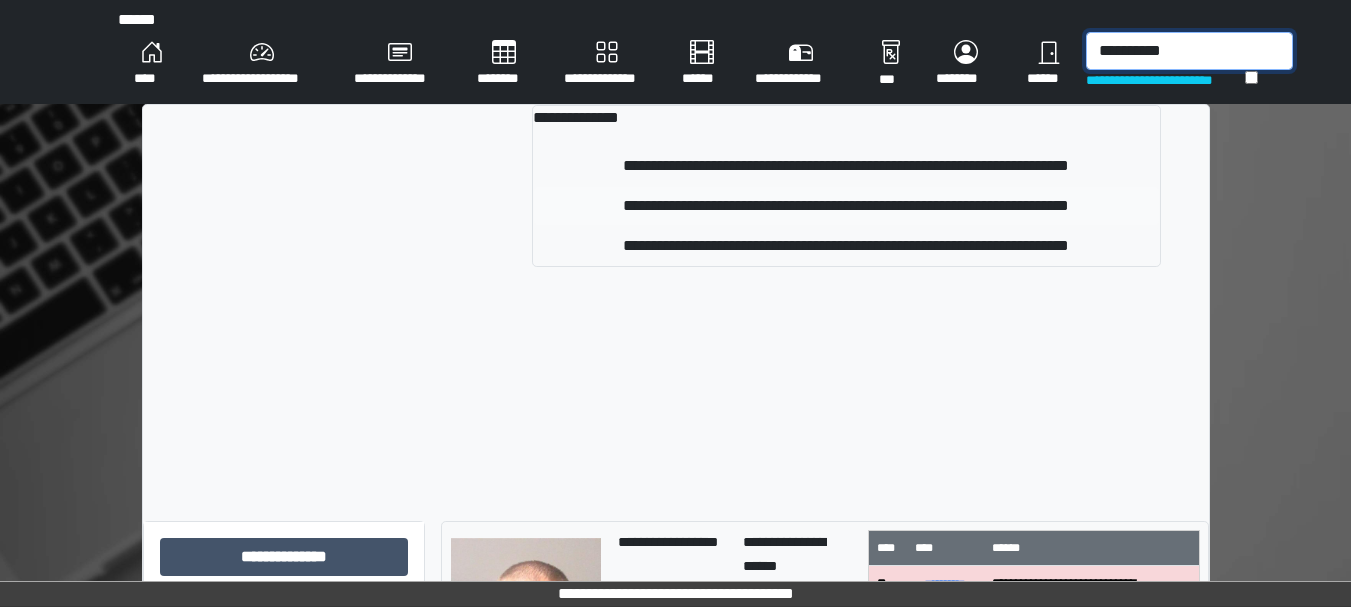 type on "**********" 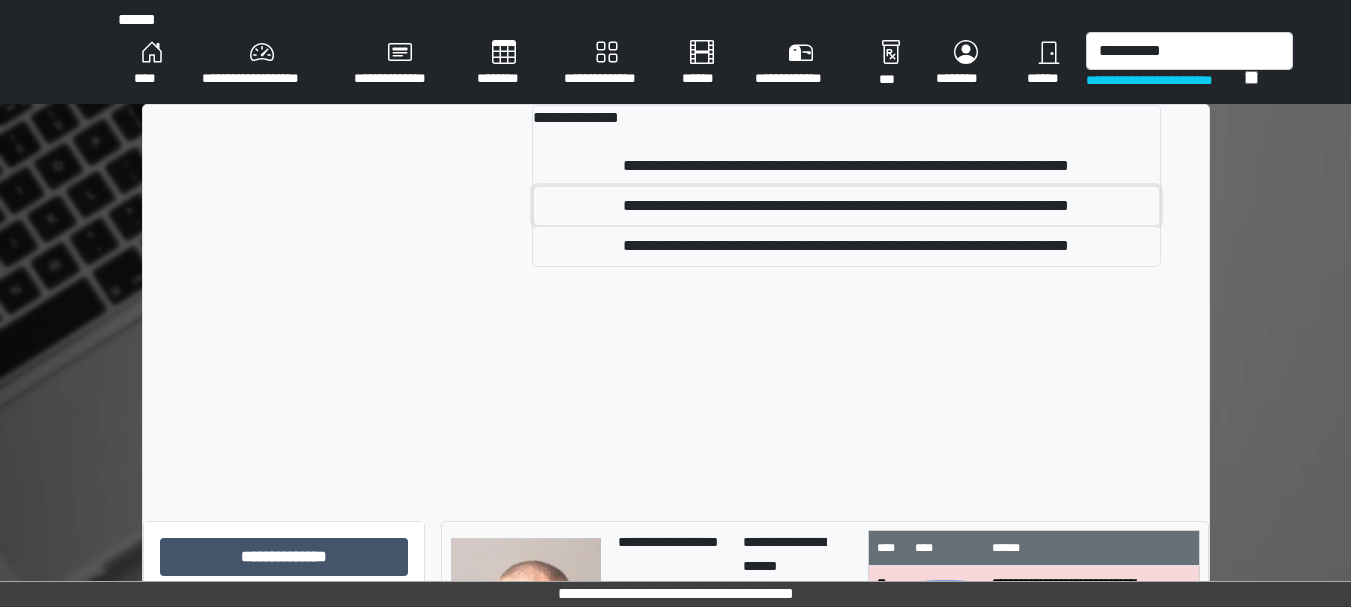 click on "**********" at bounding box center (846, 206) 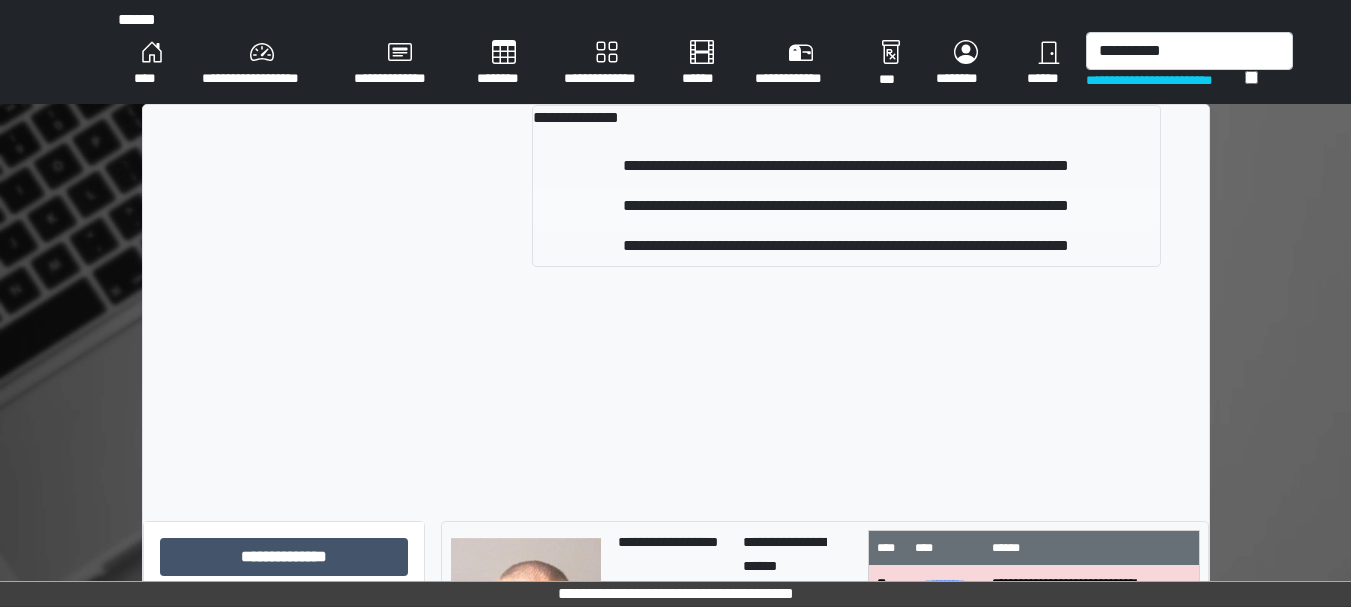 type 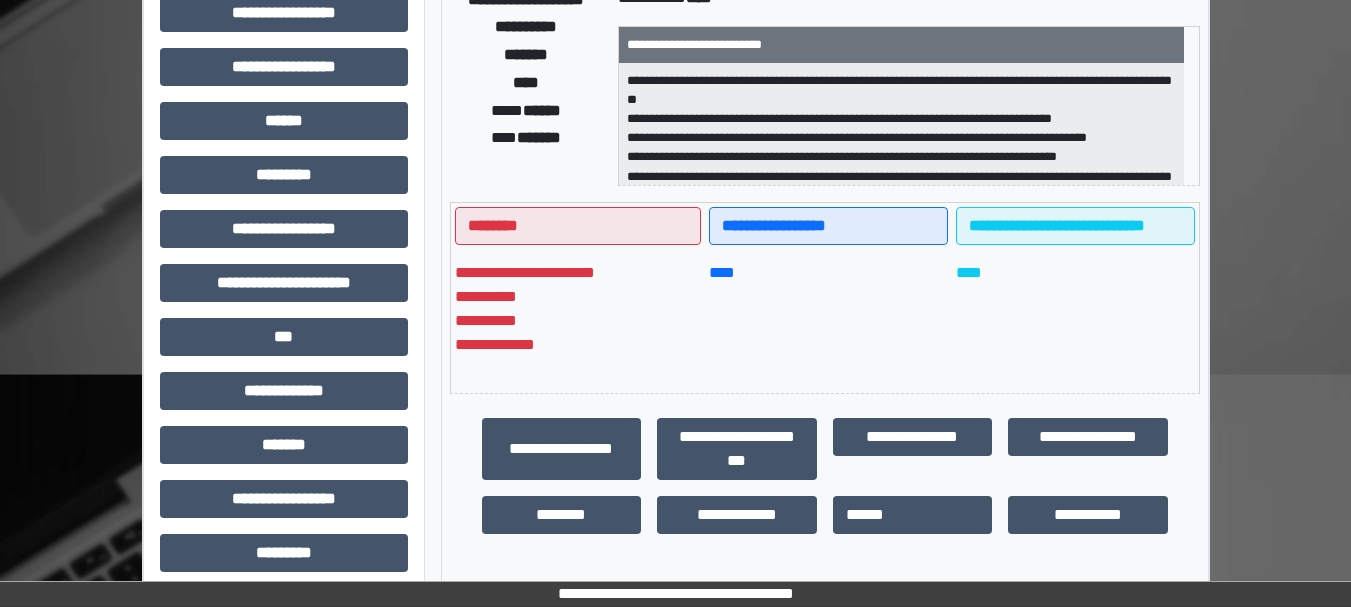 scroll, scrollTop: 591, scrollLeft: 0, axis: vertical 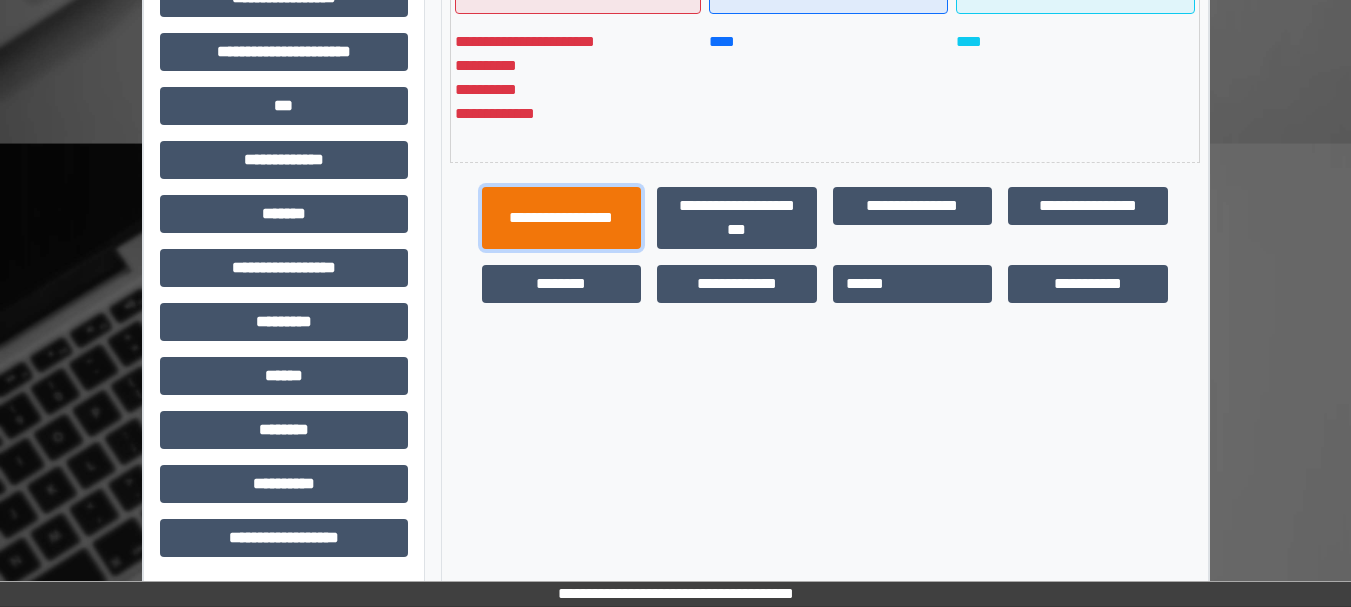 click on "**********" at bounding box center [562, 218] 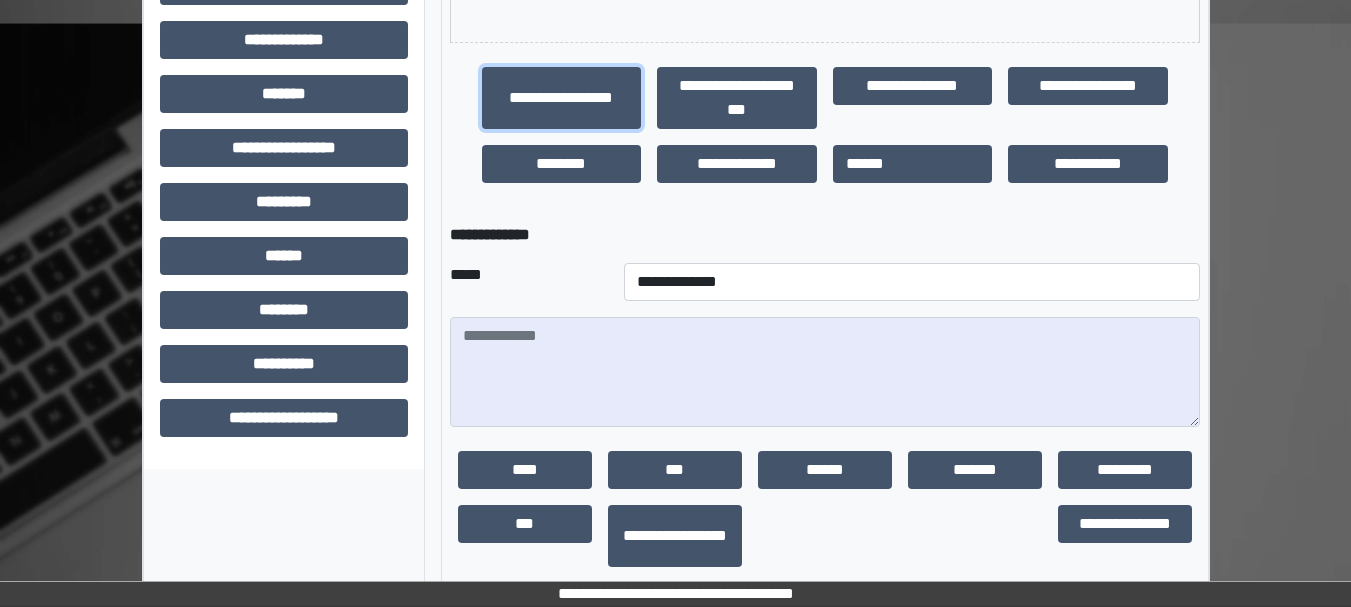 scroll, scrollTop: 724, scrollLeft: 0, axis: vertical 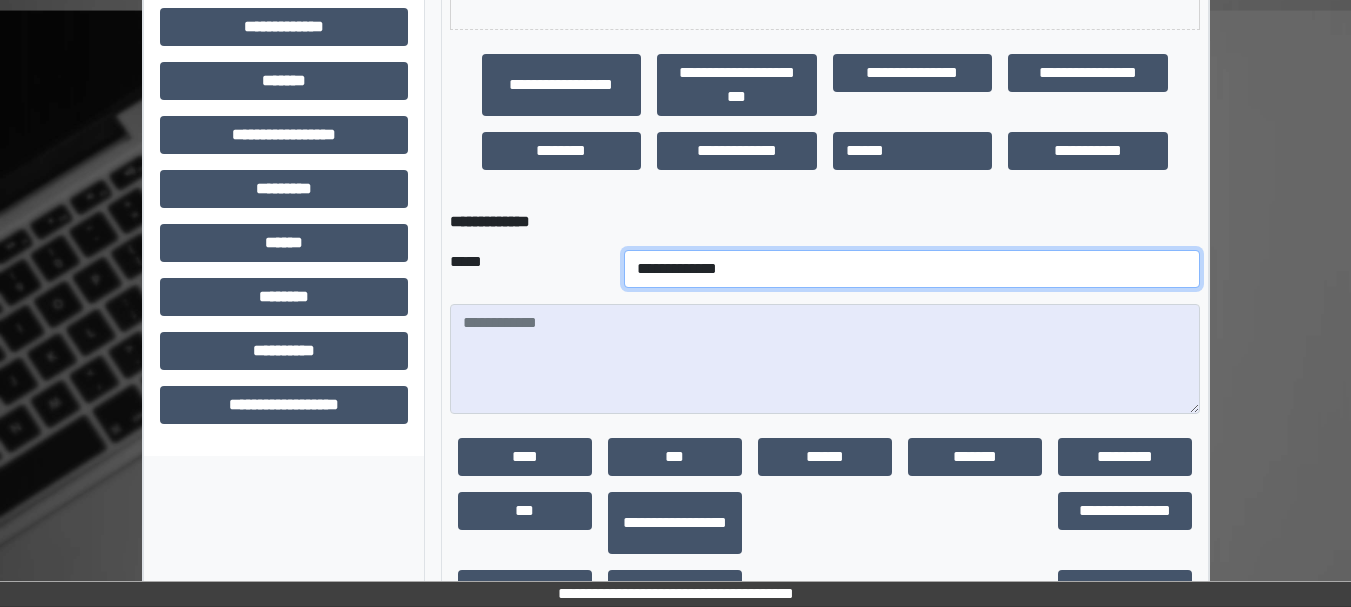 click on "**********" at bounding box center (912, 269) 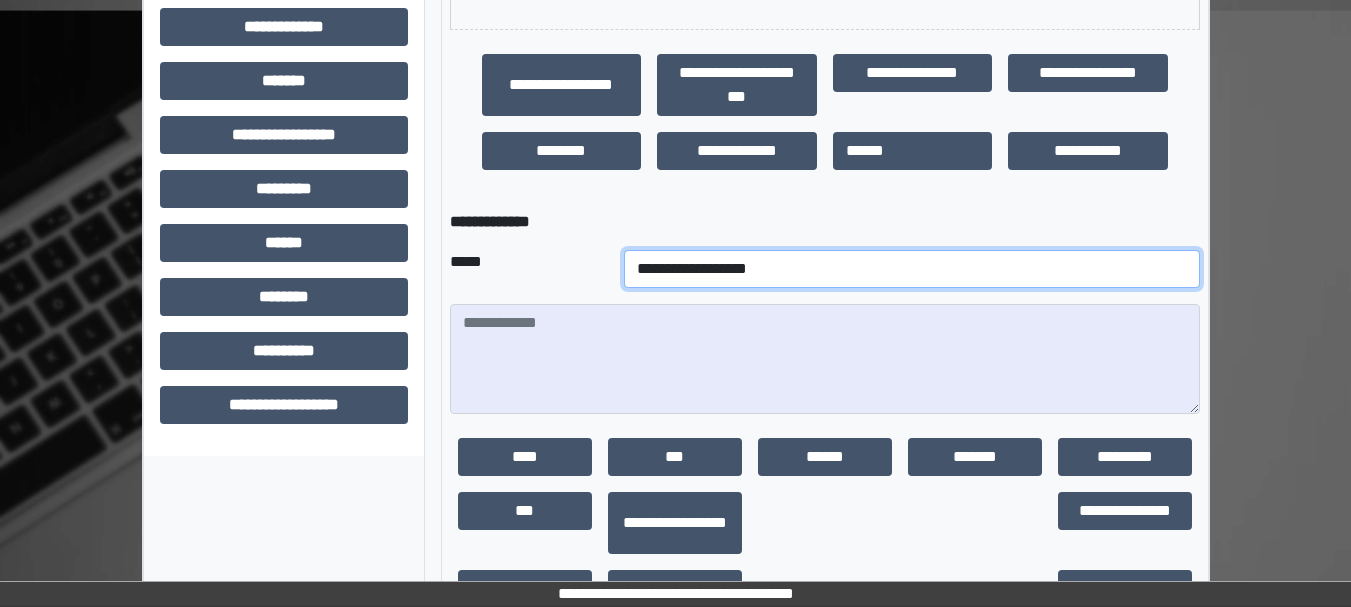 click on "**********" at bounding box center (912, 269) 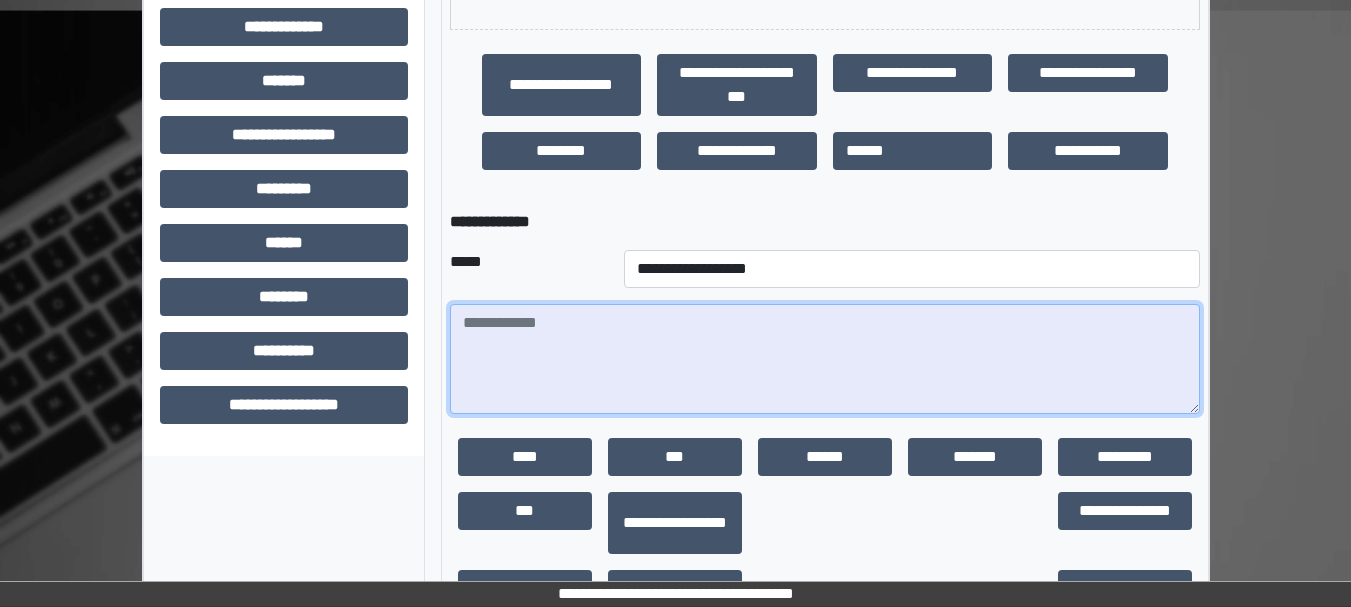 click at bounding box center (825, 359) 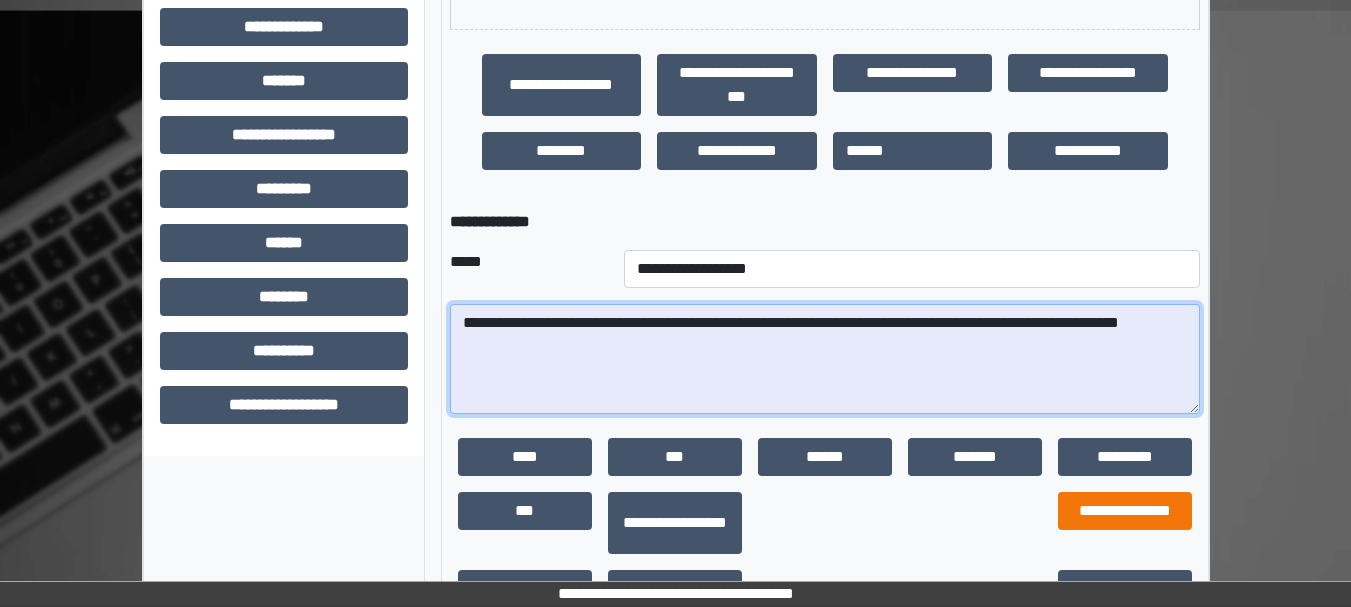 scroll, scrollTop: 791, scrollLeft: 0, axis: vertical 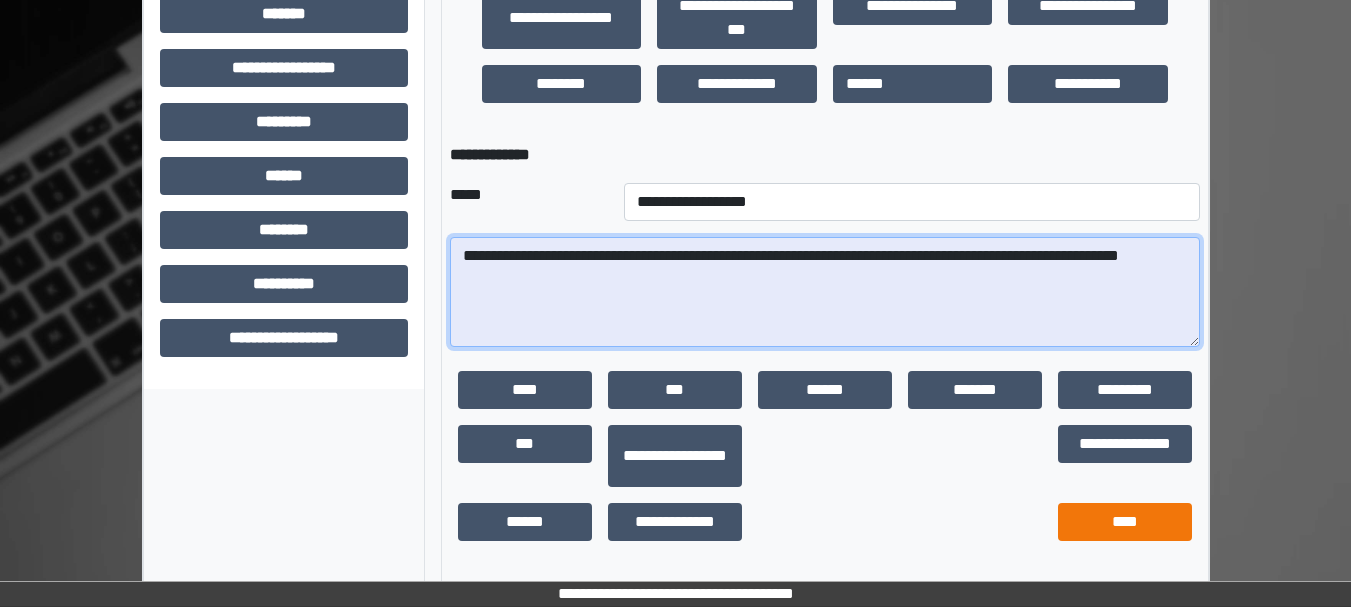 type on "**********" 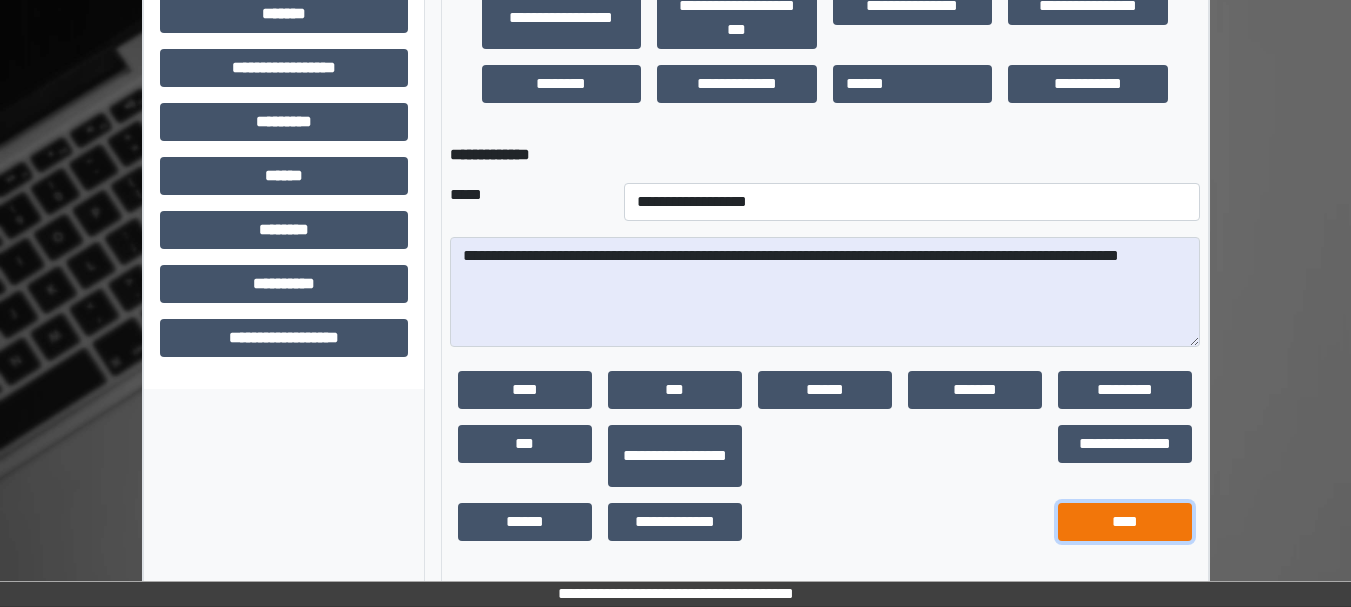 click on "****" at bounding box center (1125, 522) 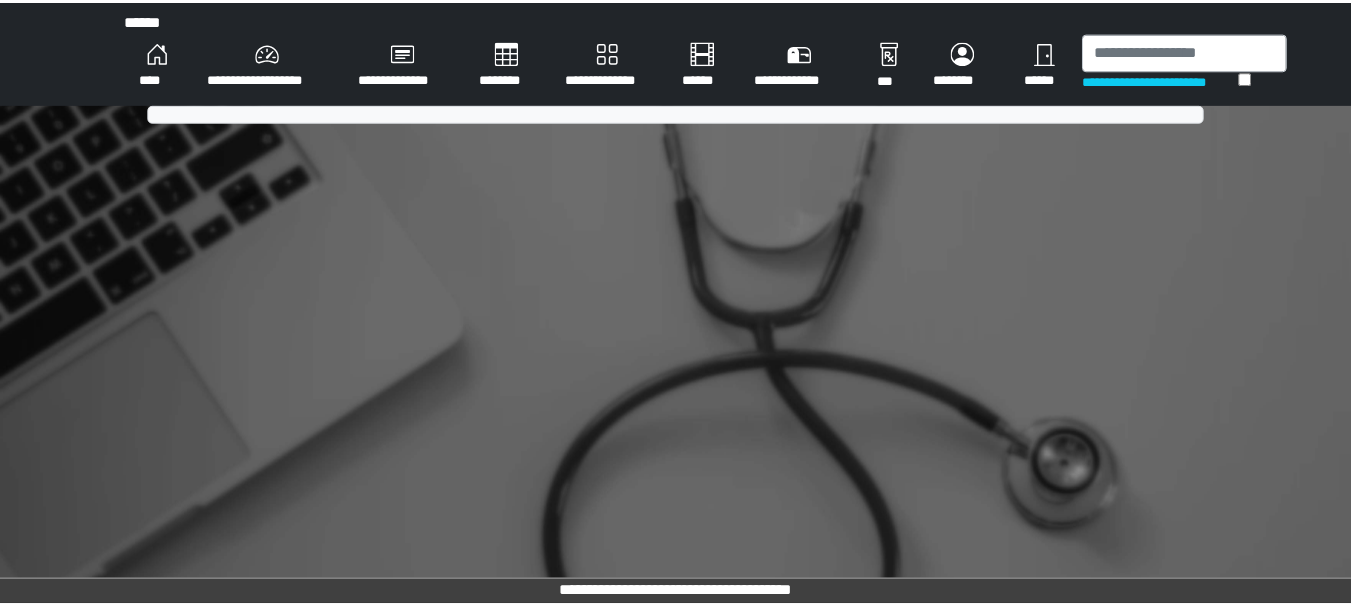 scroll, scrollTop: 0, scrollLeft: 0, axis: both 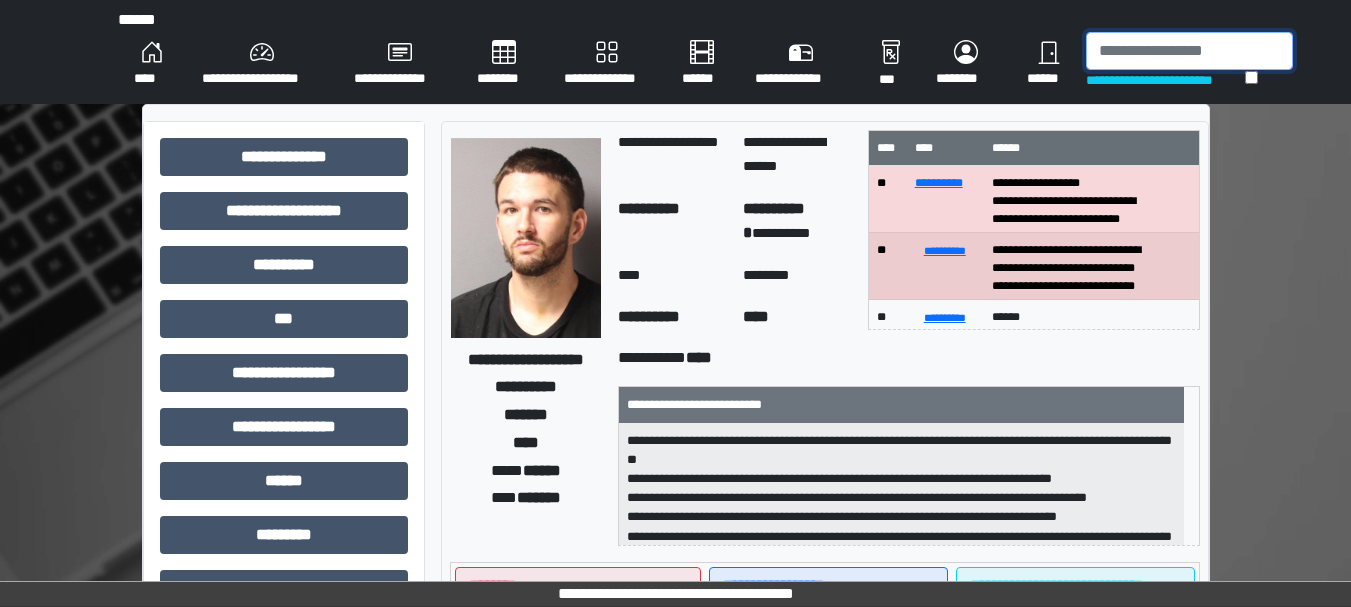 click at bounding box center (1189, 51) 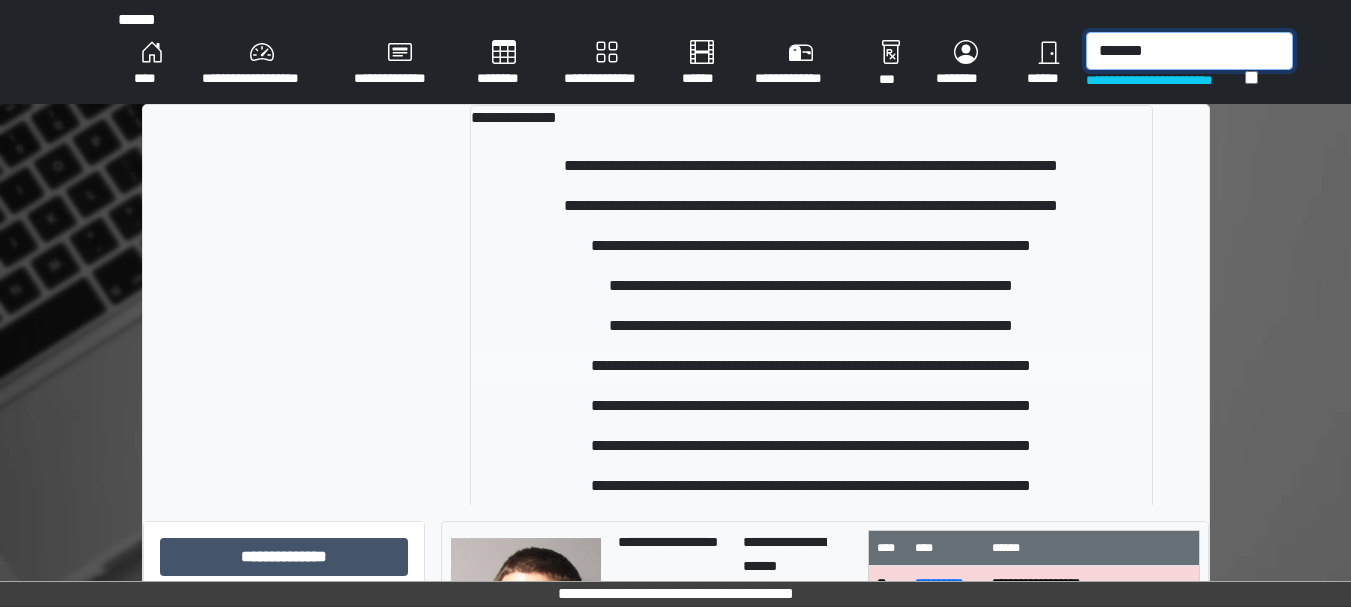 type on "*******" 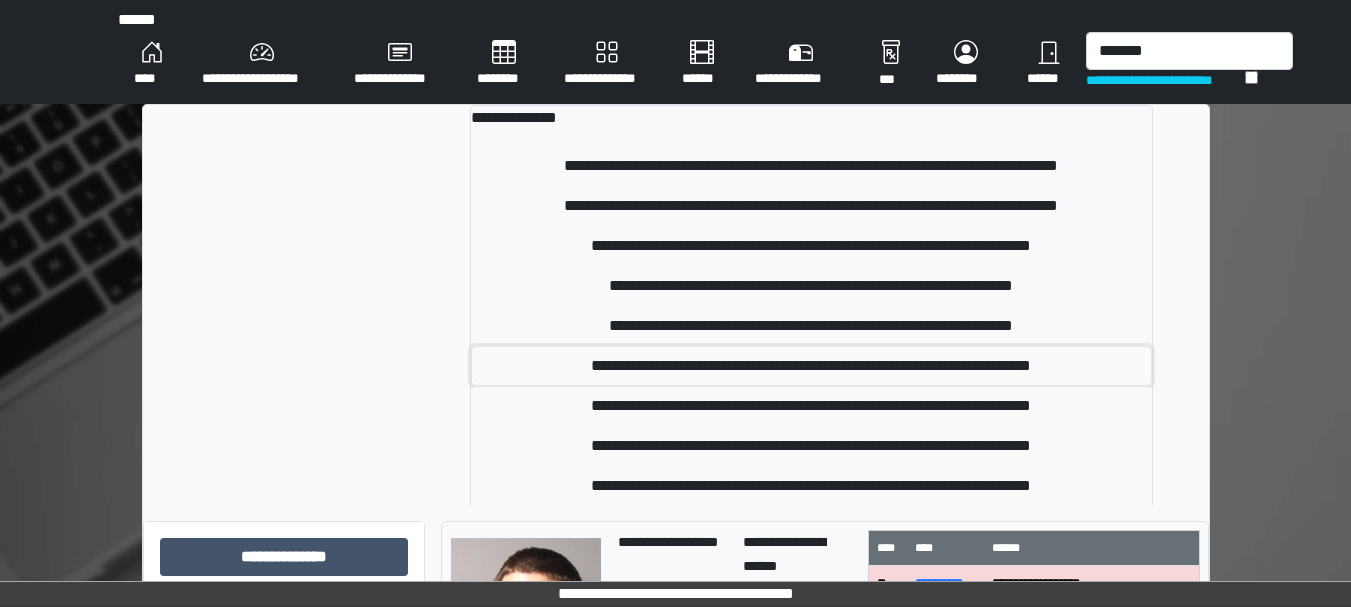 click on "**********" at bounding box center (811, 366) 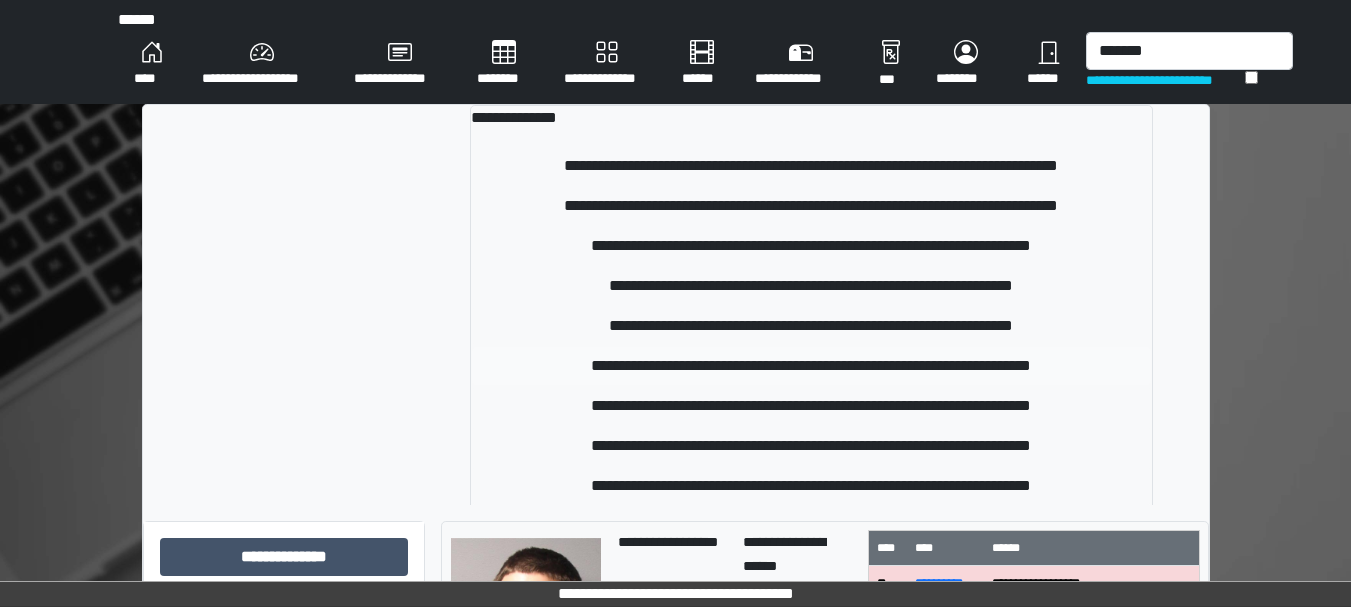 type 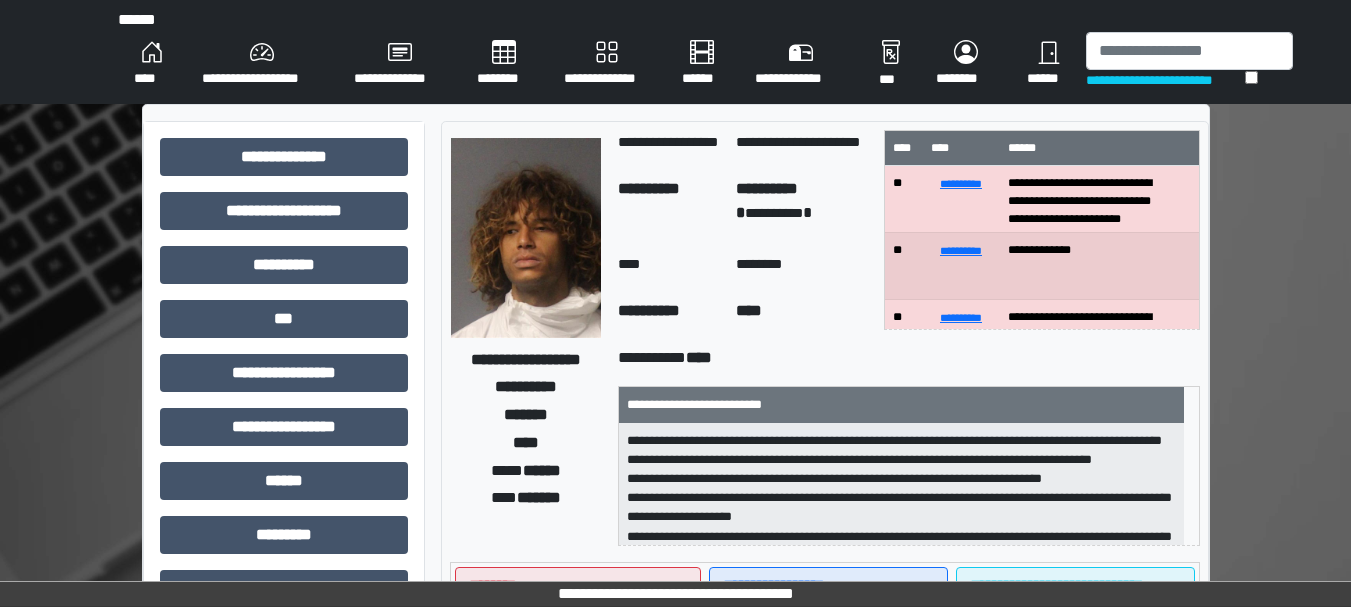 click on "**********" at bounding box center [908, 466] 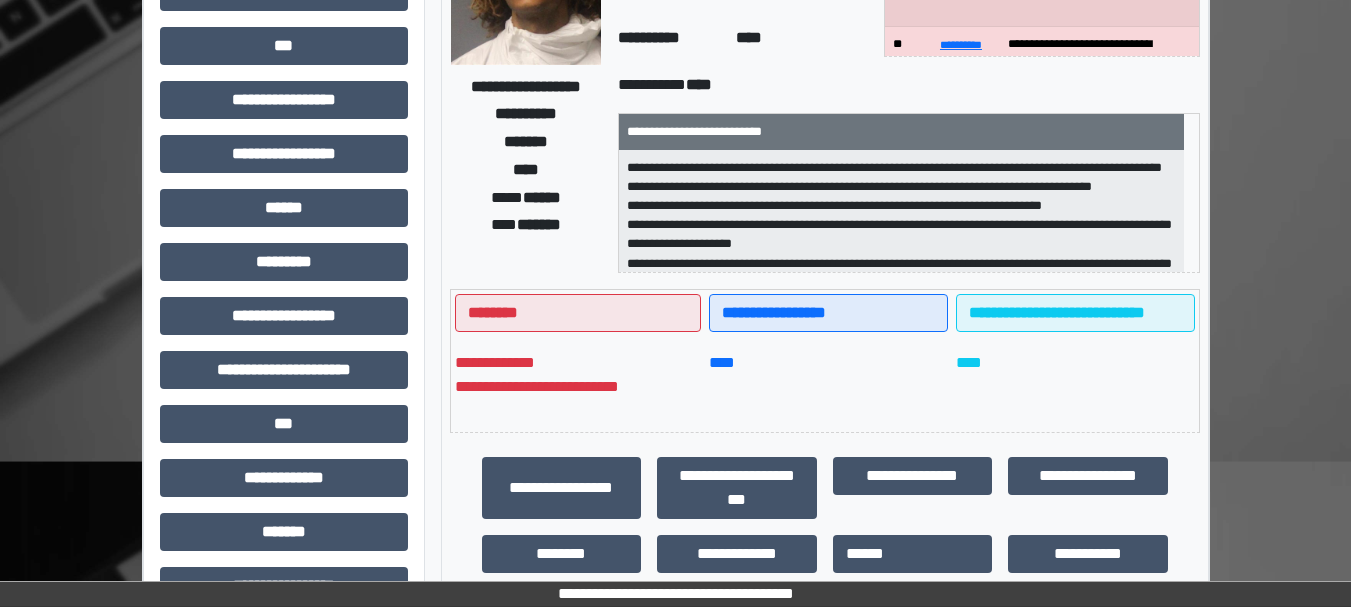 scroll, scrollTop: 278, scrollLeft: 0, axis: vertical 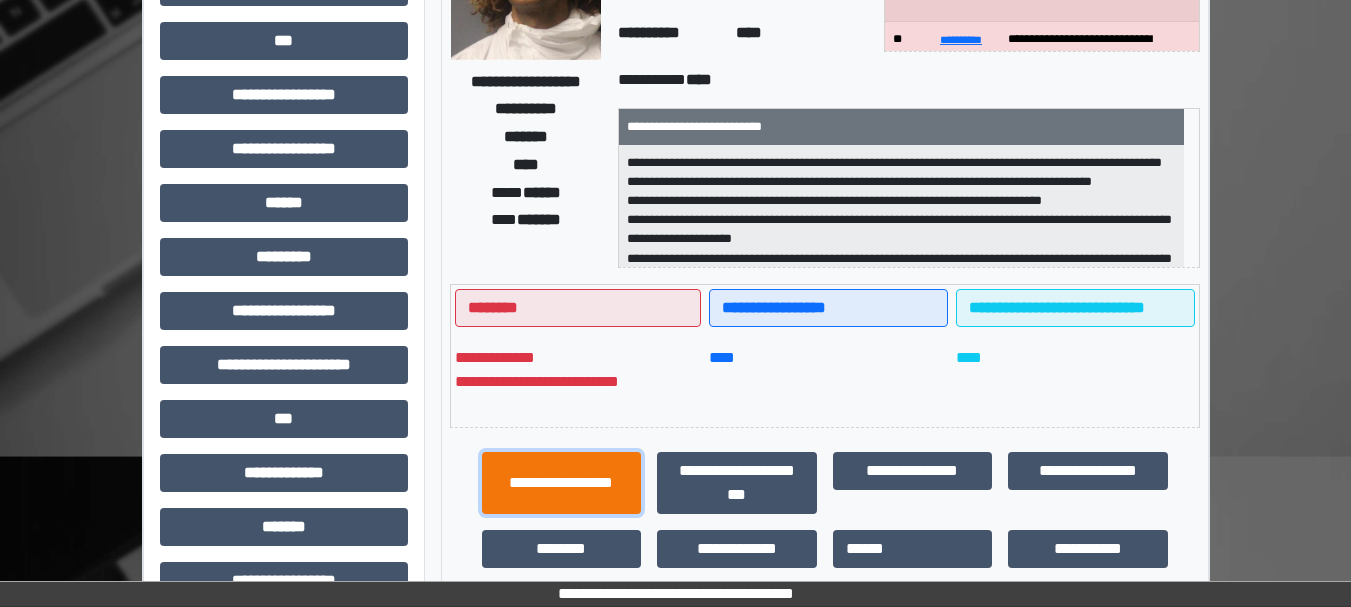 click on "**********" at bounding box center (562, 483) 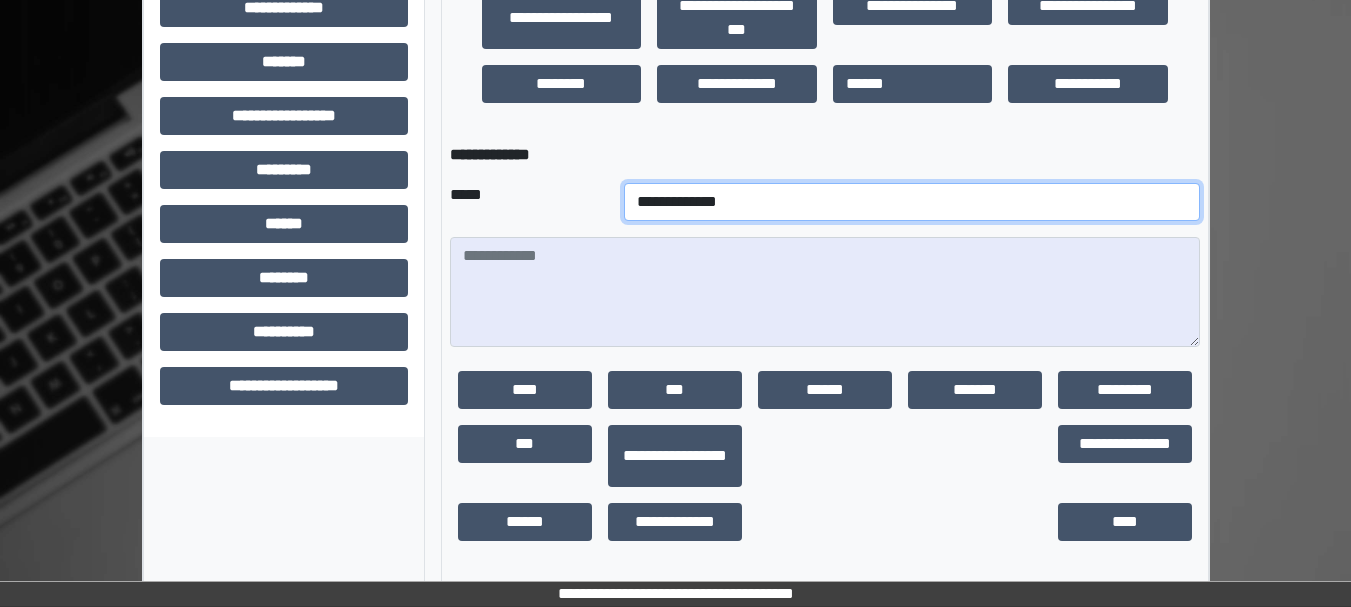click on "**********" at bounding box center (912, 202) 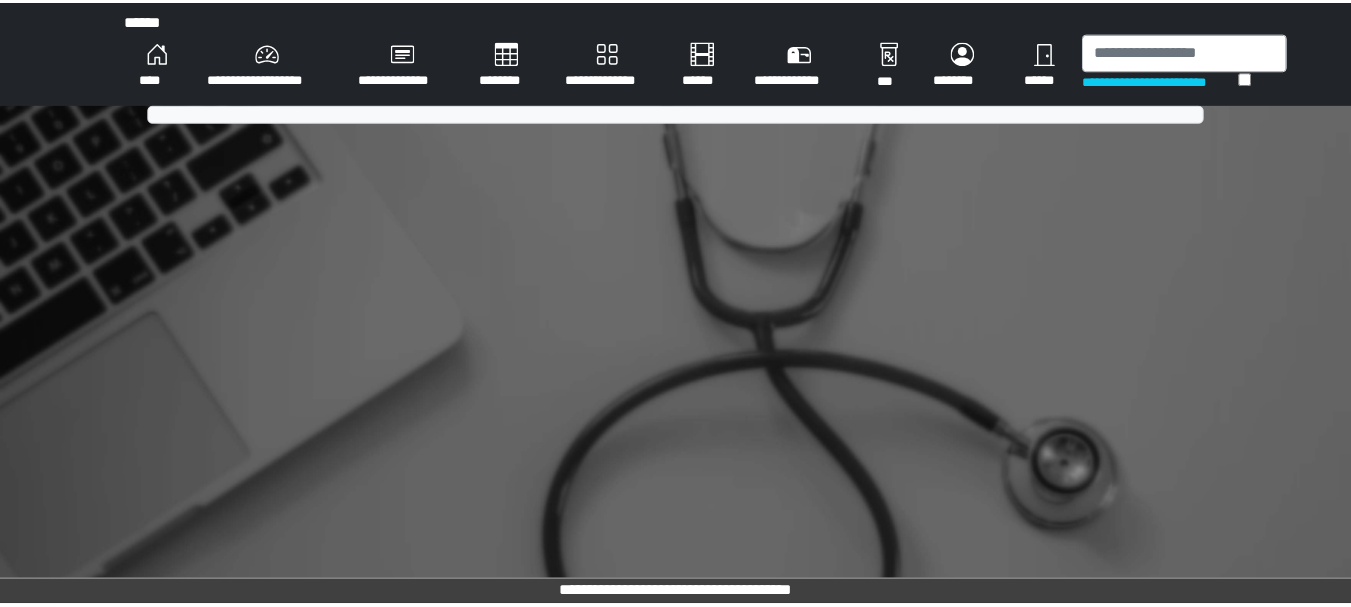 scroll, scrollTop: 0, scrollLeft: 0, axis: both 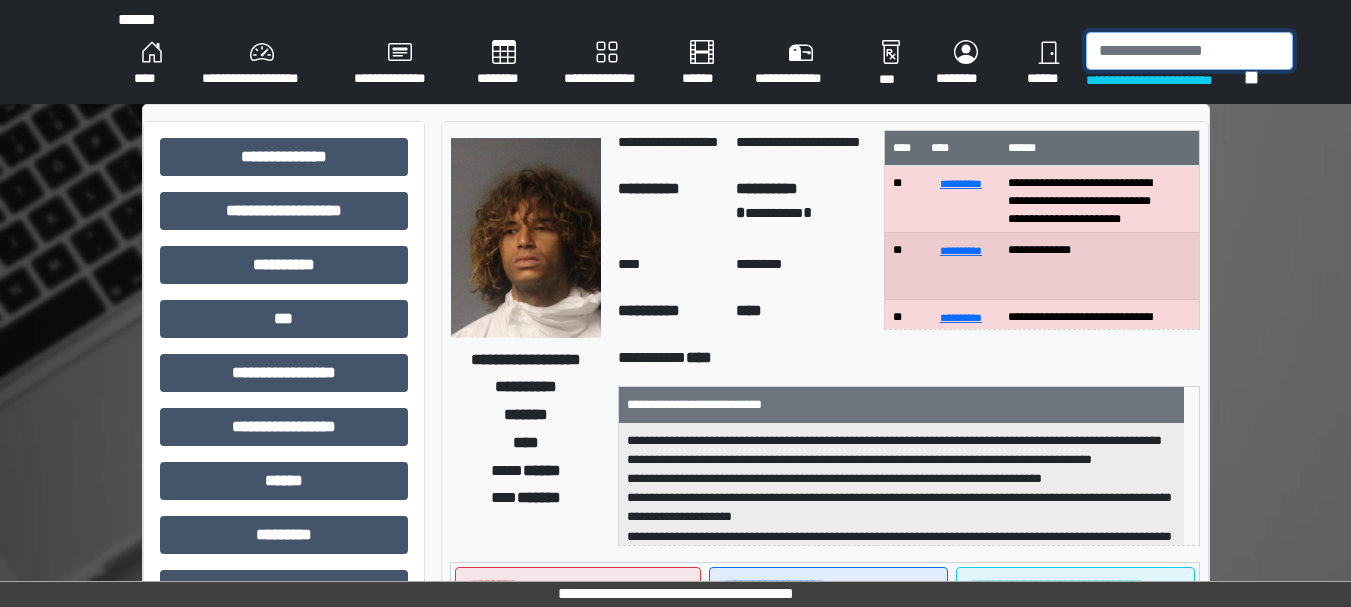 click at bounding box center [1189, 51] 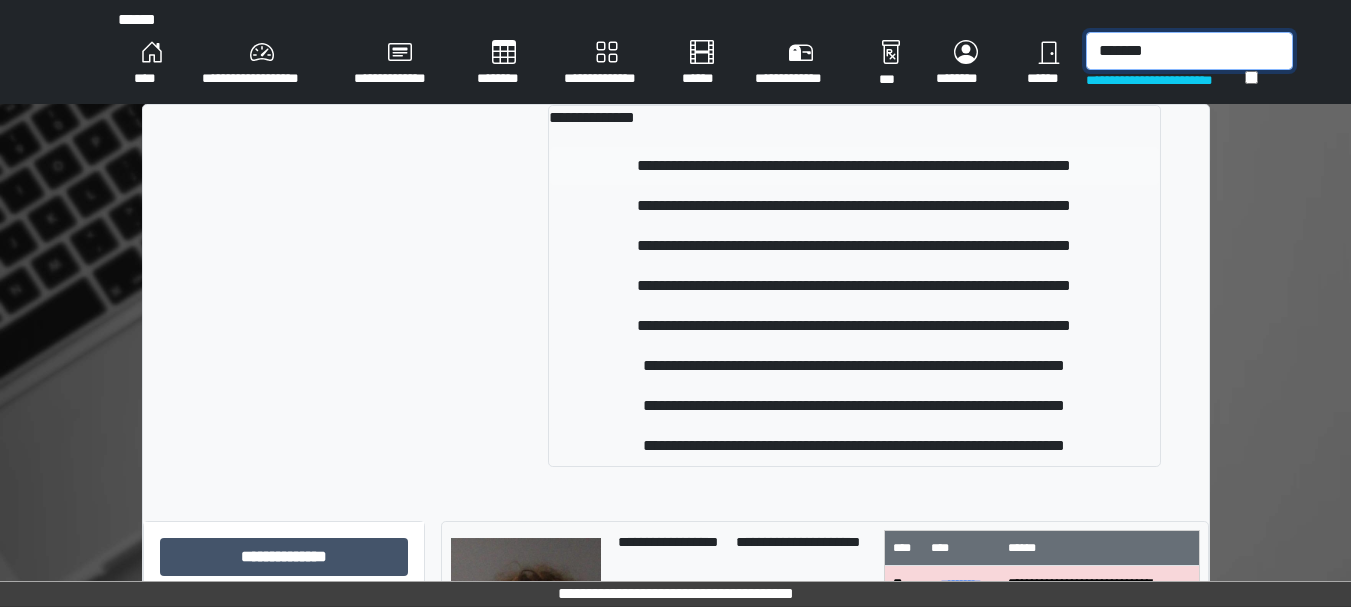 type on "*******" 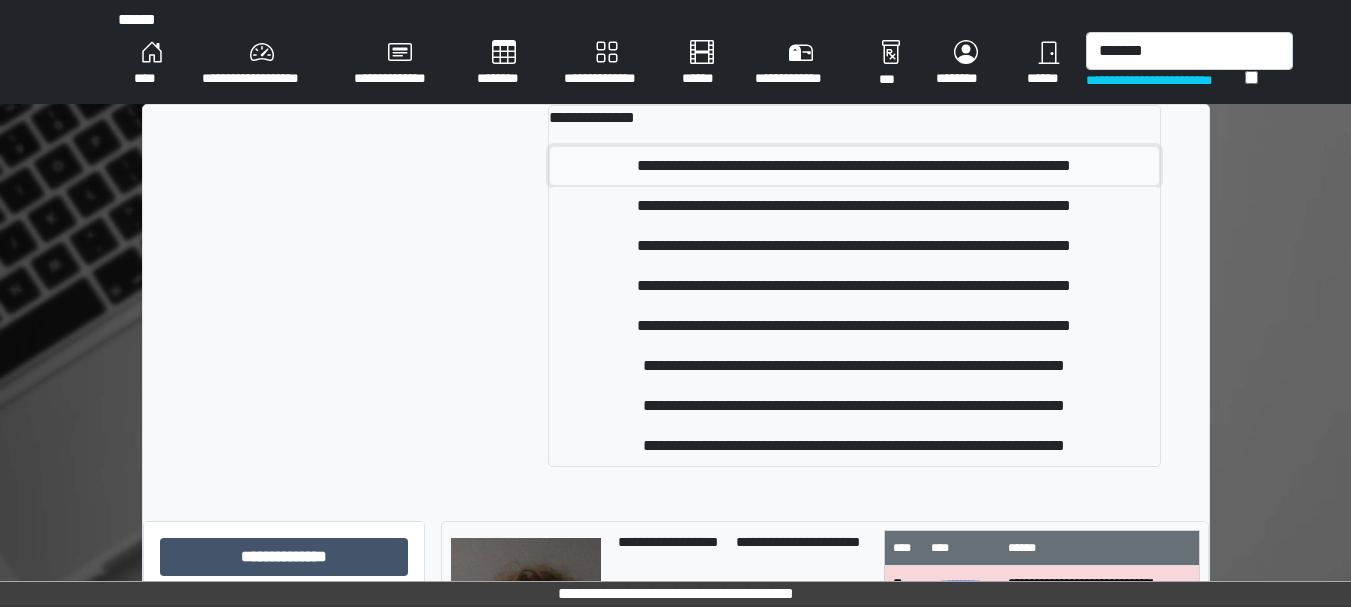 click on "**********" at bounding box center (854, 166) 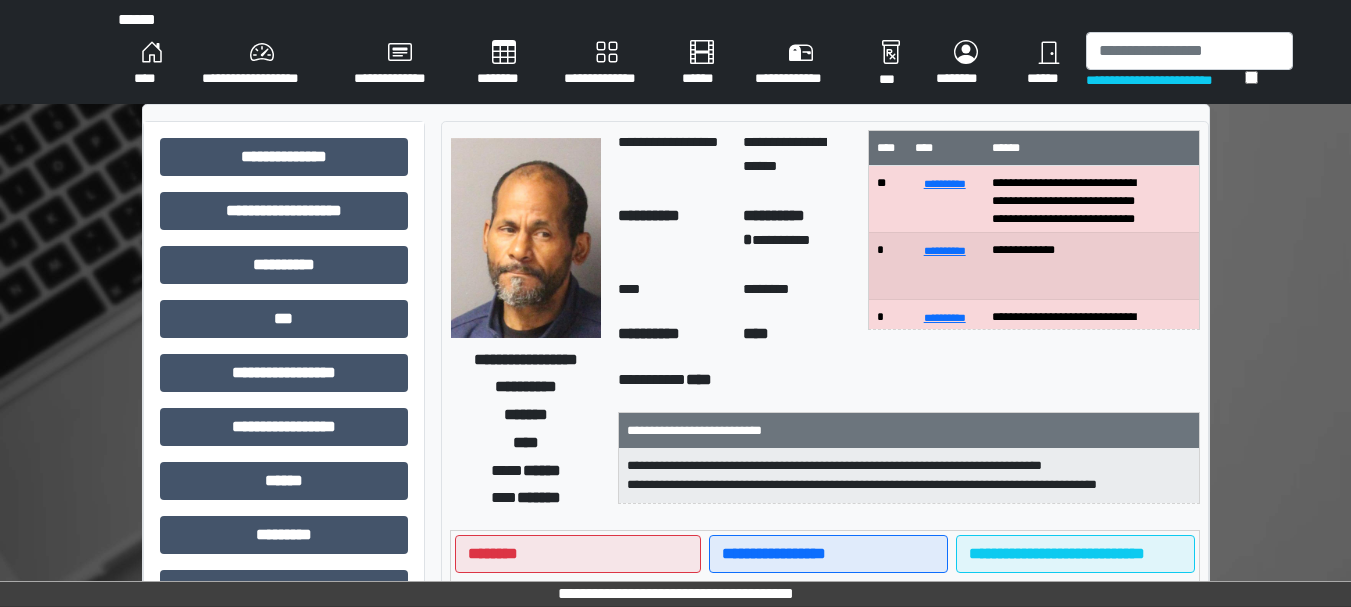 click on "**********" at bounding box center [1165, 80] 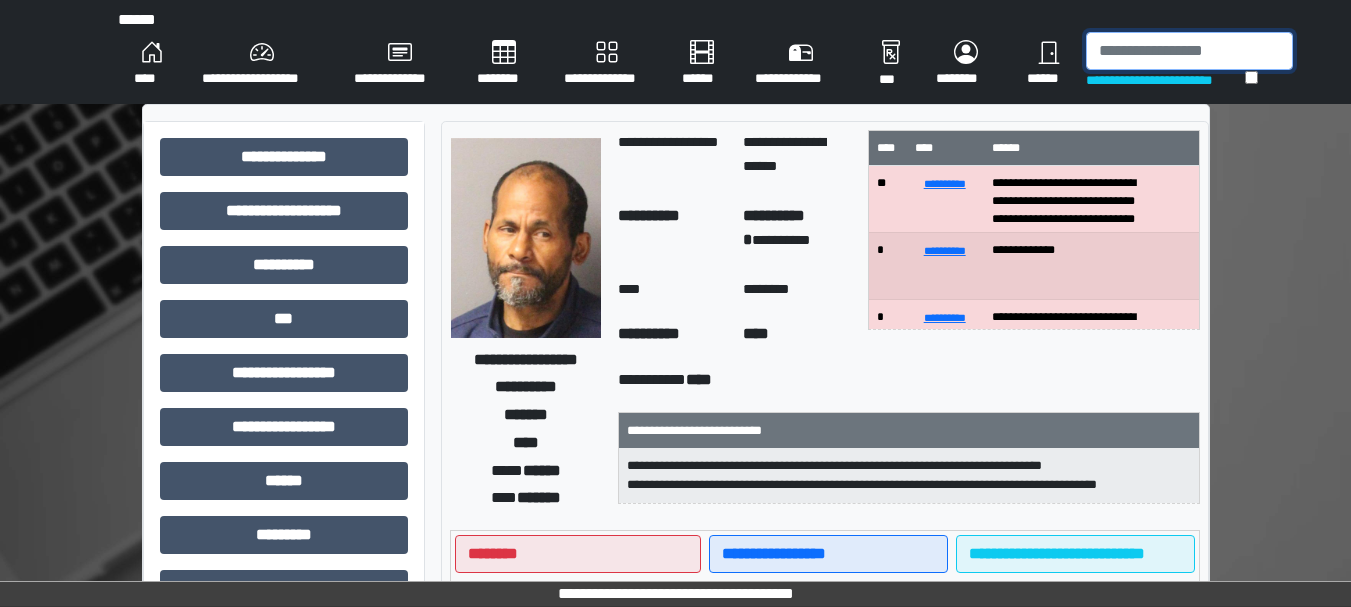 click at bounding box center (1189, 51) 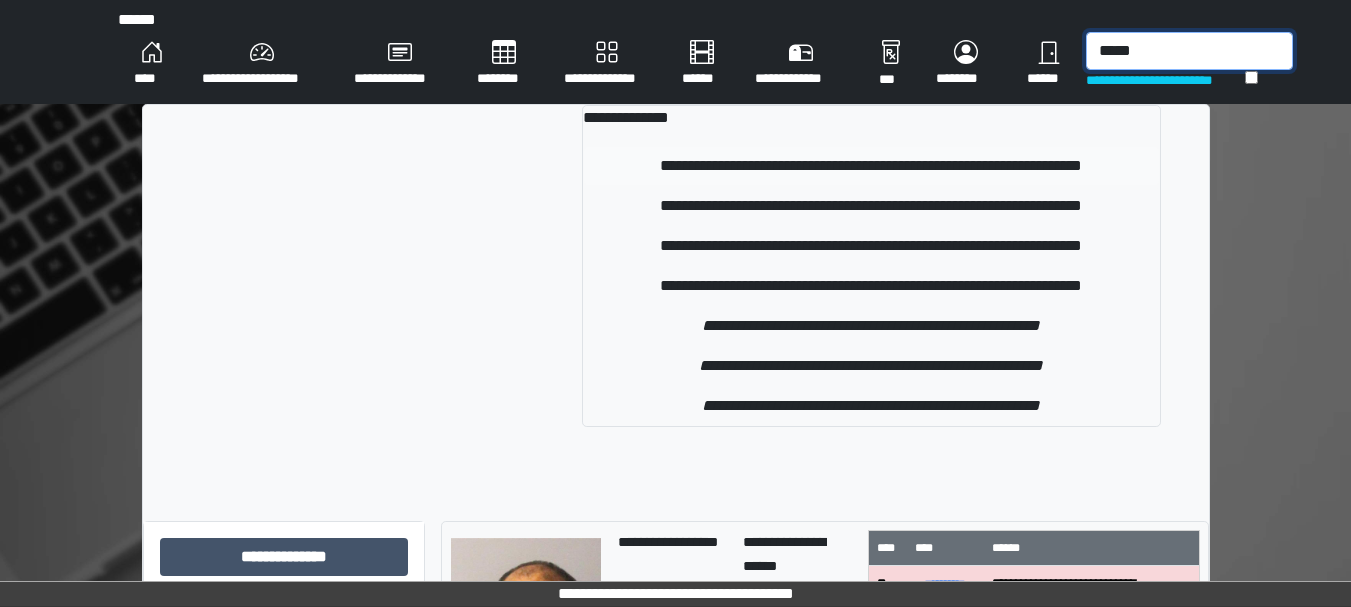 type on "*****" 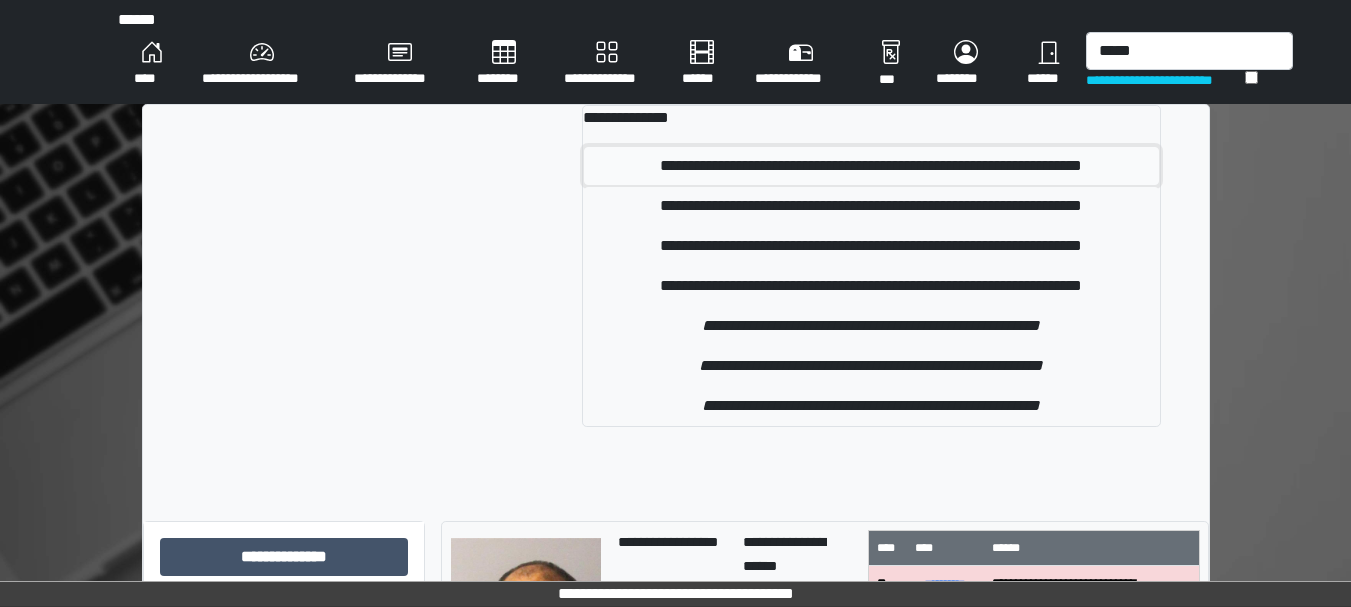click on "**********" at bounding box center [871, 166] 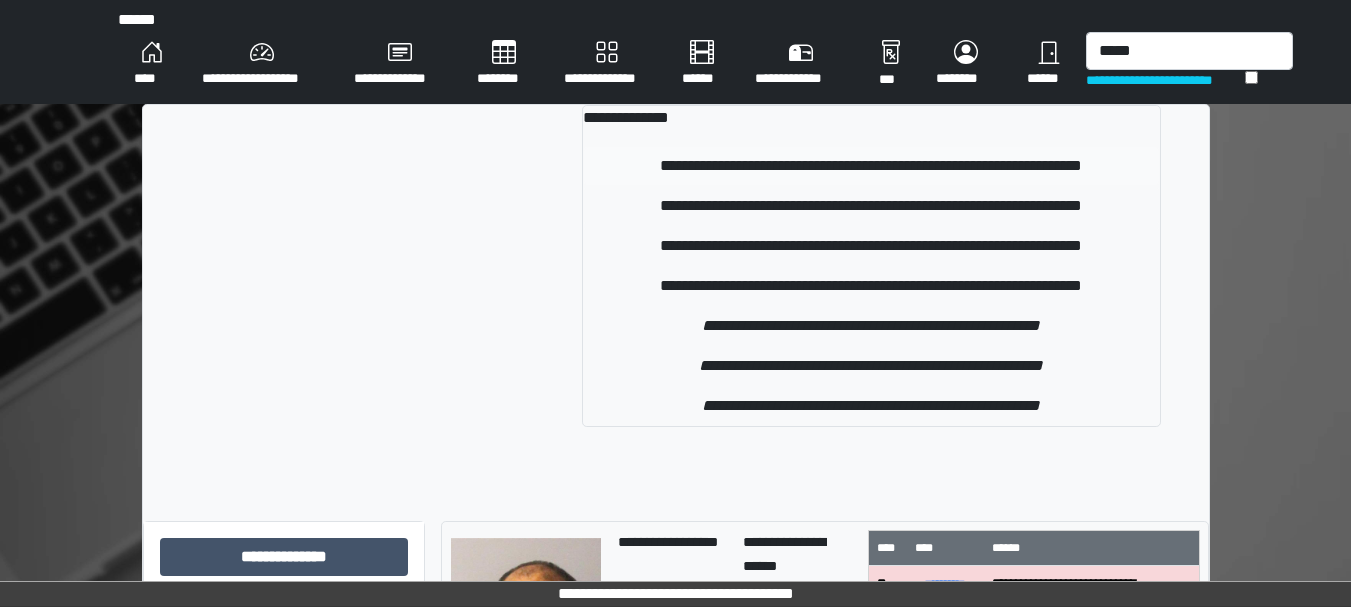 type 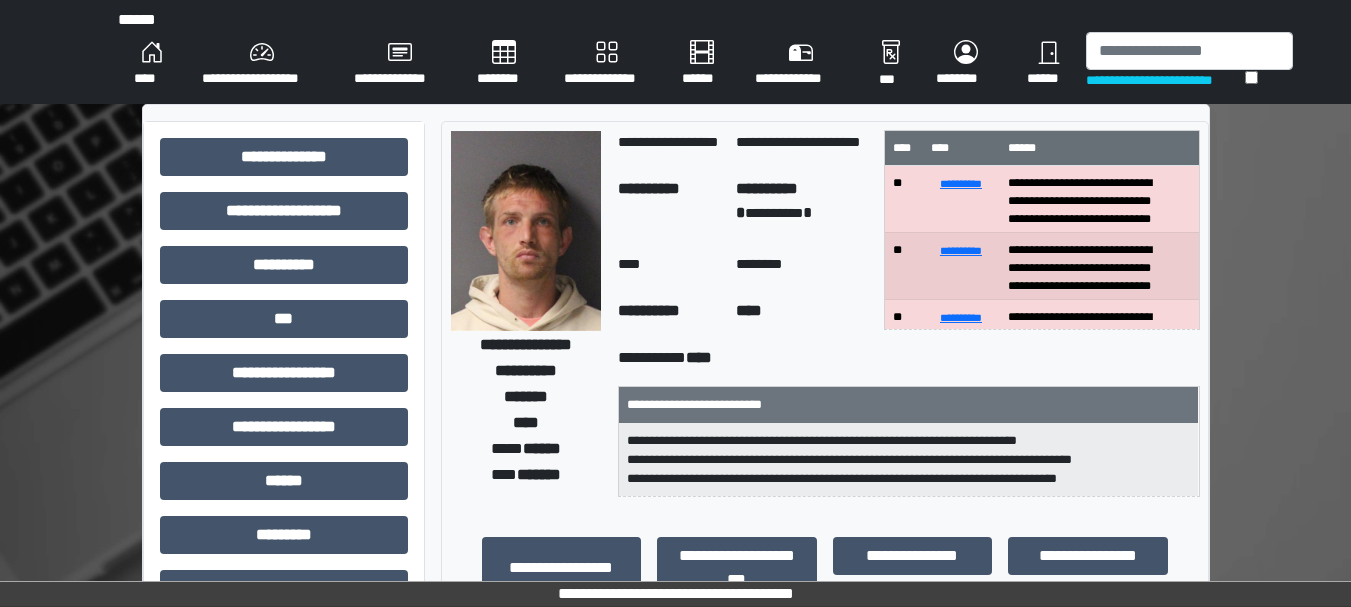 click on "****" at bounding box center [152, 64] 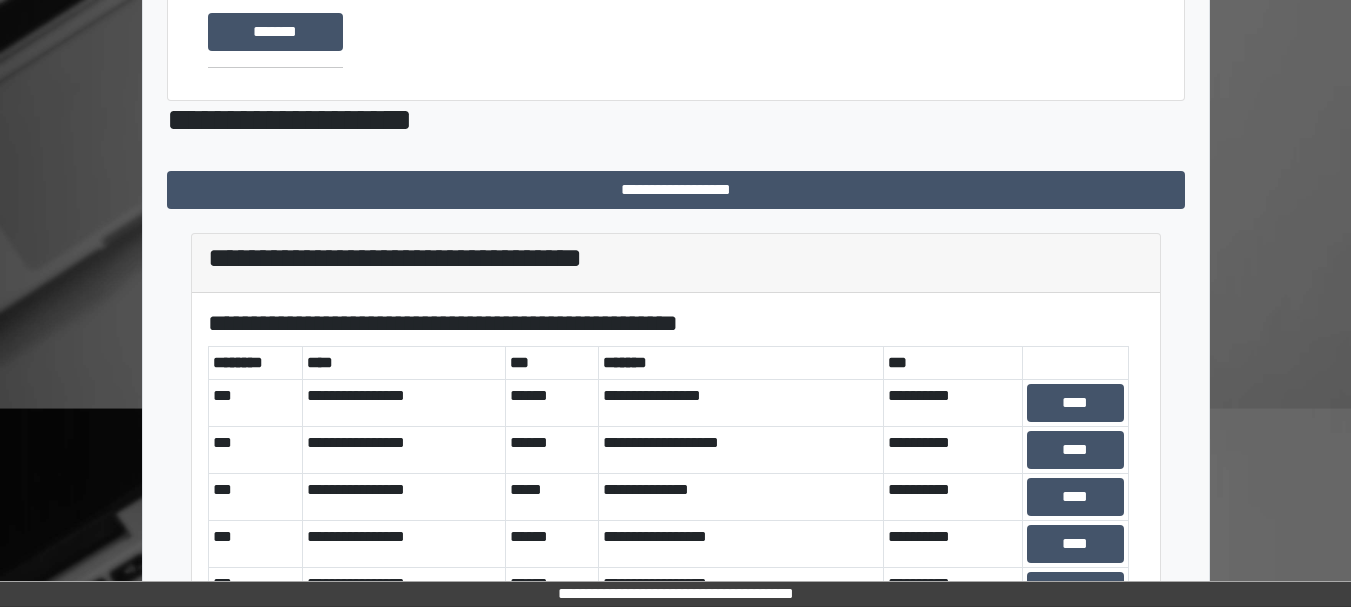 scroll, scrollTop: 327, scrollLeft: 0, axis: vertical 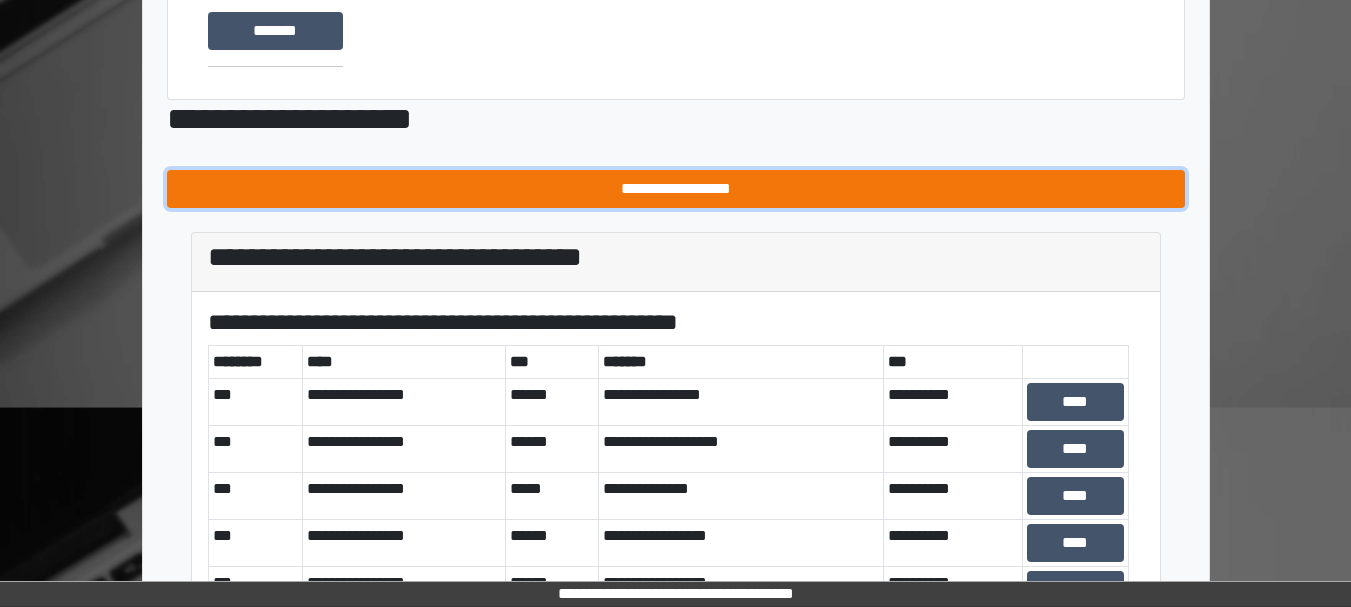 click on "**********" at bounding box center (676, 189) 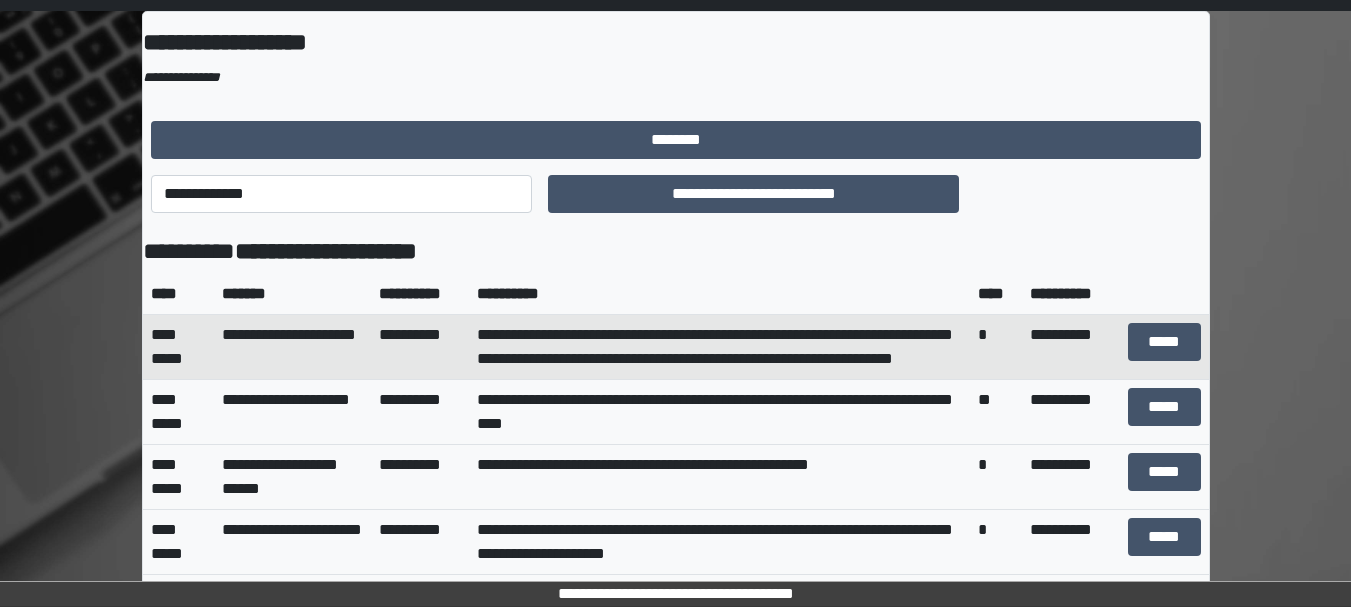 scroll, scrollTop: 92, scrollLeft: 0, axis: vertical 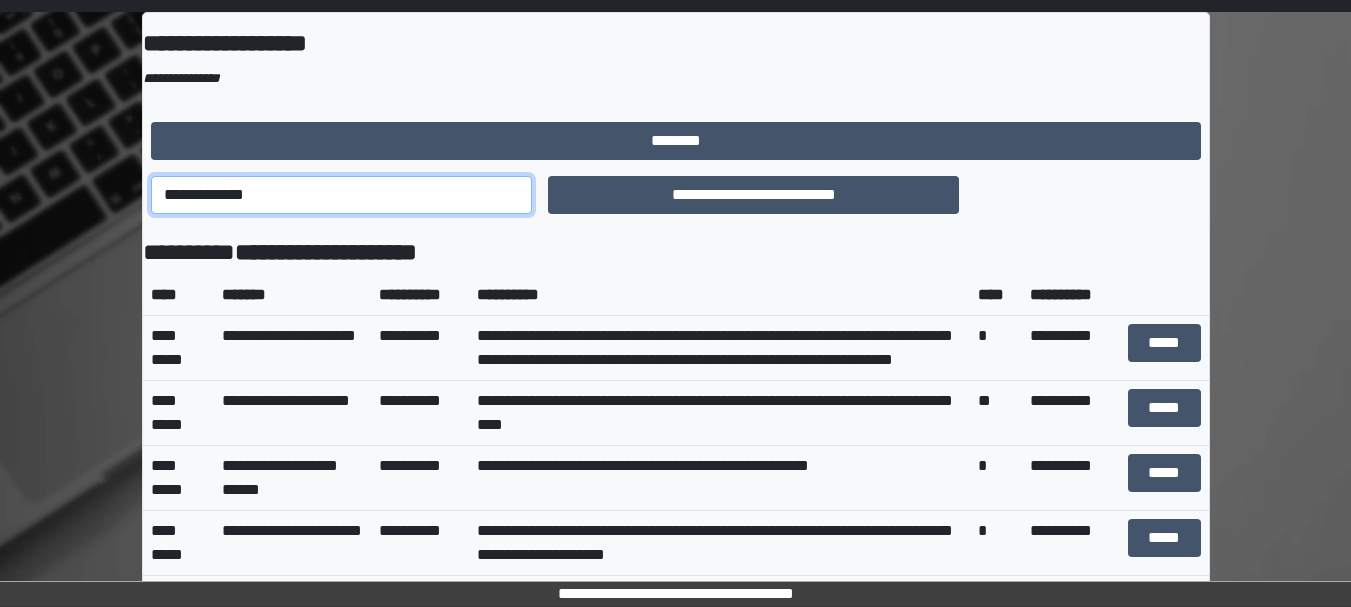 click on "**********" at bounding box center [342, 195] 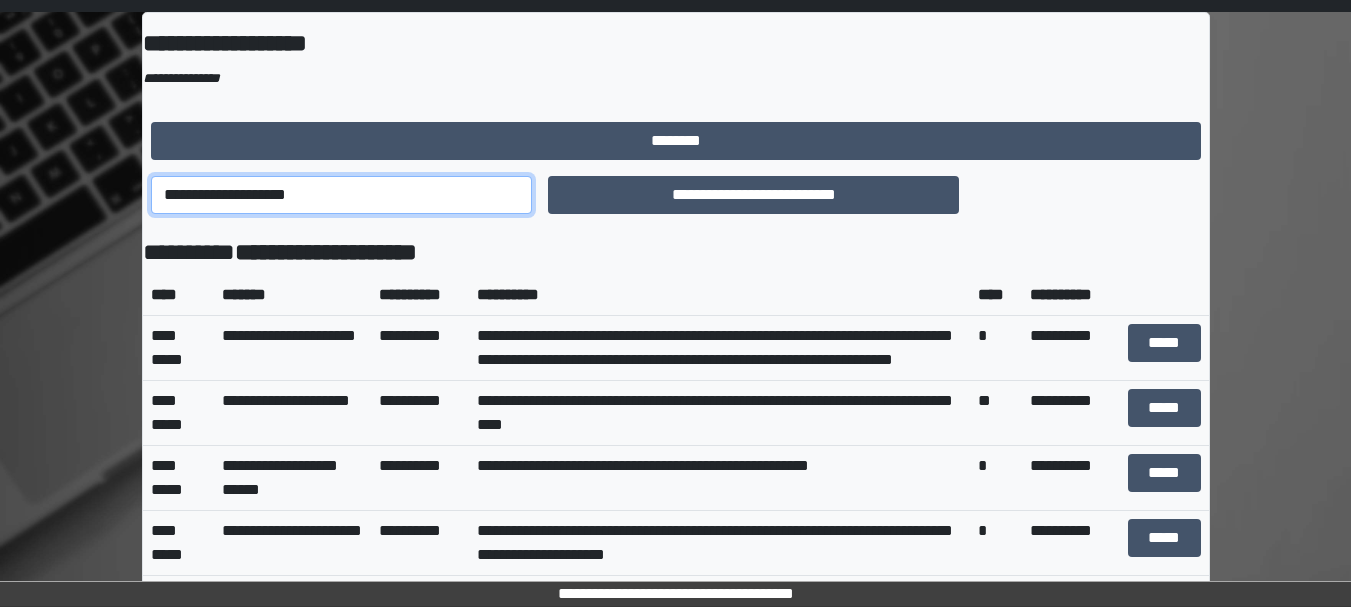 click on "**********" at bounding box center (342, 195) 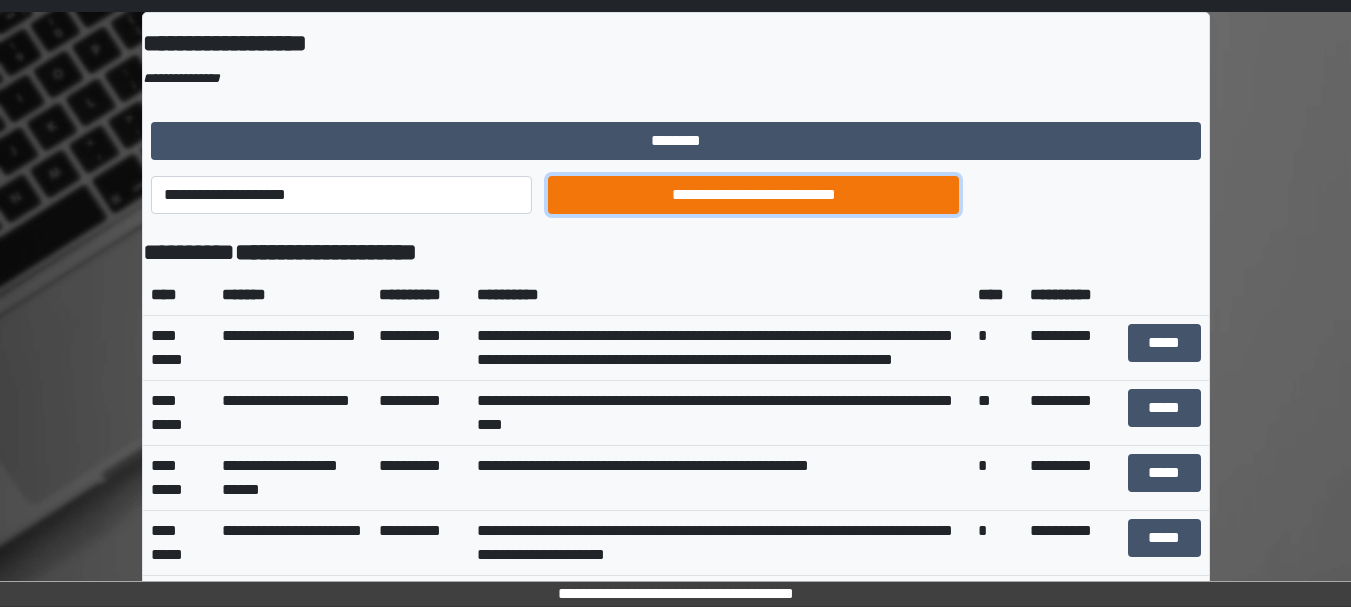 click on "**********" at bounding box center (753, 195) 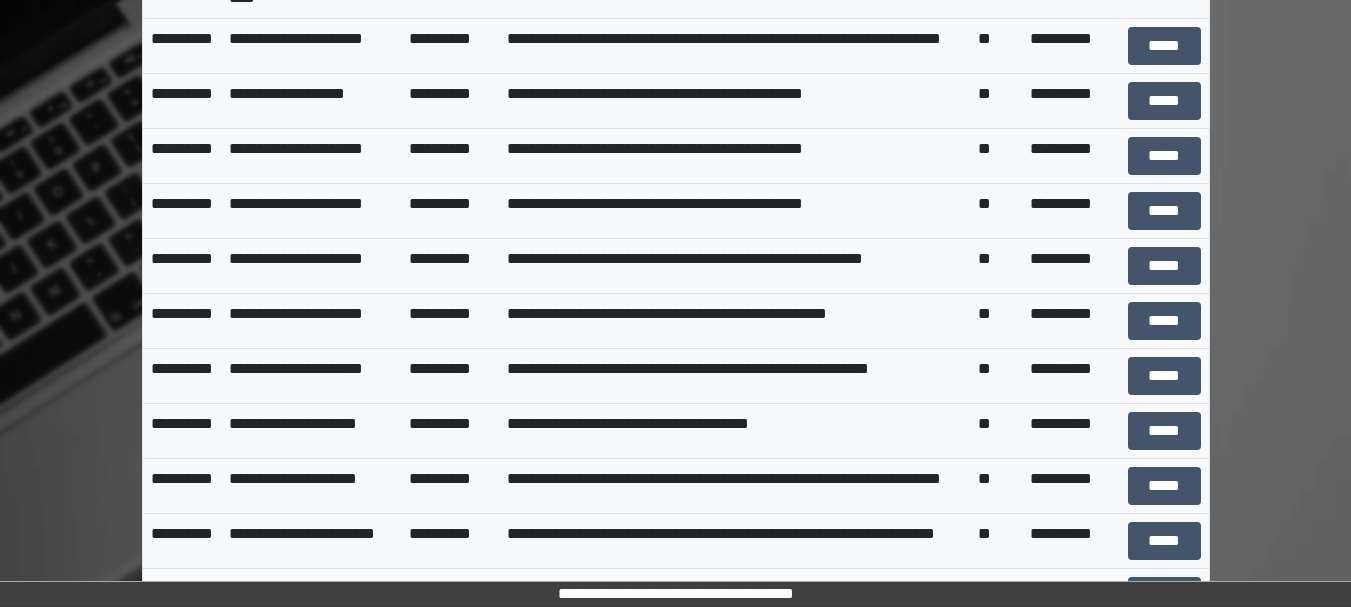scroll, scrollTop: 6011, scrollLeft: 0, axis: vertical 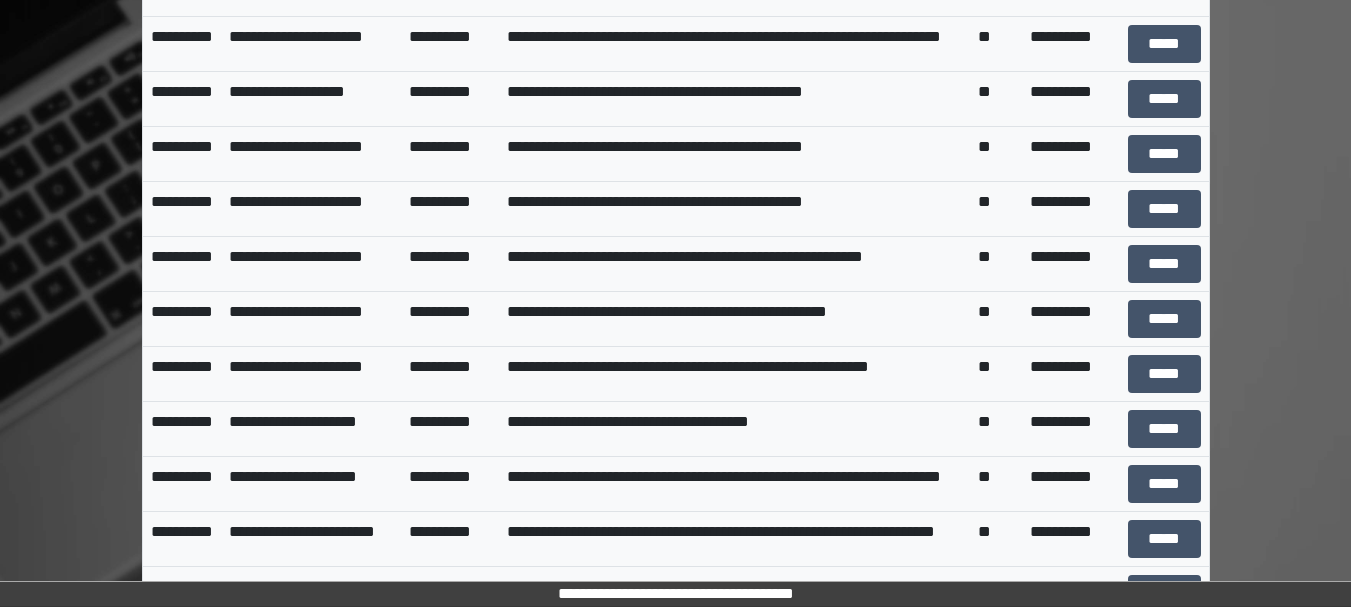 click on "**********" at bounding box center (675, 12122) 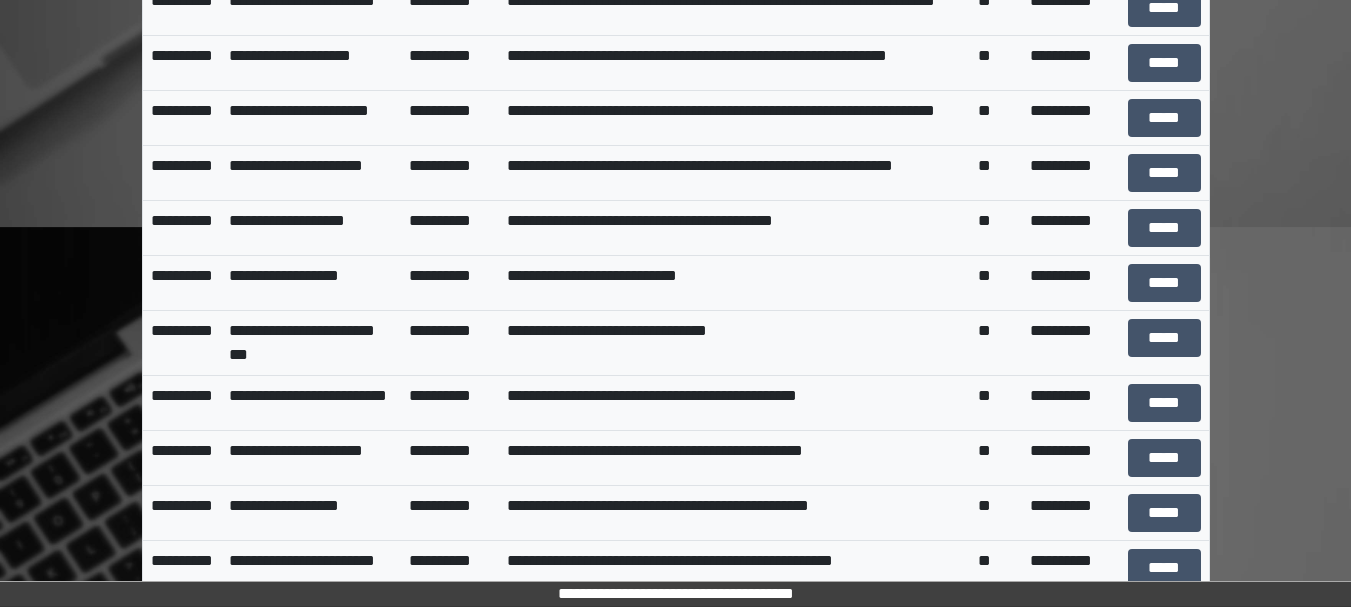 scroll, scrollTop: 6543, scrollLeft: 0, axis: vertical 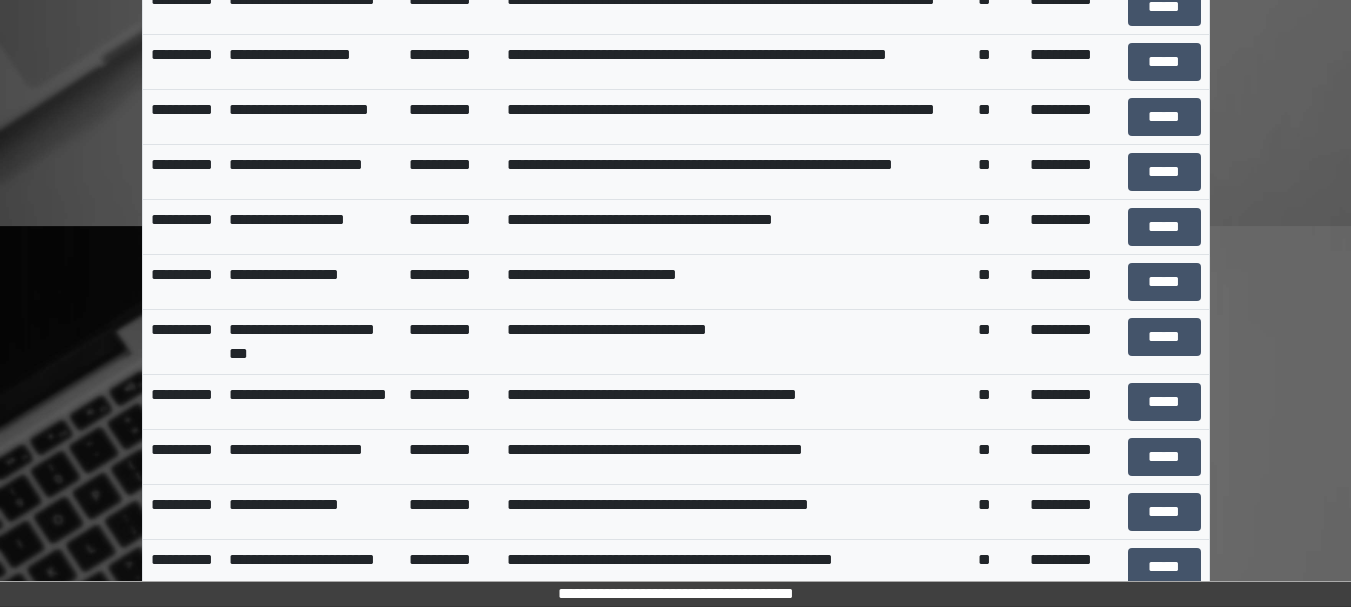 click on "*****" at bounding box center (1164, -488) 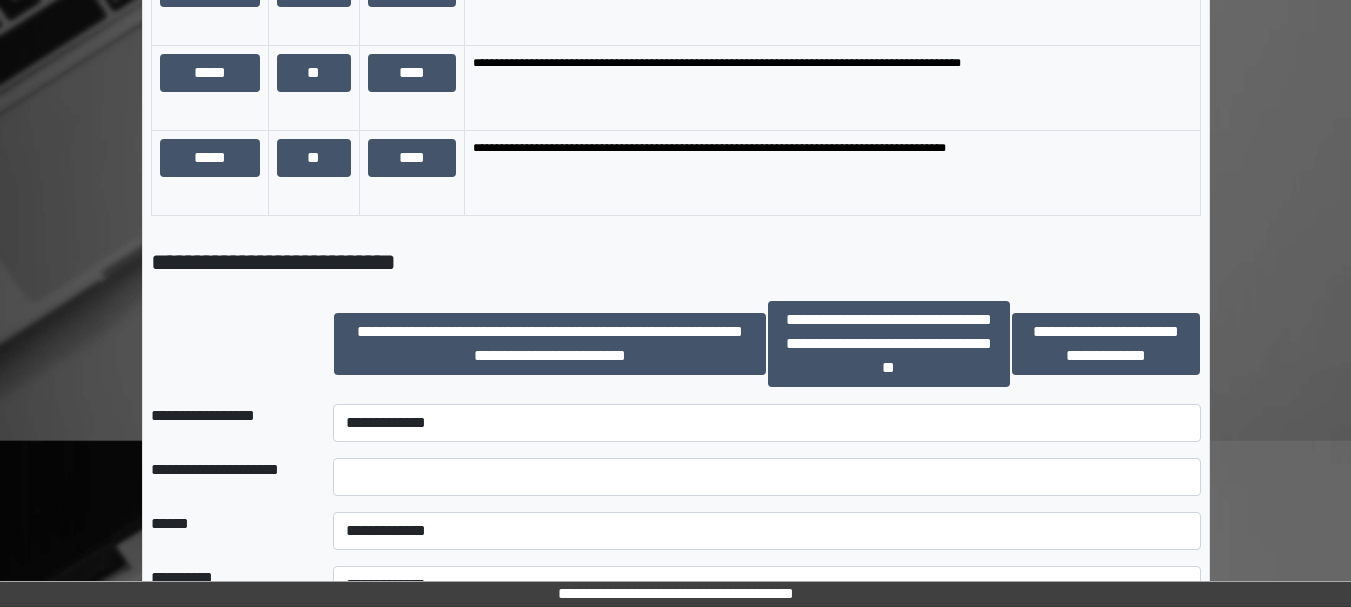 scroll, scrollTop: 869, scrollLeft: 0, axis: vertical 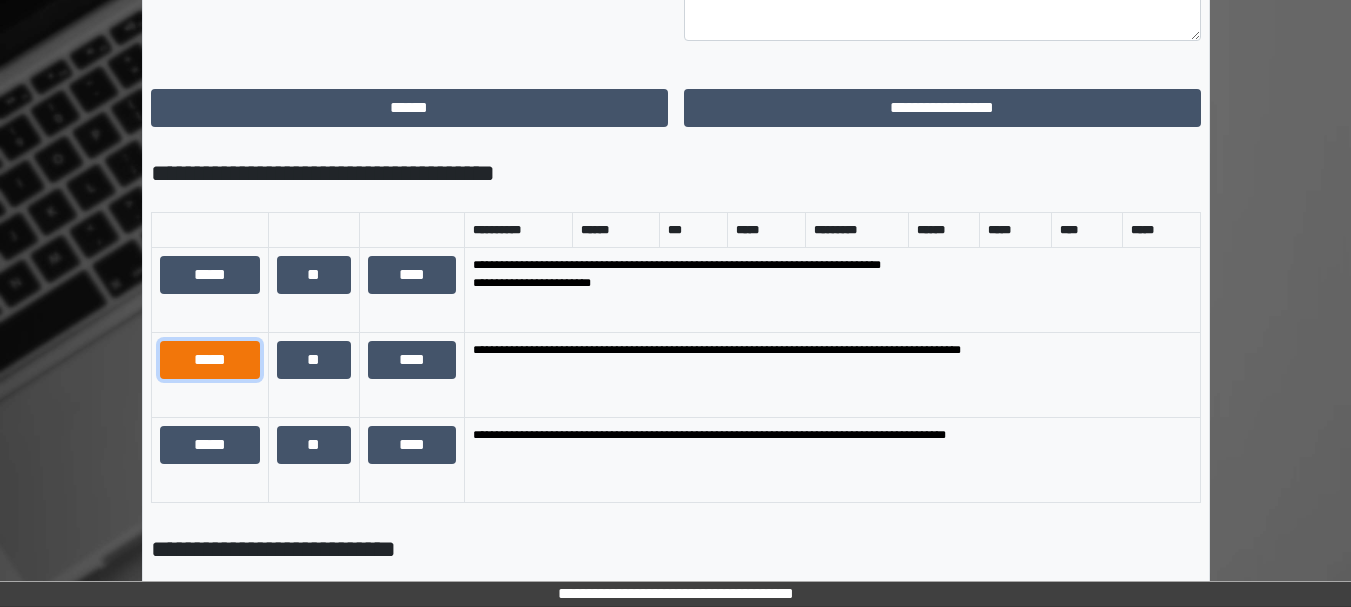 click on "*****" at bounding box center (210, 360) 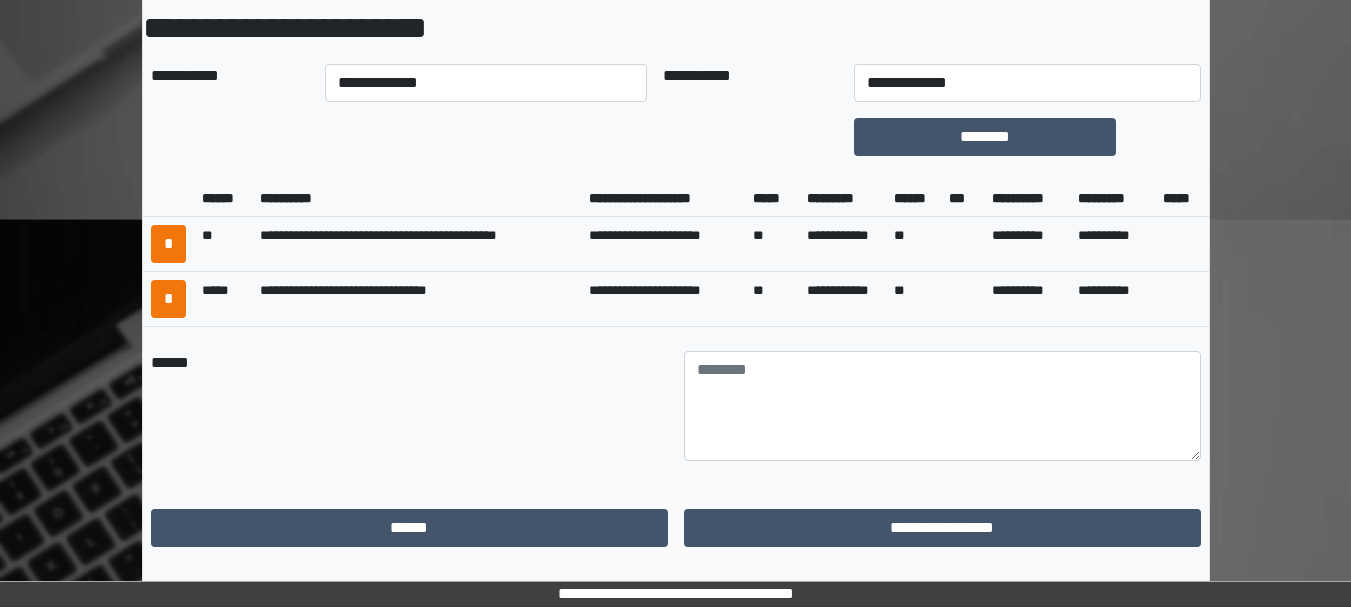 scroll, scrollTop: 509, scrollLeft: 0, axis: vertical 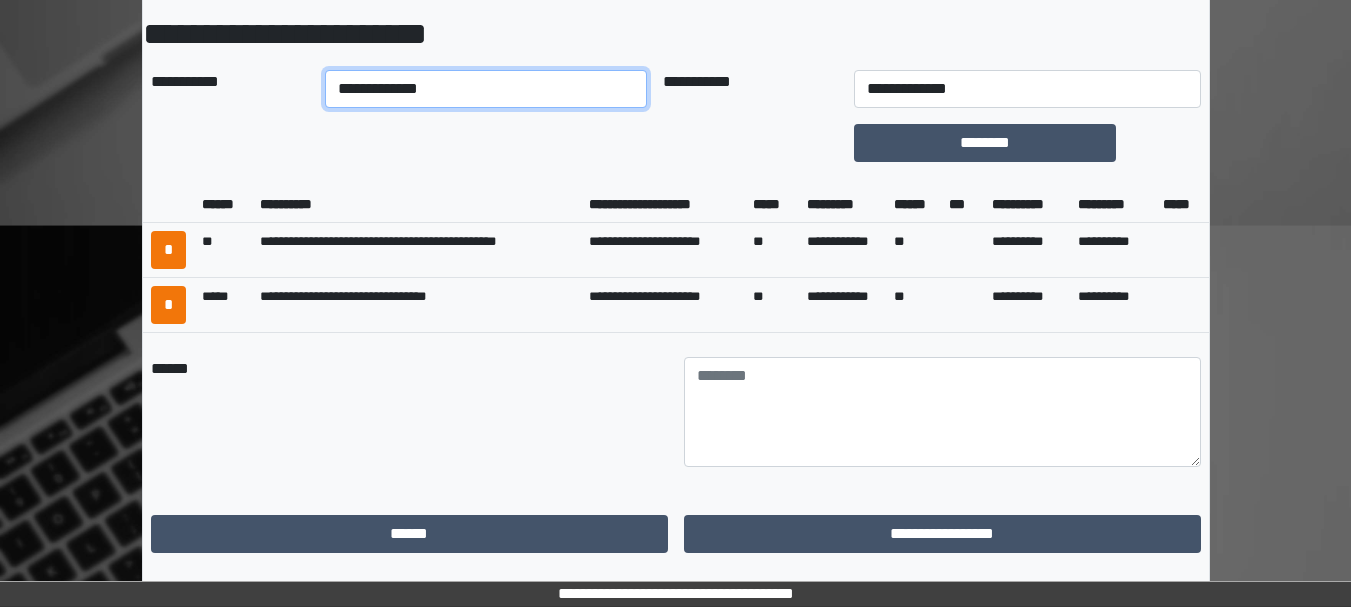 click on "**********" at bounding box center [486, 89] 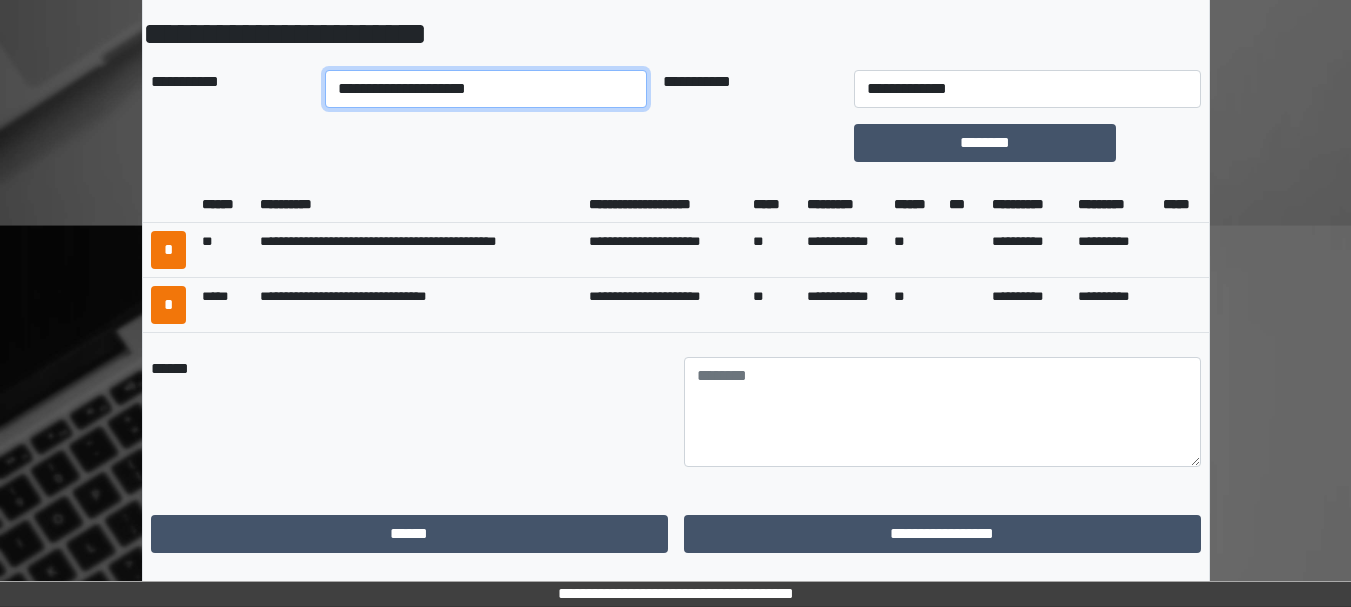 click on "**********" at bounding box center [486, 89] 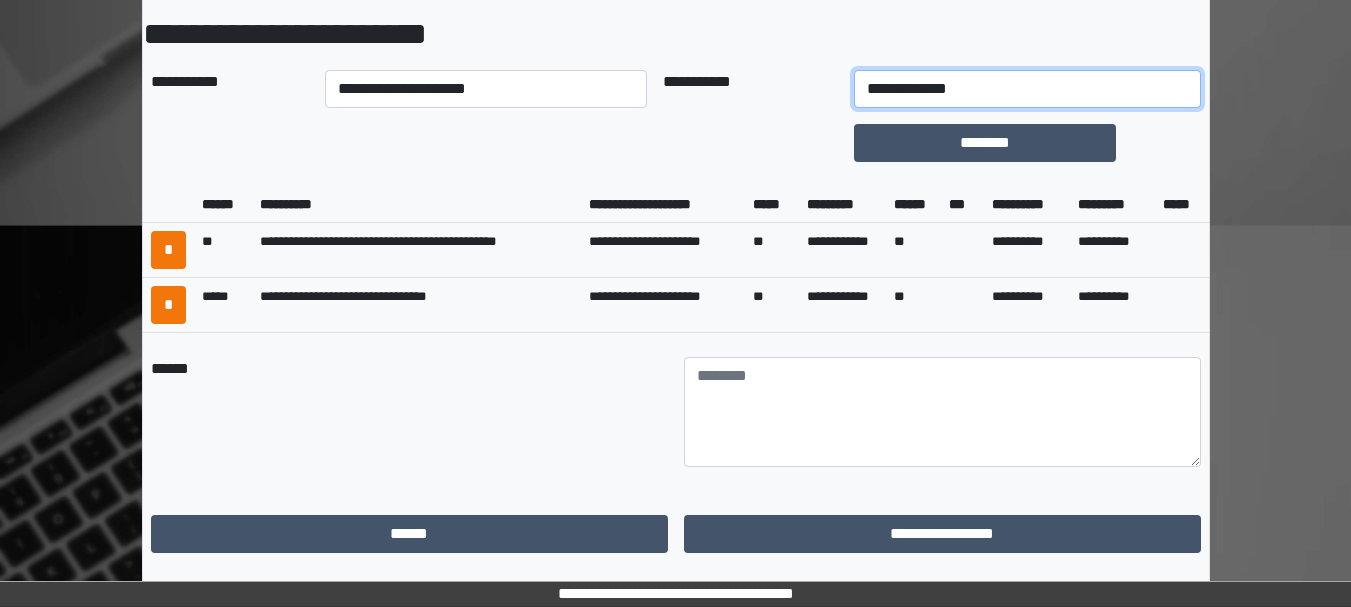 click on "**********" at bounding box center (1027, 89) 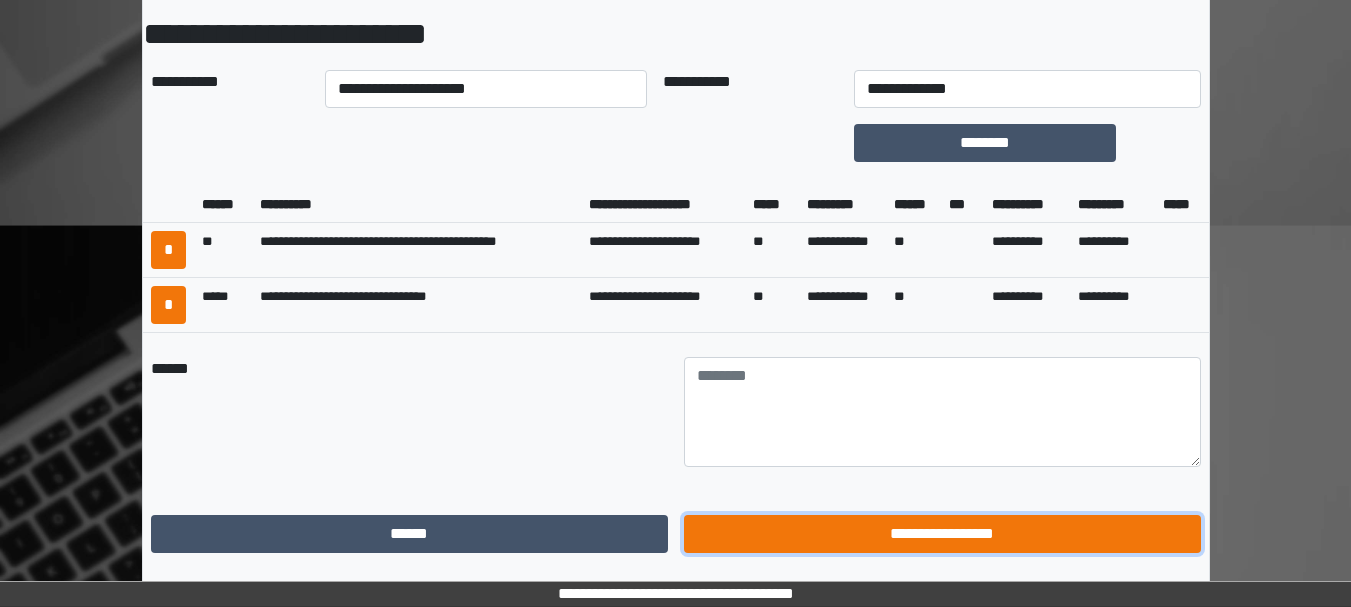 click on "**********" at bounding box center [942, 534] 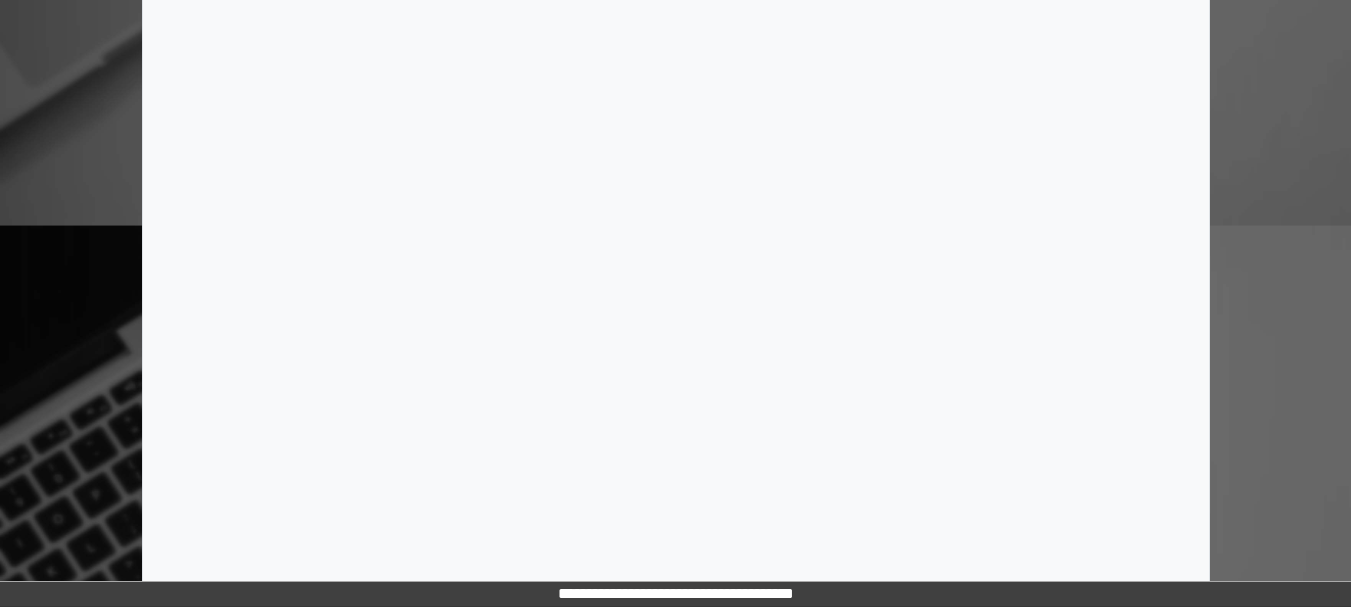scroll, scrollTop: 0, scrollLeft: 0, axis: both 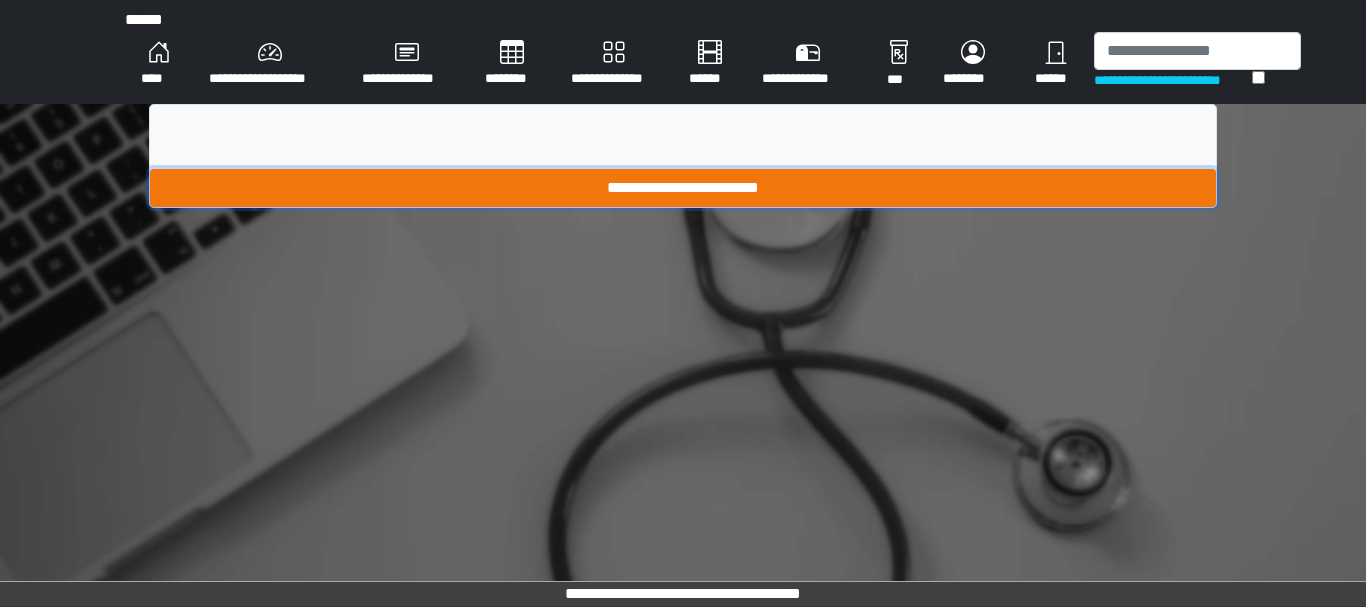 click on "**********" at bounding box center [683, 188] 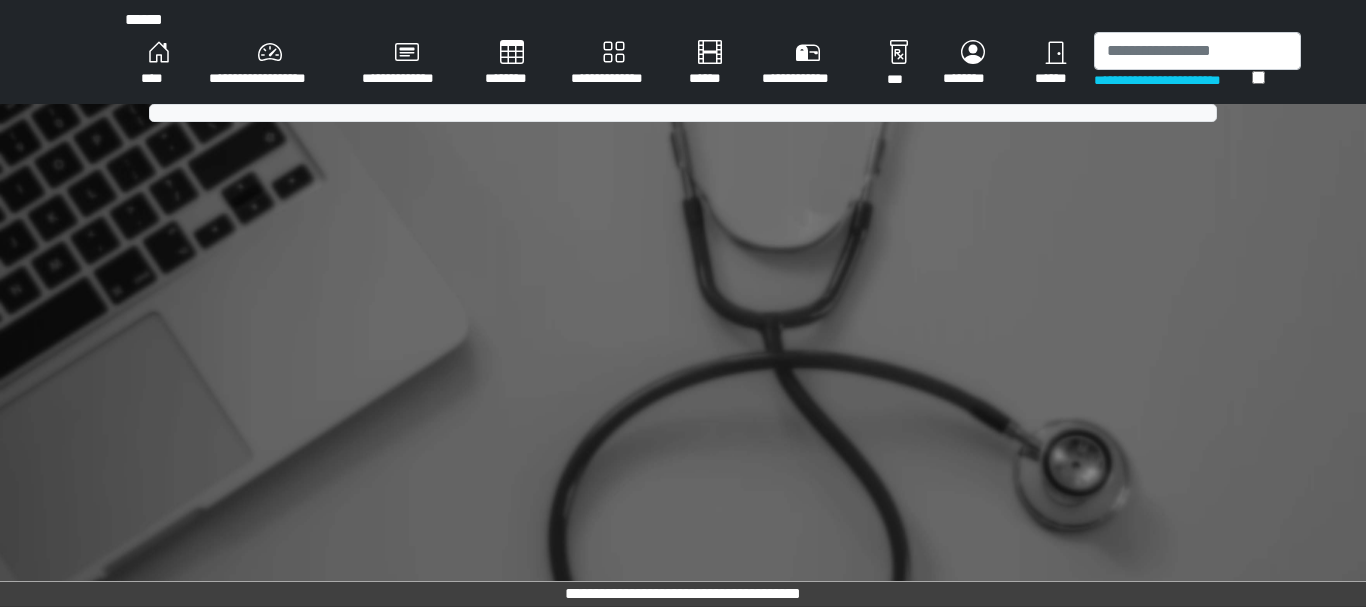 click on "****" at bounding box center (159, 64) 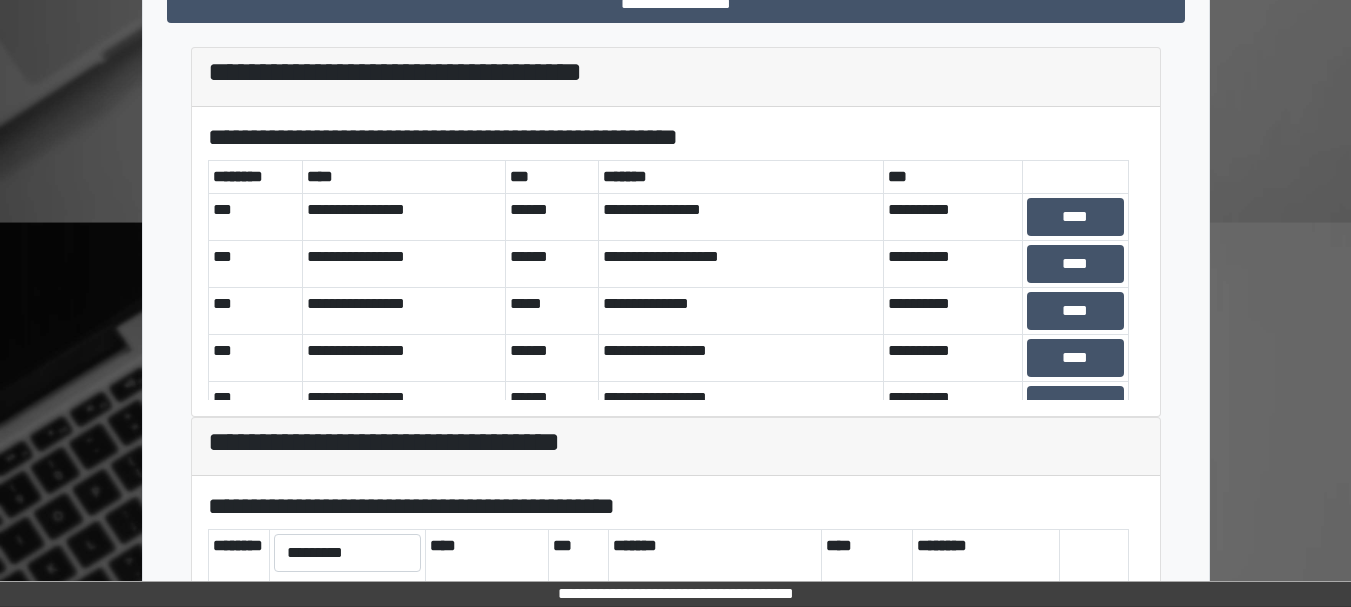 scroll, scrollTop: 732, scrollLeft: 0, axis: vertical 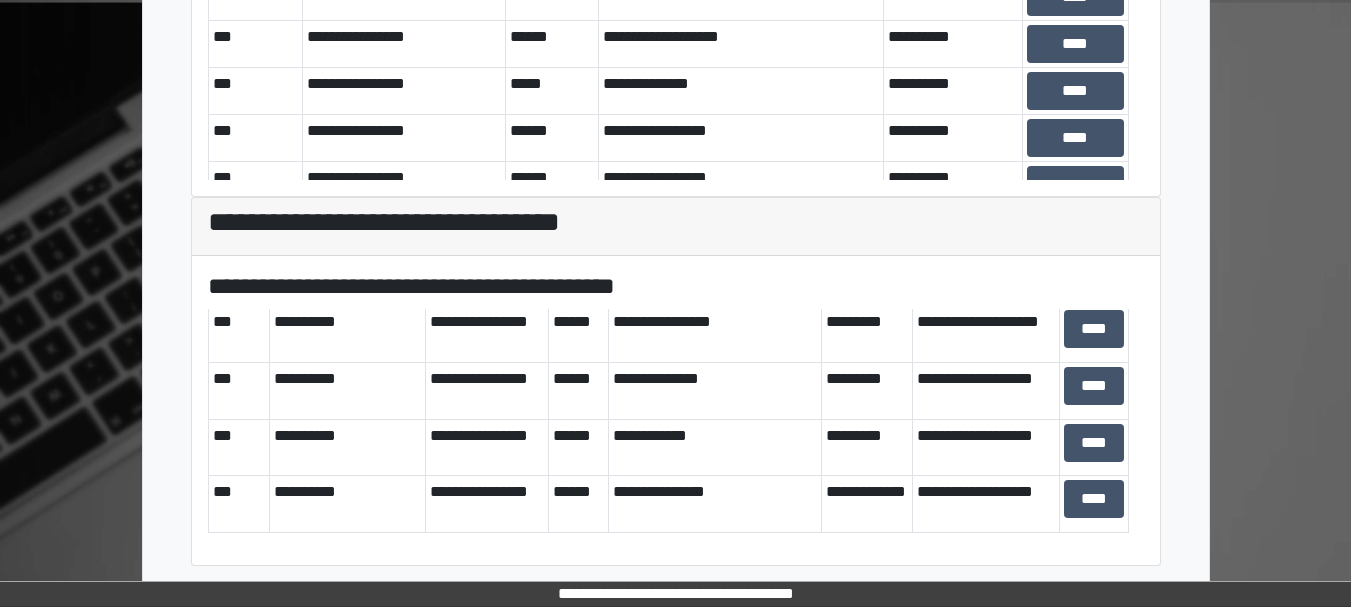 drag, startPoint x: 366, startPoint y: 408, endPoint x: 1195, endPoint y: 510, distance: 835.25146 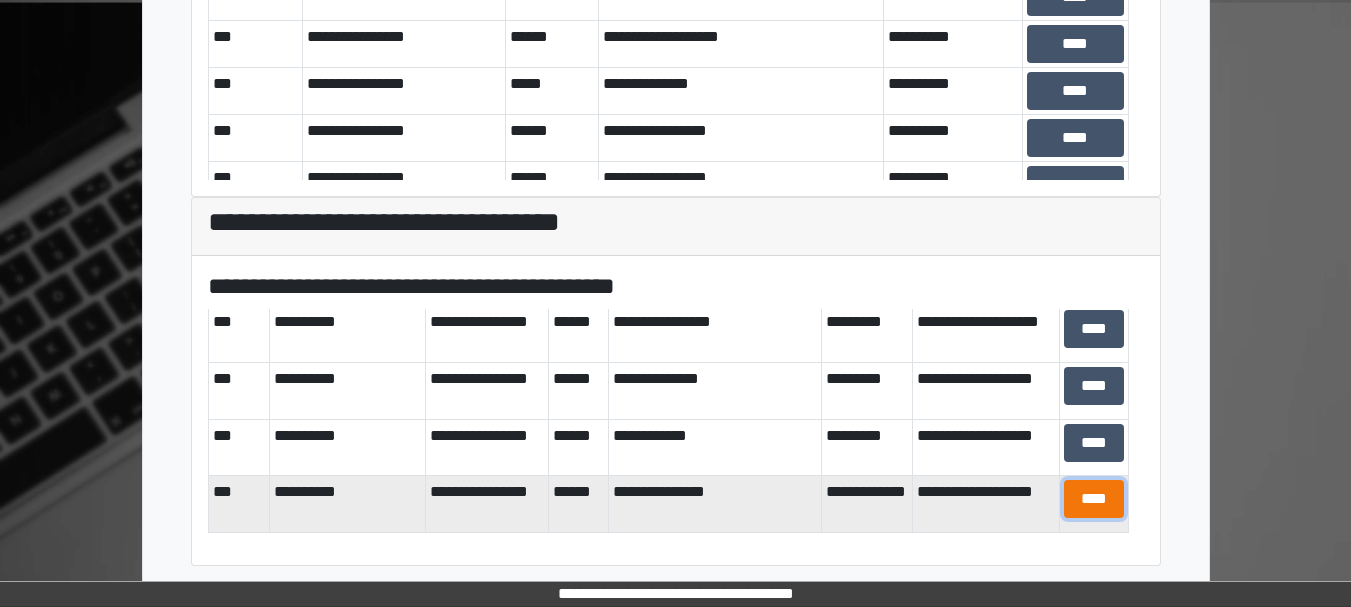 click on "****" at bounding box center (1094, 499) 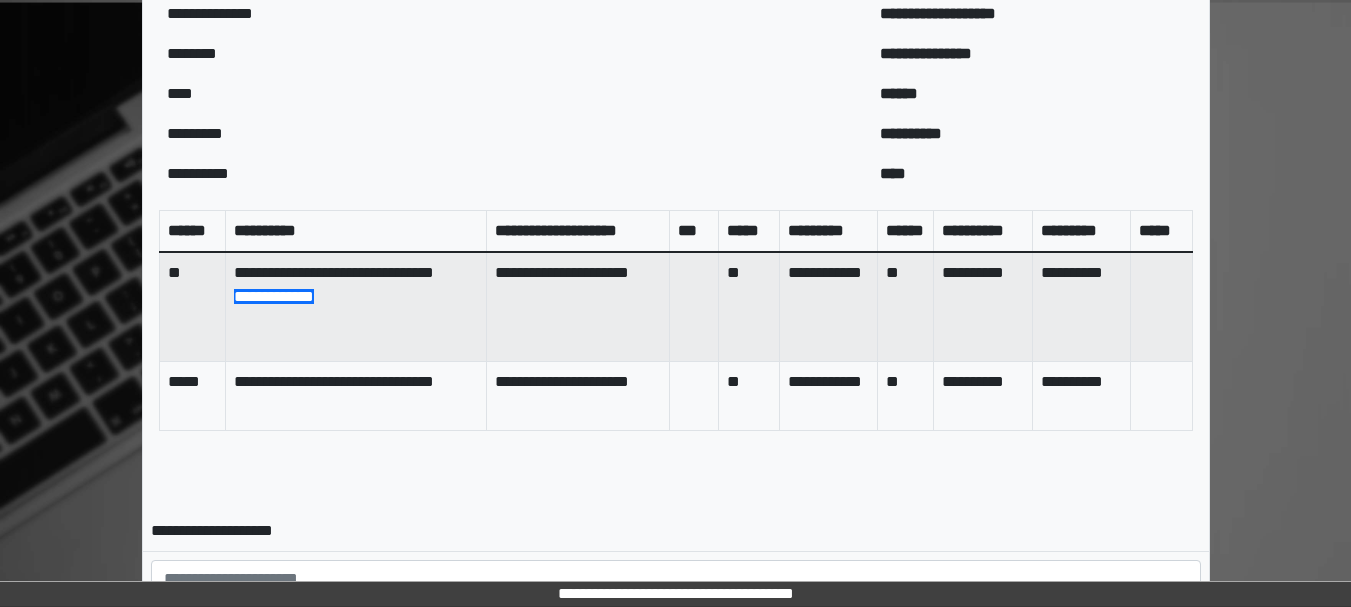 scroll, scrollTop: 957, scrollLeft: 0, axis: vertical 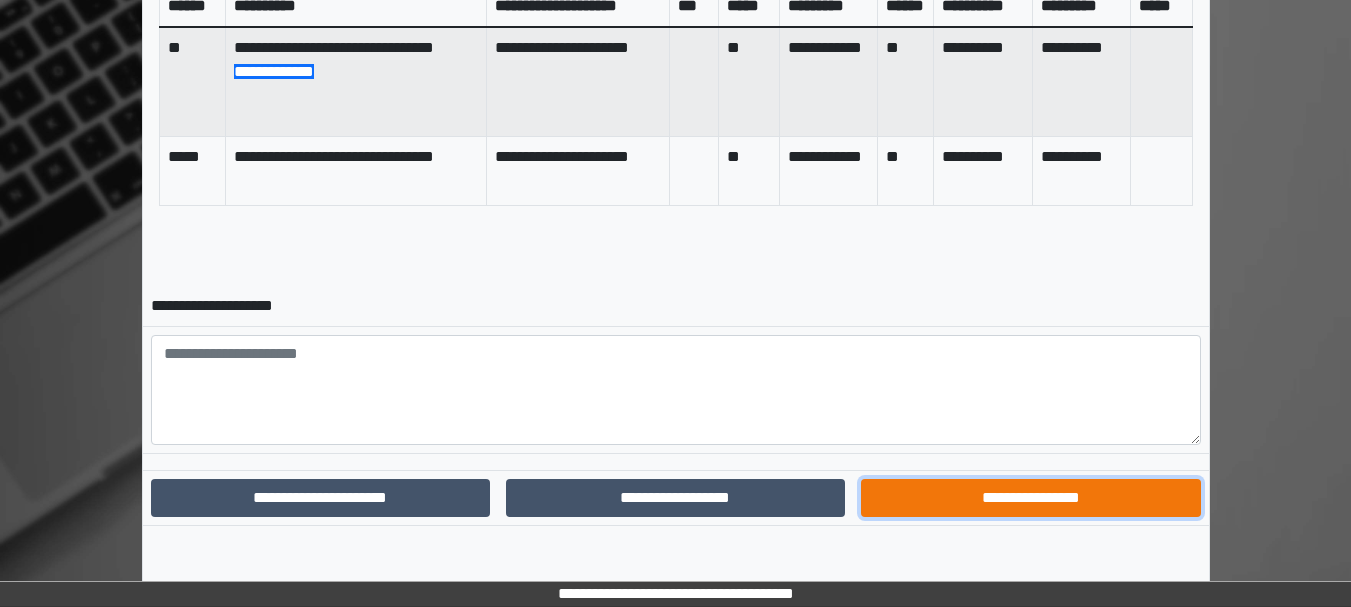click on "**********" at bounding box center (1030, 498) 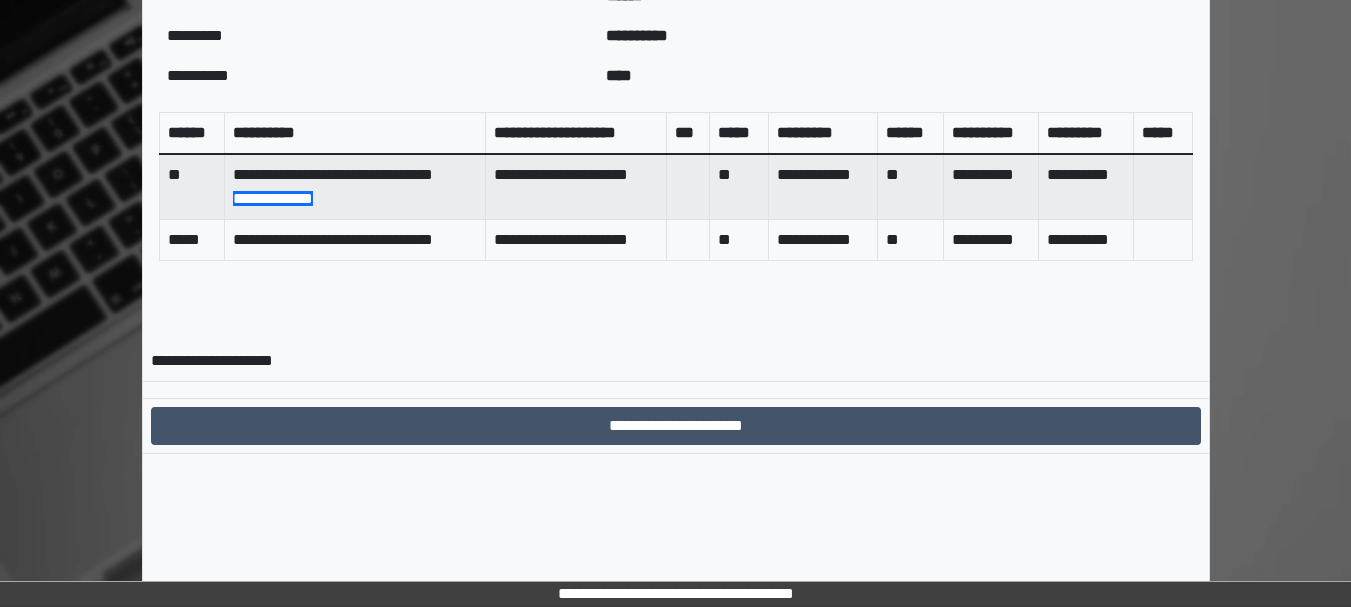 scroll, scrollTop: 854, scrollLeft: 0, axis: vertical 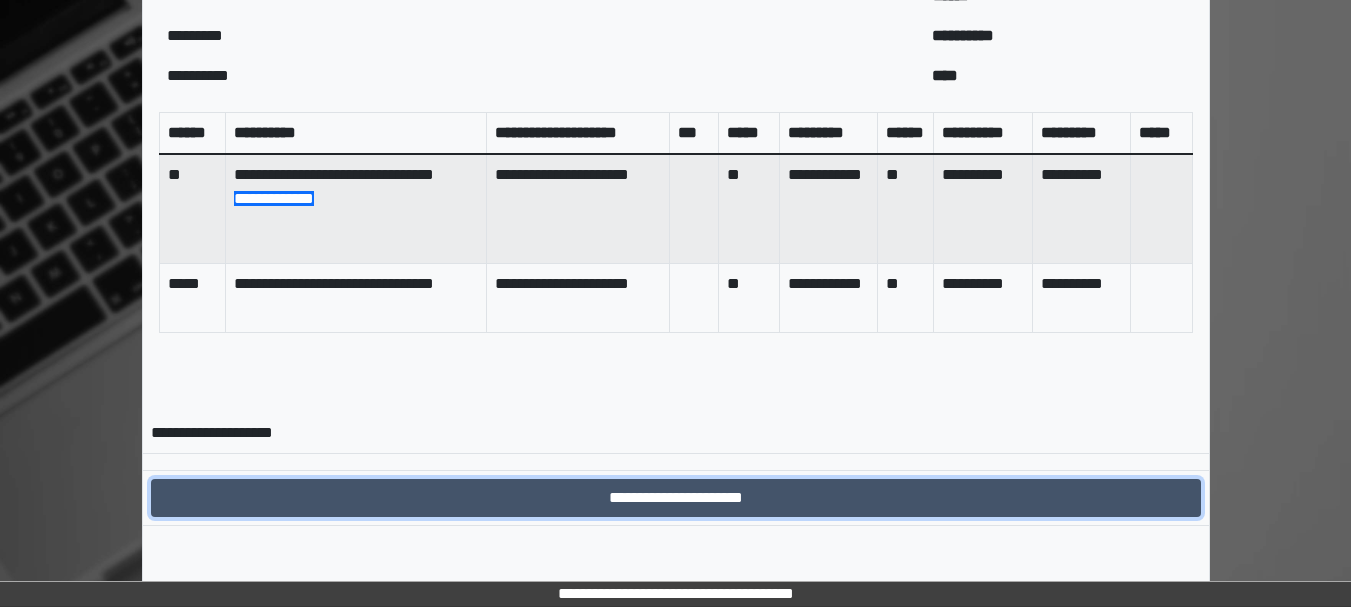 click on "**********" at bounding box center (676, 498) 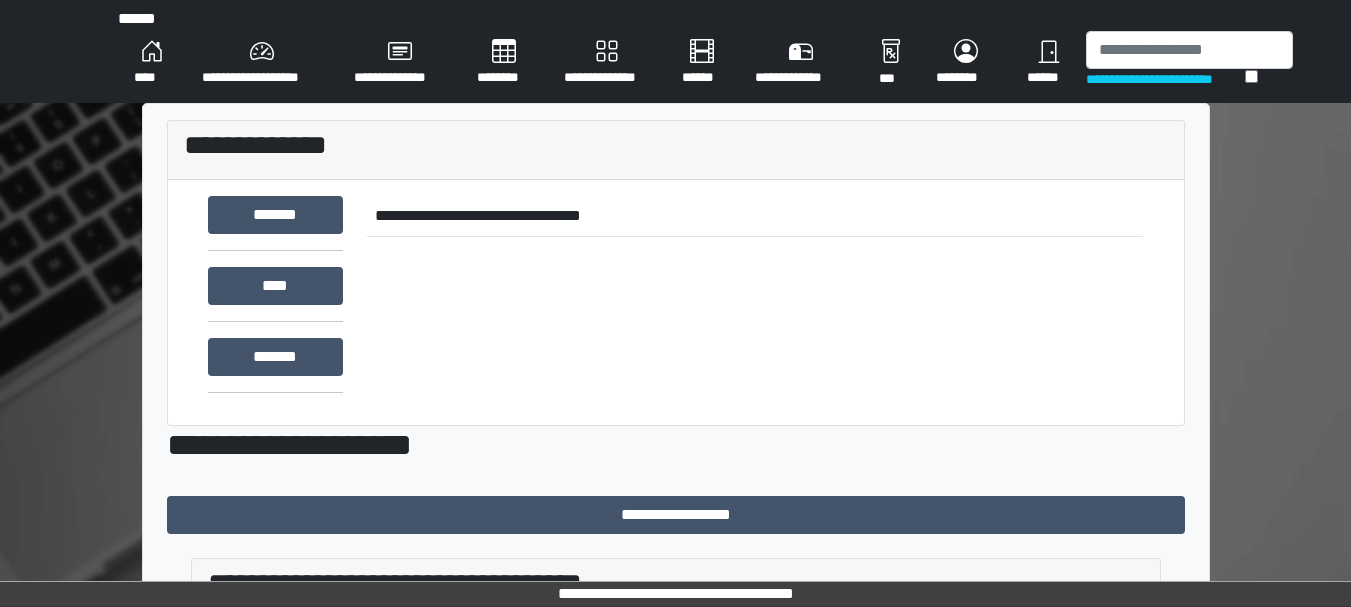 scroll, scrollTop: 0, scrollLeft: 0, axis: both 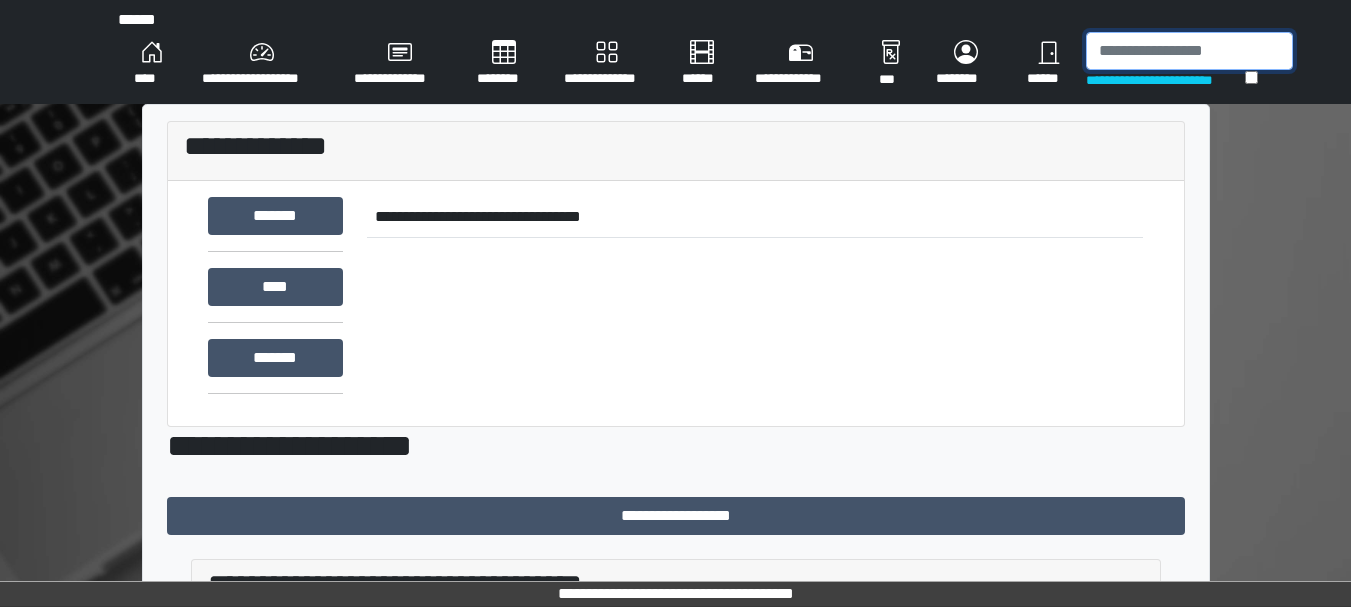 click at bounding box center [1189, 51] 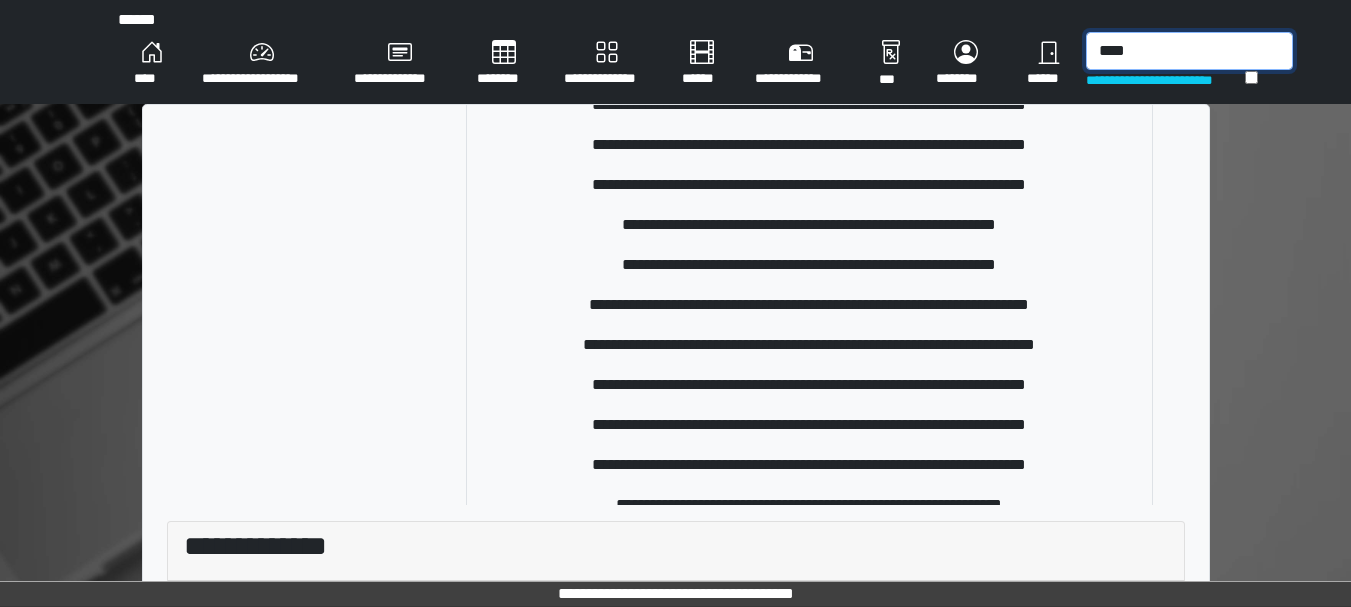 scroll, scrollTop: 1222, scrollLeft: 0, axis: vertical 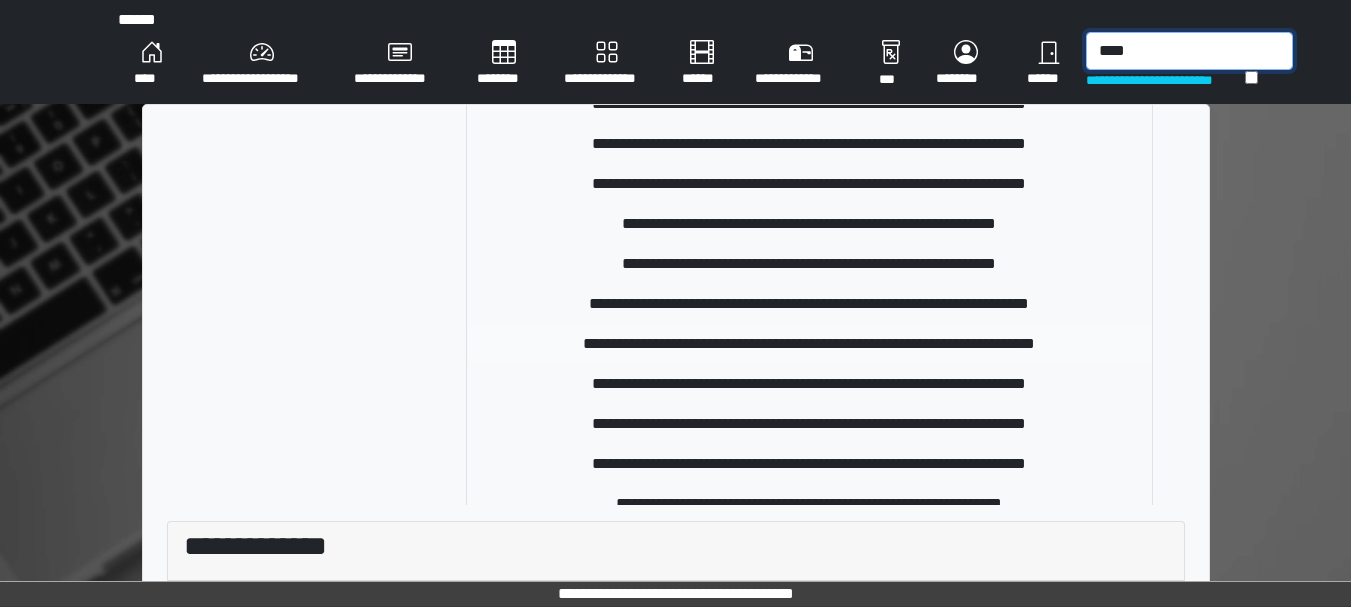 type on "****" 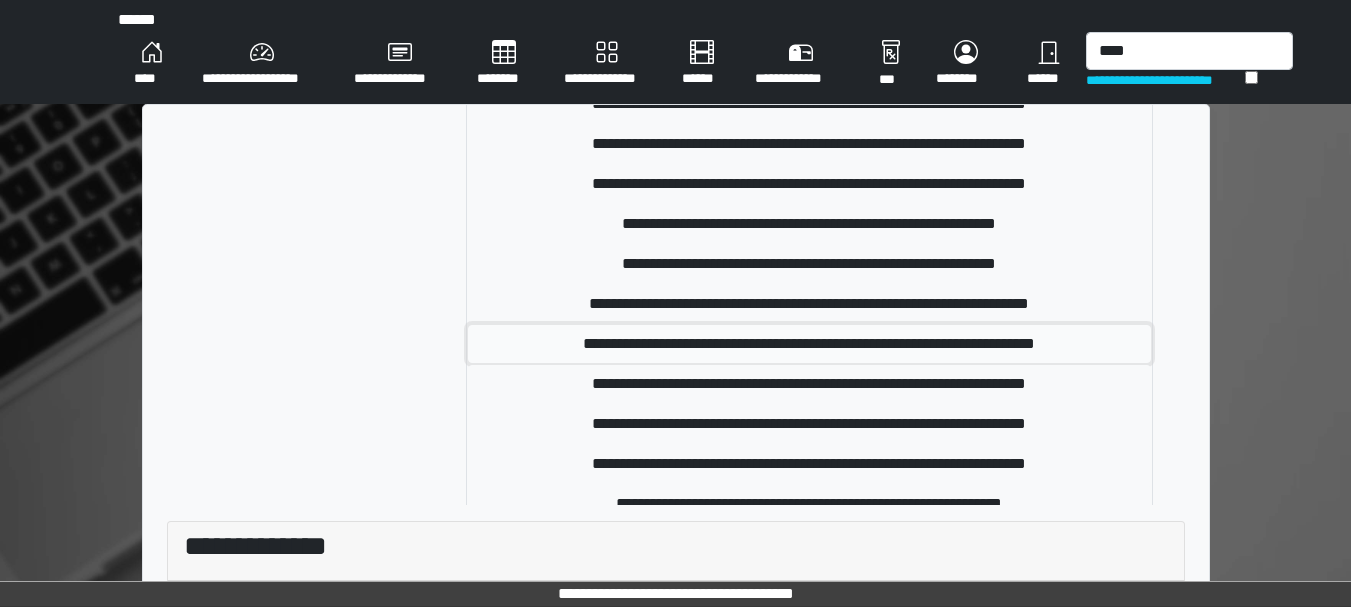 click on "**********" at bounding box center [809, 344] 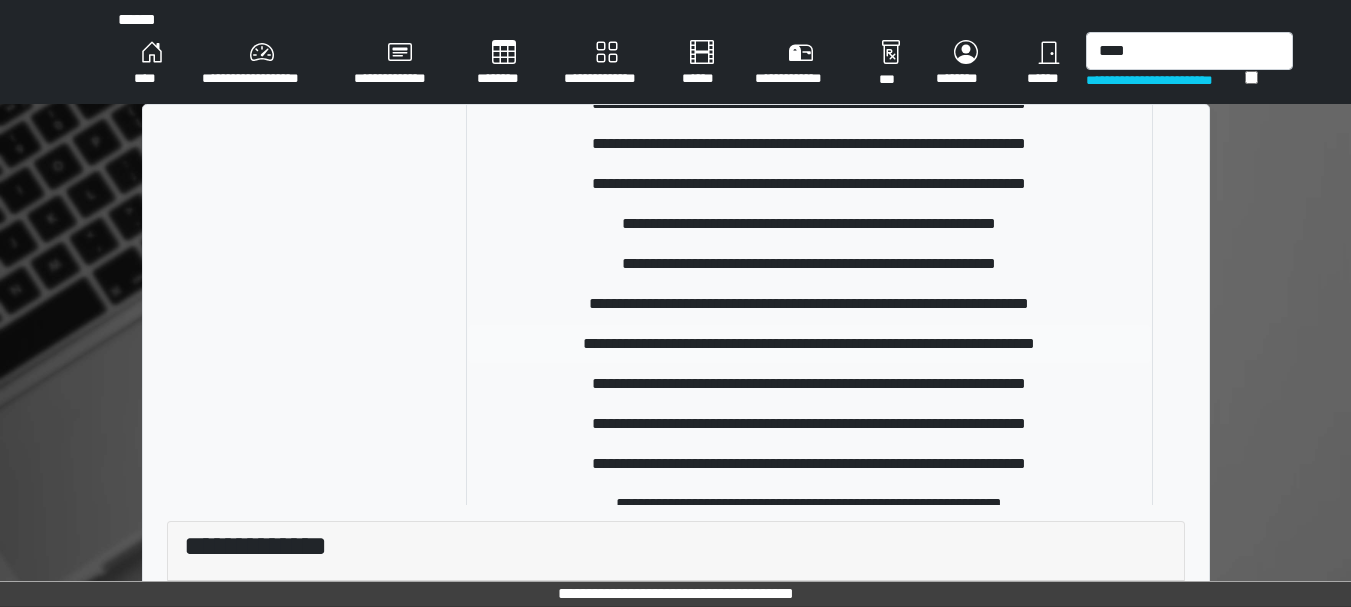 type 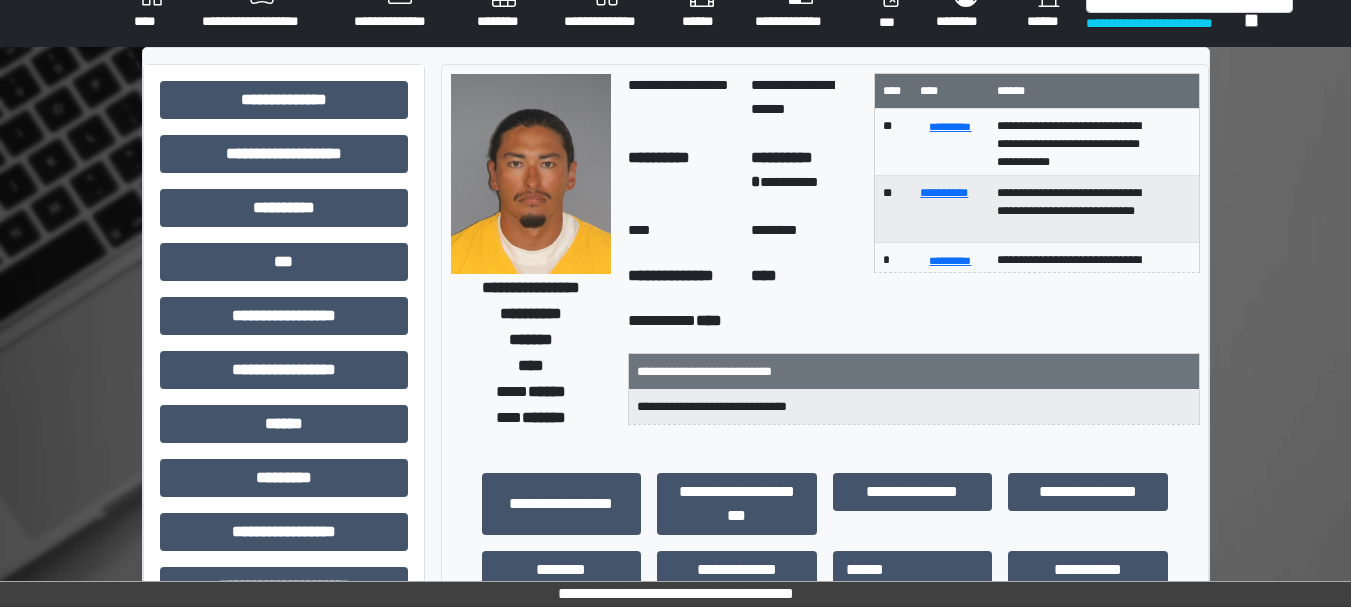 scroll, scrollTop: 0, scrollLeft: 0, axis: both 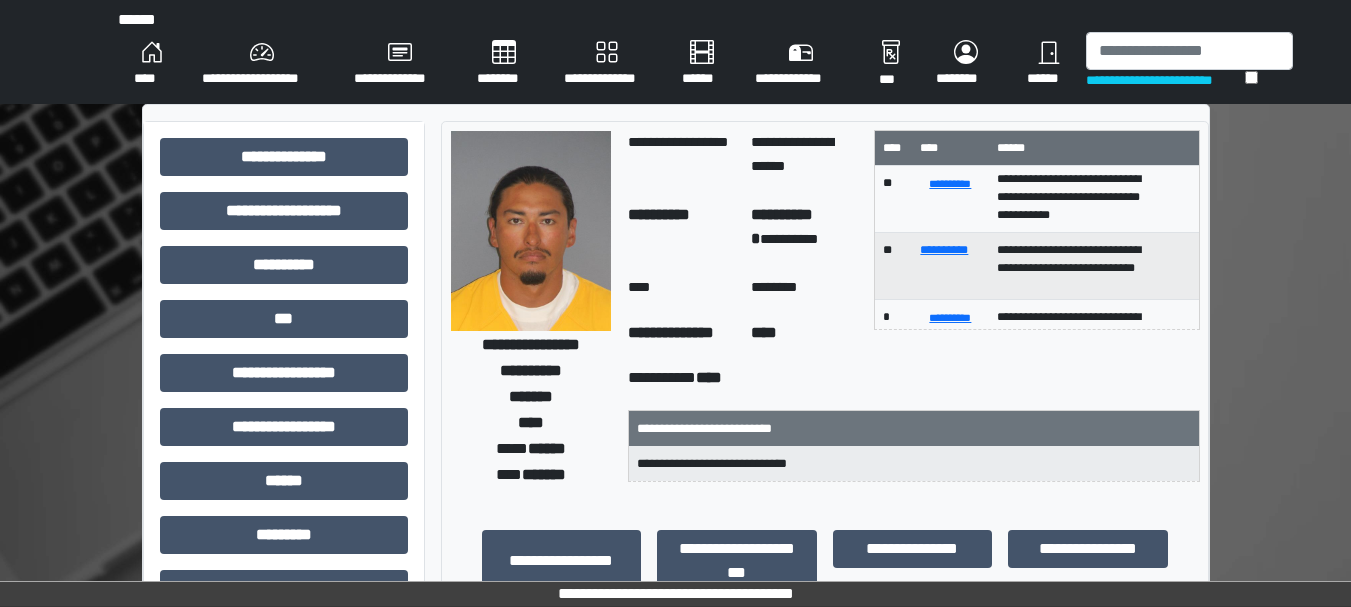 click on "**********" at bounding box center (914, 380) 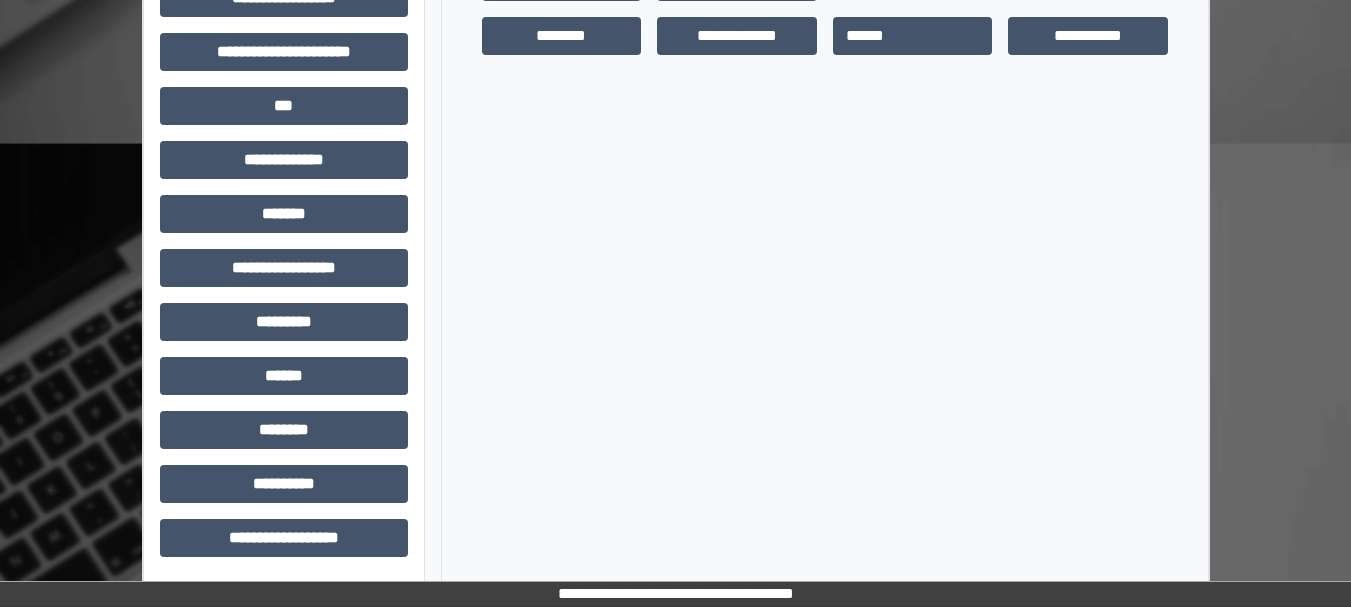 scroll, scrollTop: 0, scrollLeft: 0, axis: both 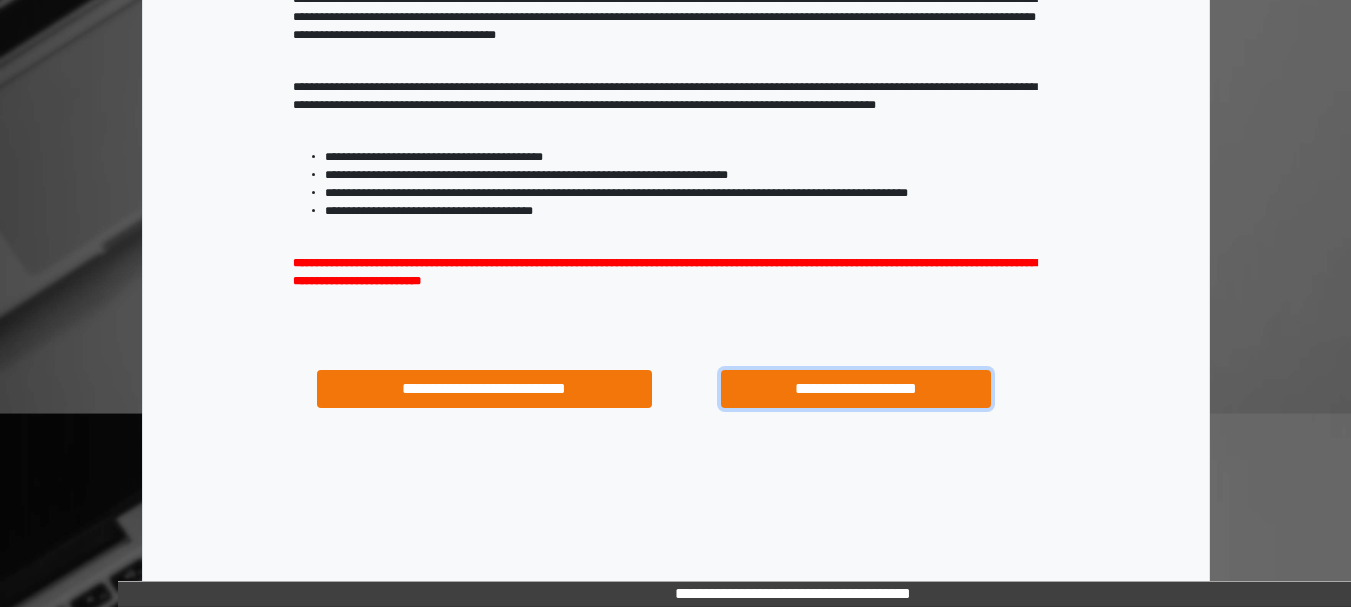 click on "**********" at bounding box center (855, 389) 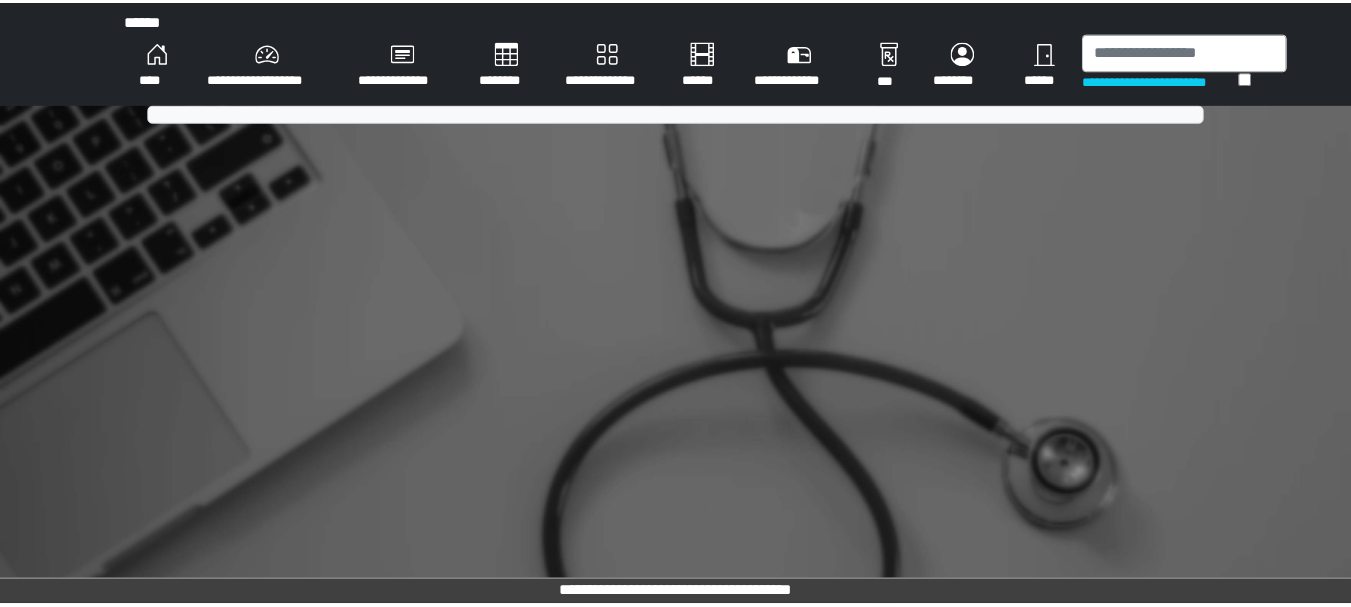 scroll, scrollTop: 0, scrollLeft: 0, axis: both 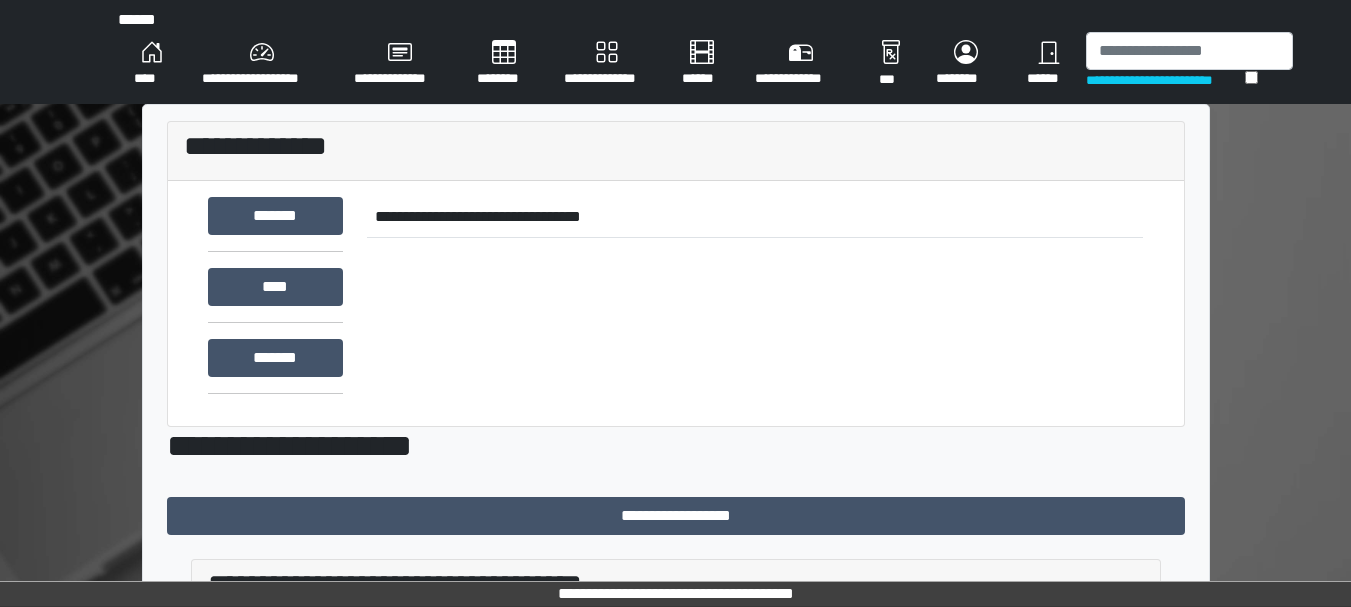 click on "**********" at bounding box center (755, 297) 